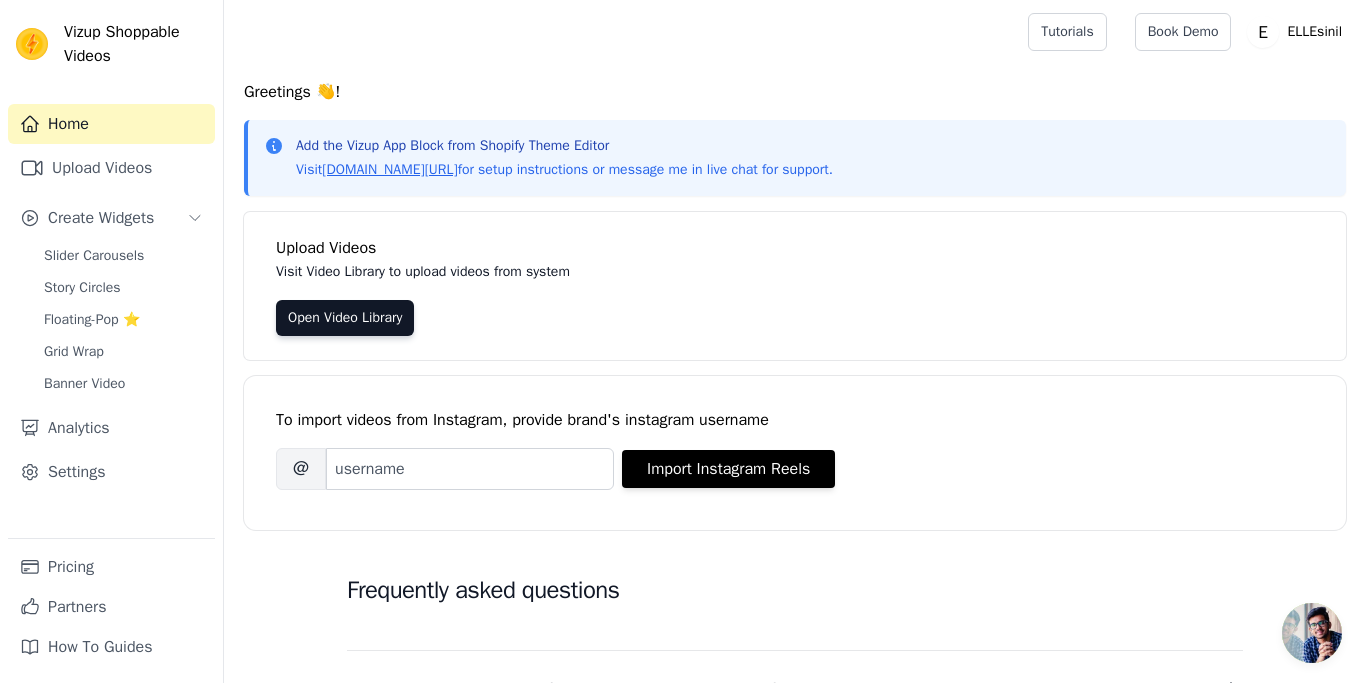 scroll, scrollTop: 0, scrollLeft: 0, axis: both 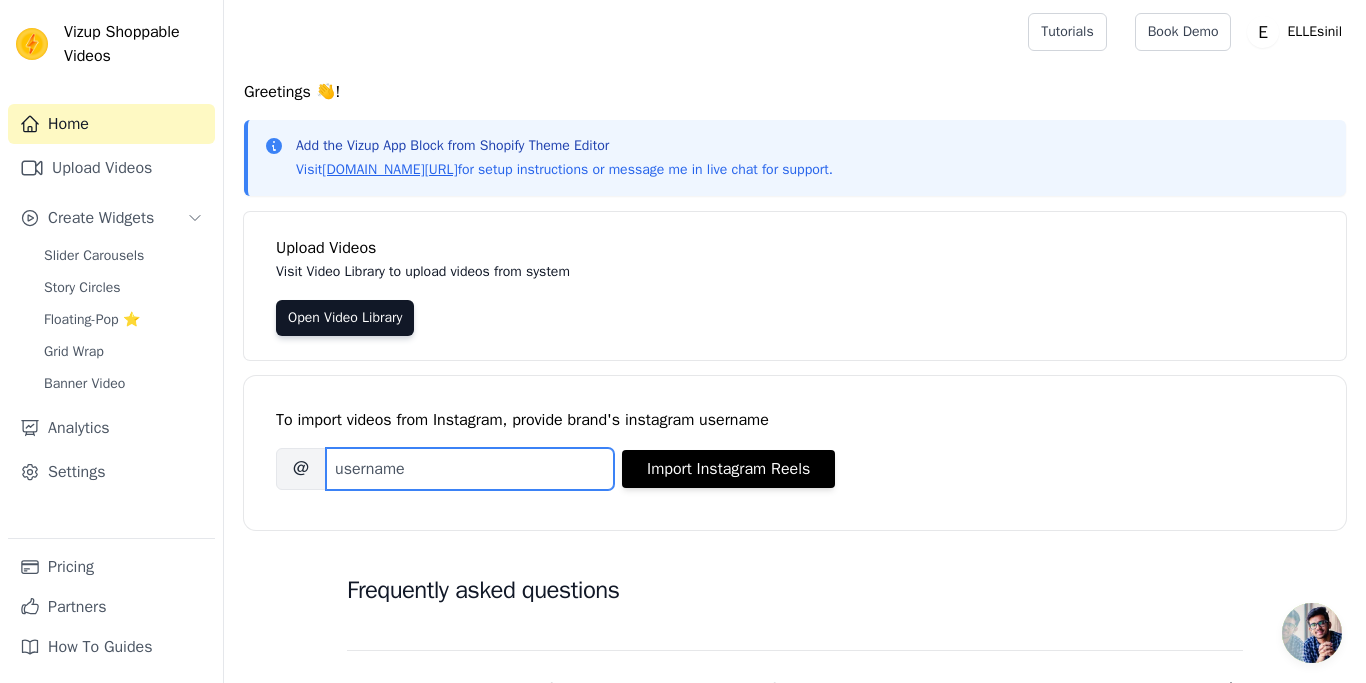 click on "Brand's Instagram Username" at bounding box center (470, 469) 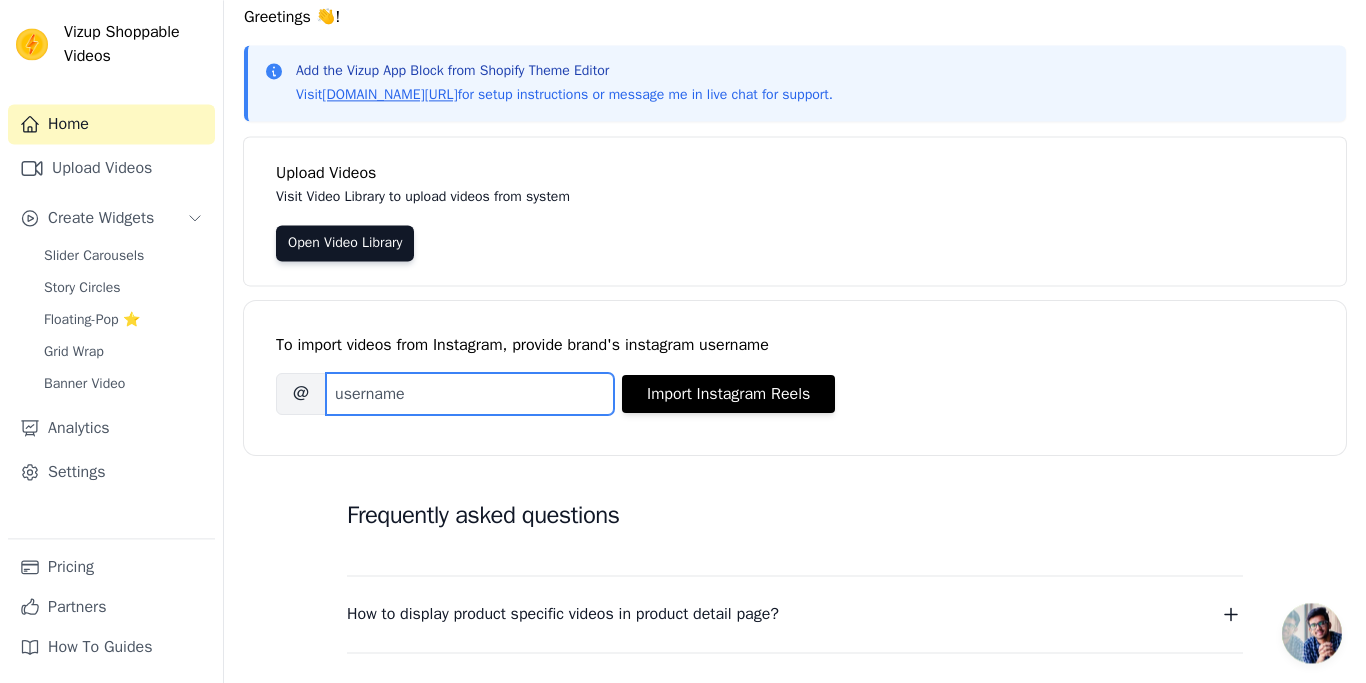 scroll, scrollTop: 0, scrollLeft: 0, axis: both 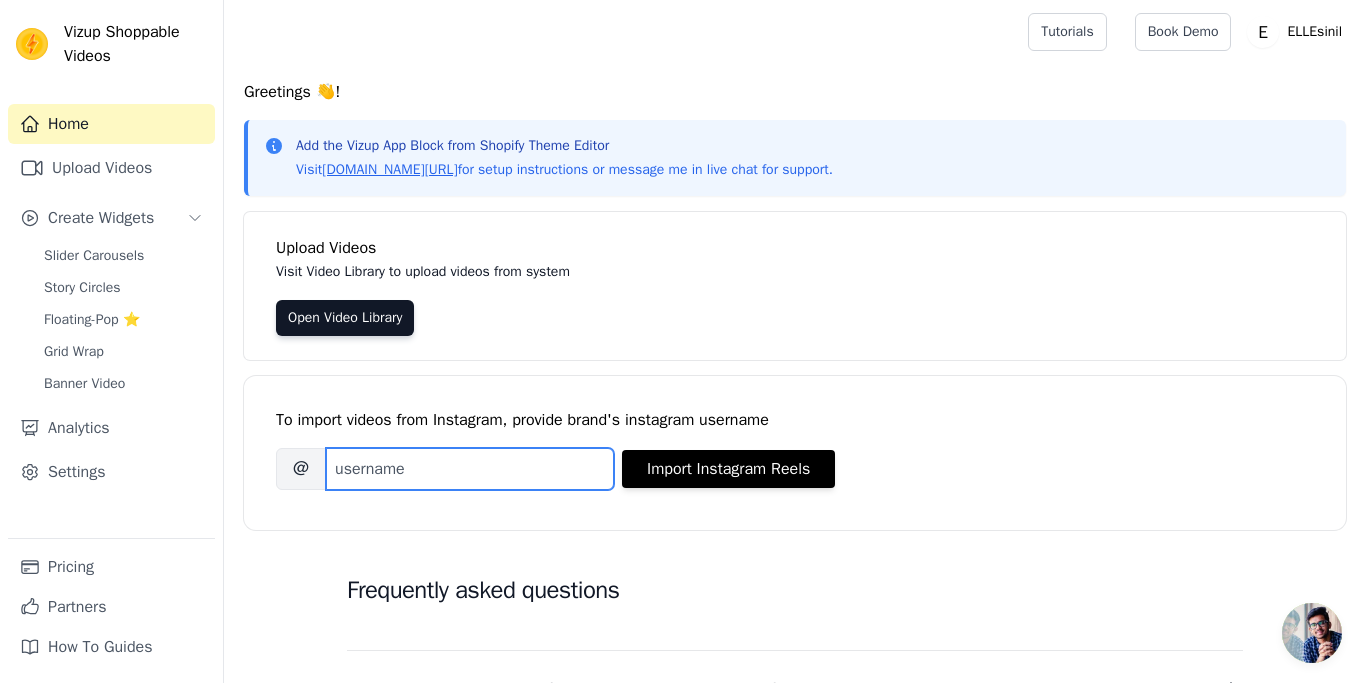 click on "Brand's Instagram Username" at bounding box center [470, 469] 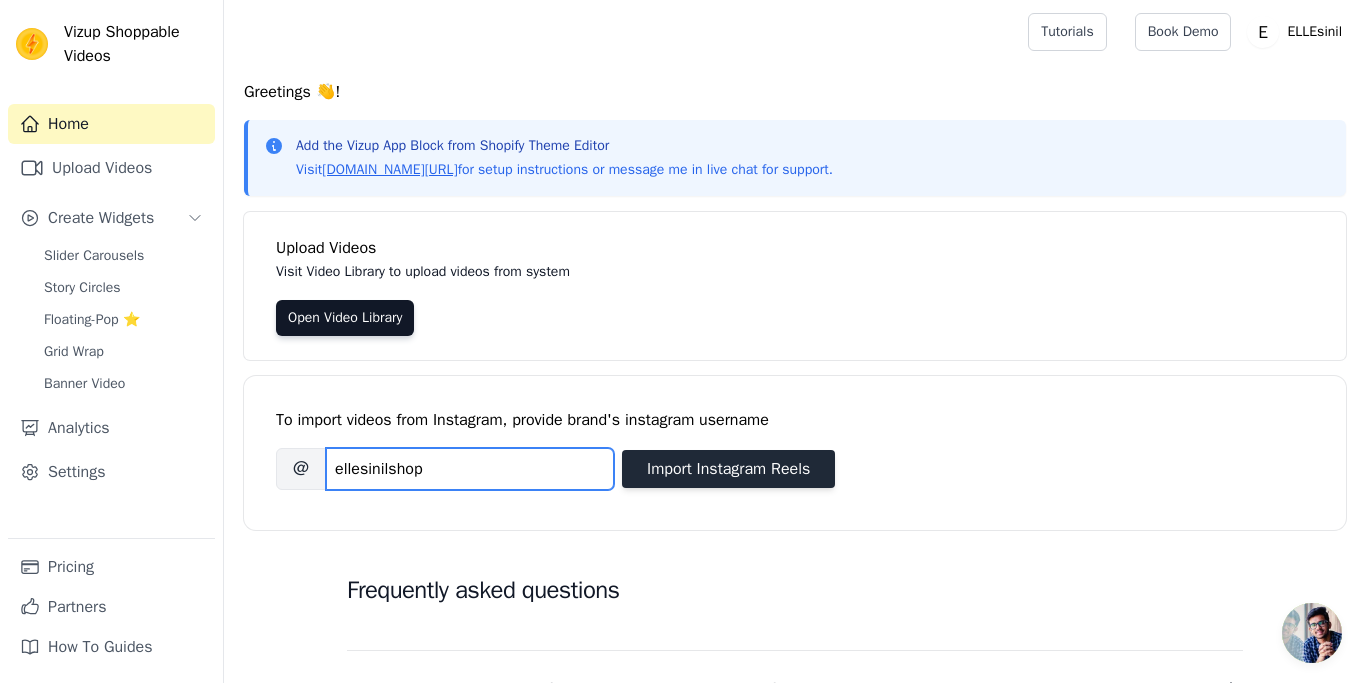 type on "ellesinilshop" 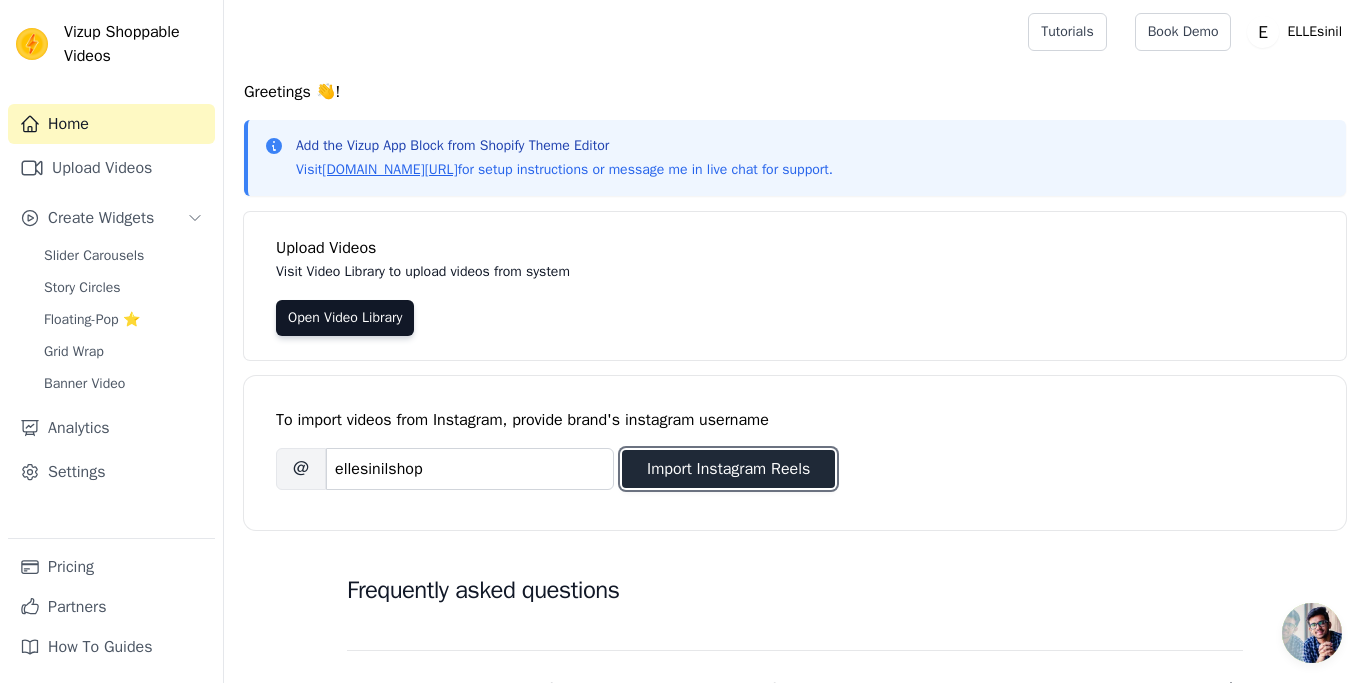 click on "Import Instagram Reels" at bounding box center (728, 469) 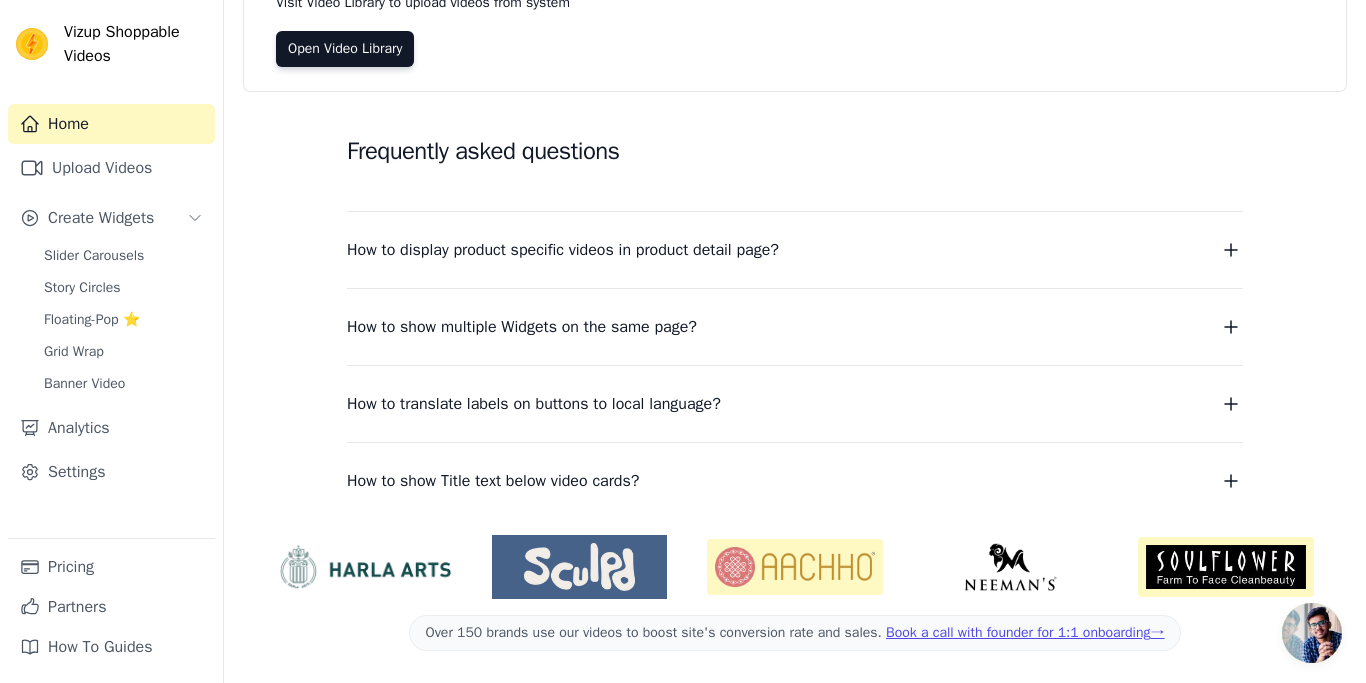 scroll, scrollTop: 0, scrollLeft: 0, axis: both 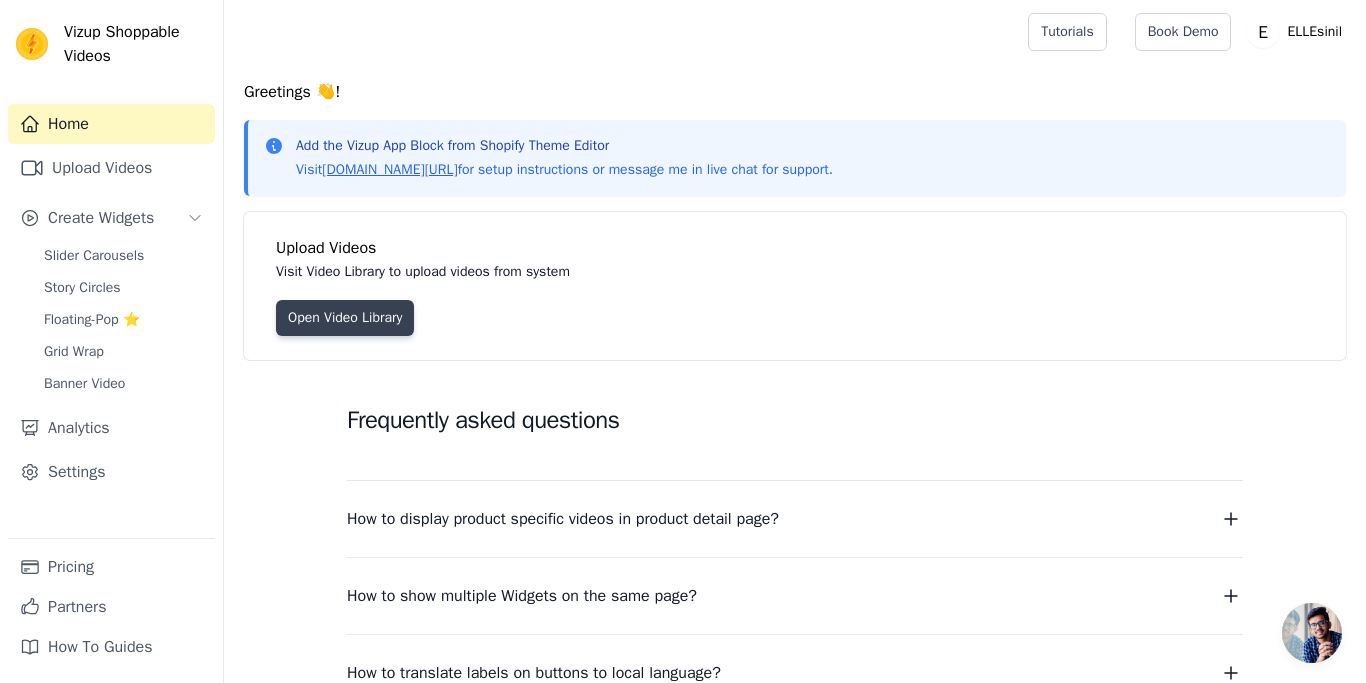 click on "Open Video Library" at bounding box center (345, 318) 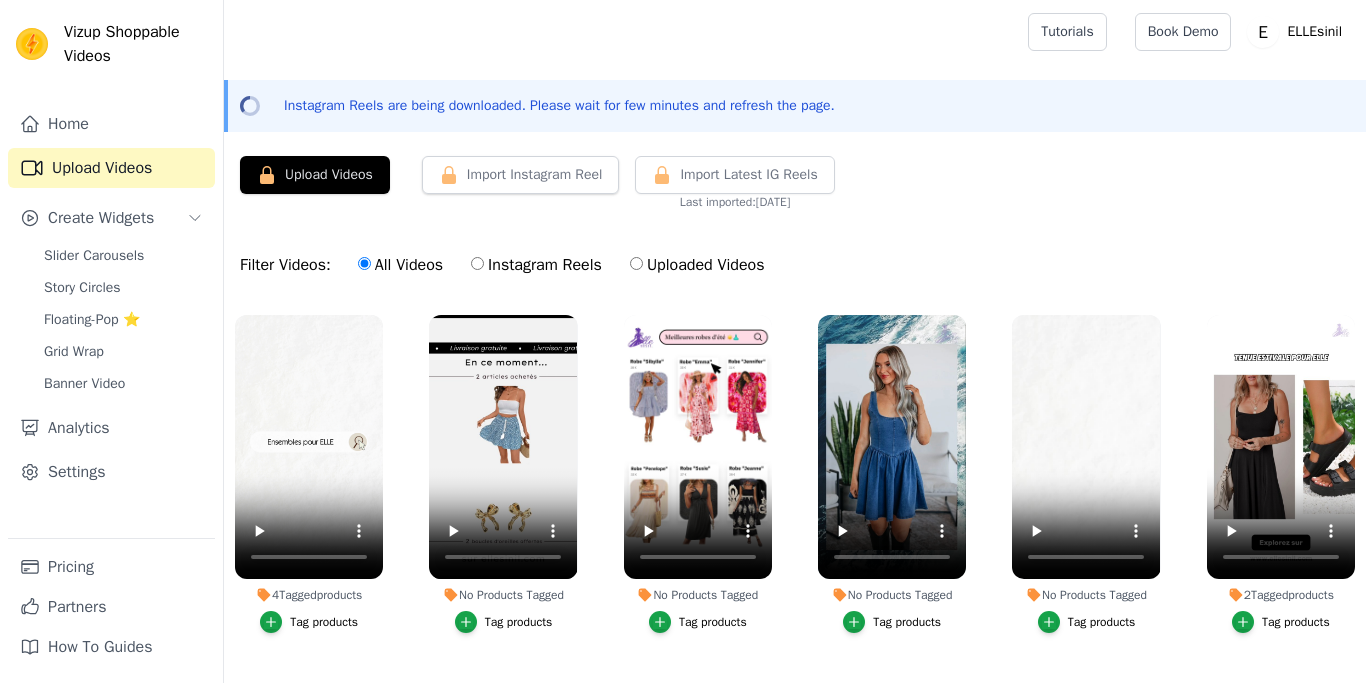 scroll, scrollTop: 0, scrollLeft: 0, axis: both 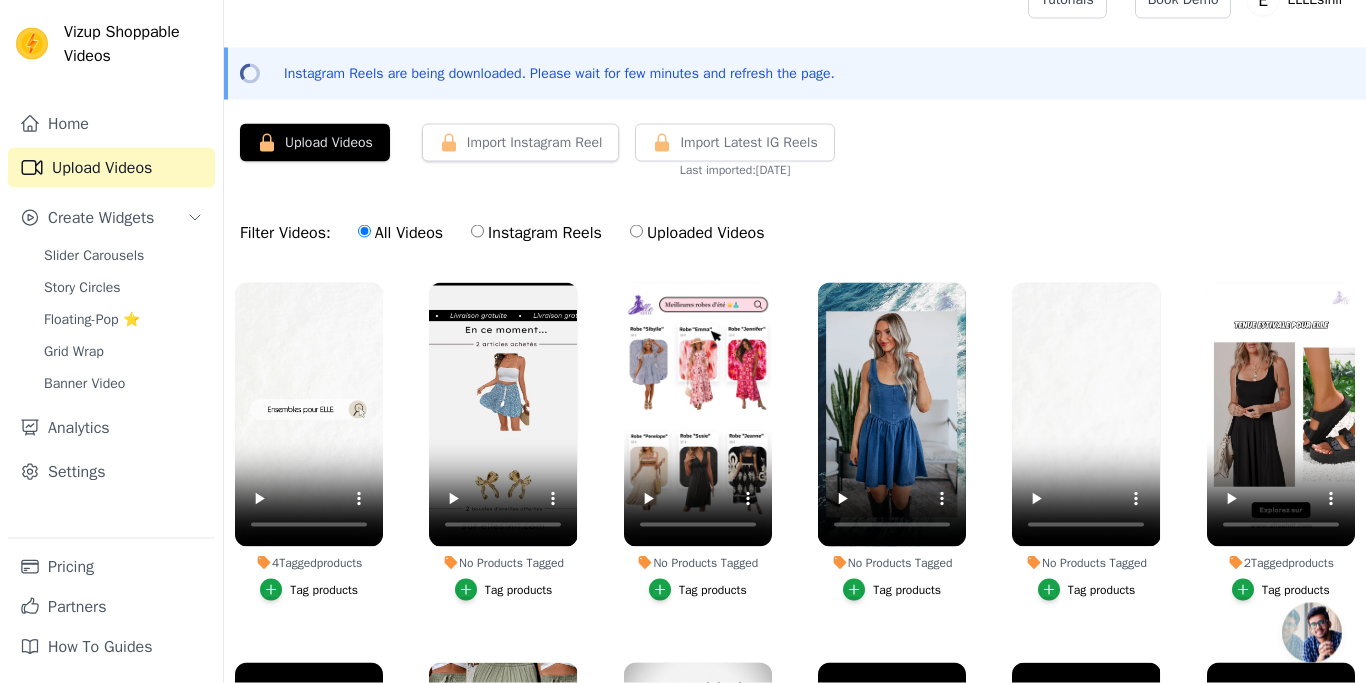click on "Tag products" at bounding box center [504, 590] 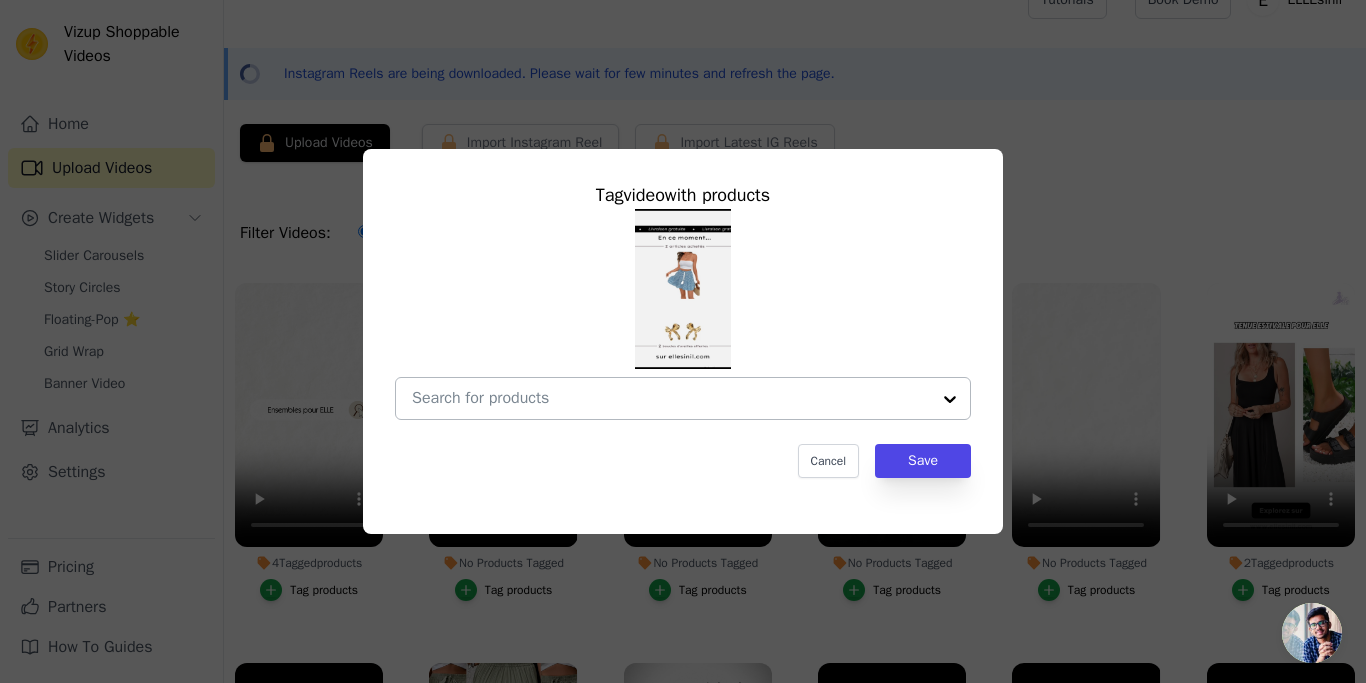 click at bounding box center [671, 398] 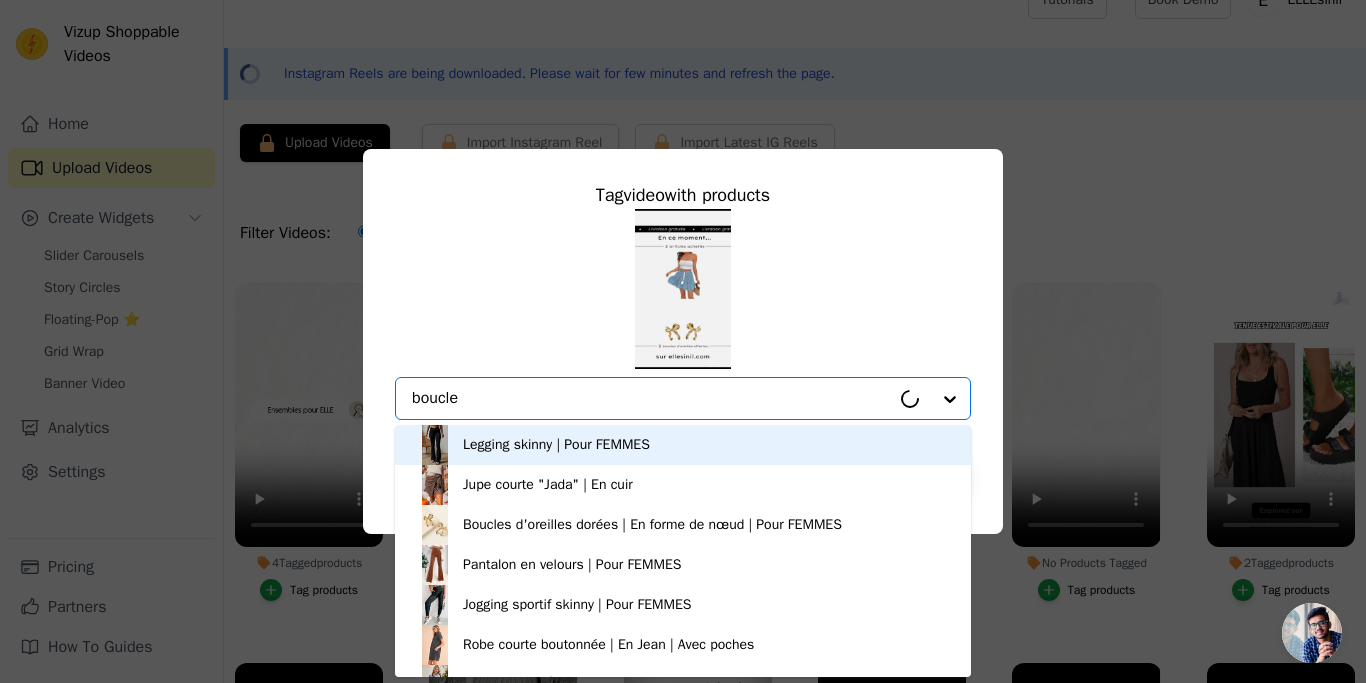 type on "boucles" 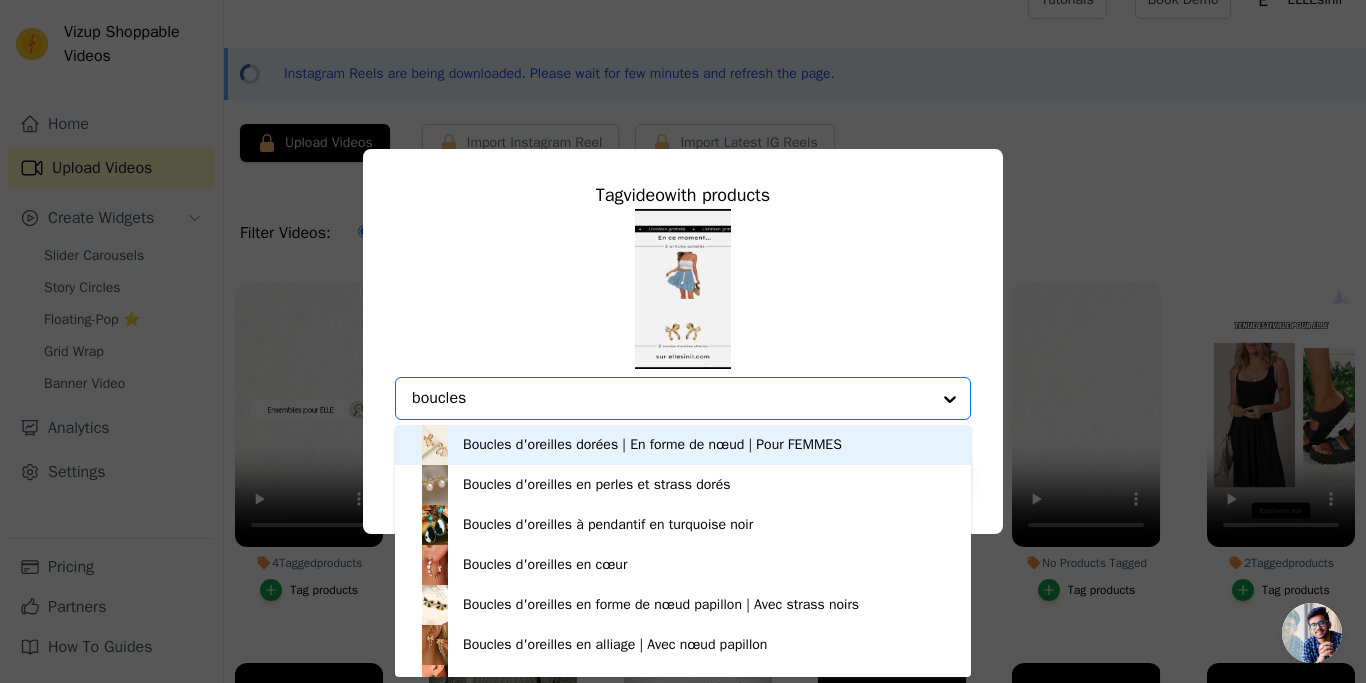 click on "Boucles d'oreilles dorées | En forme de nœud | Pour FEMMES" at bounding box center [652, 445] 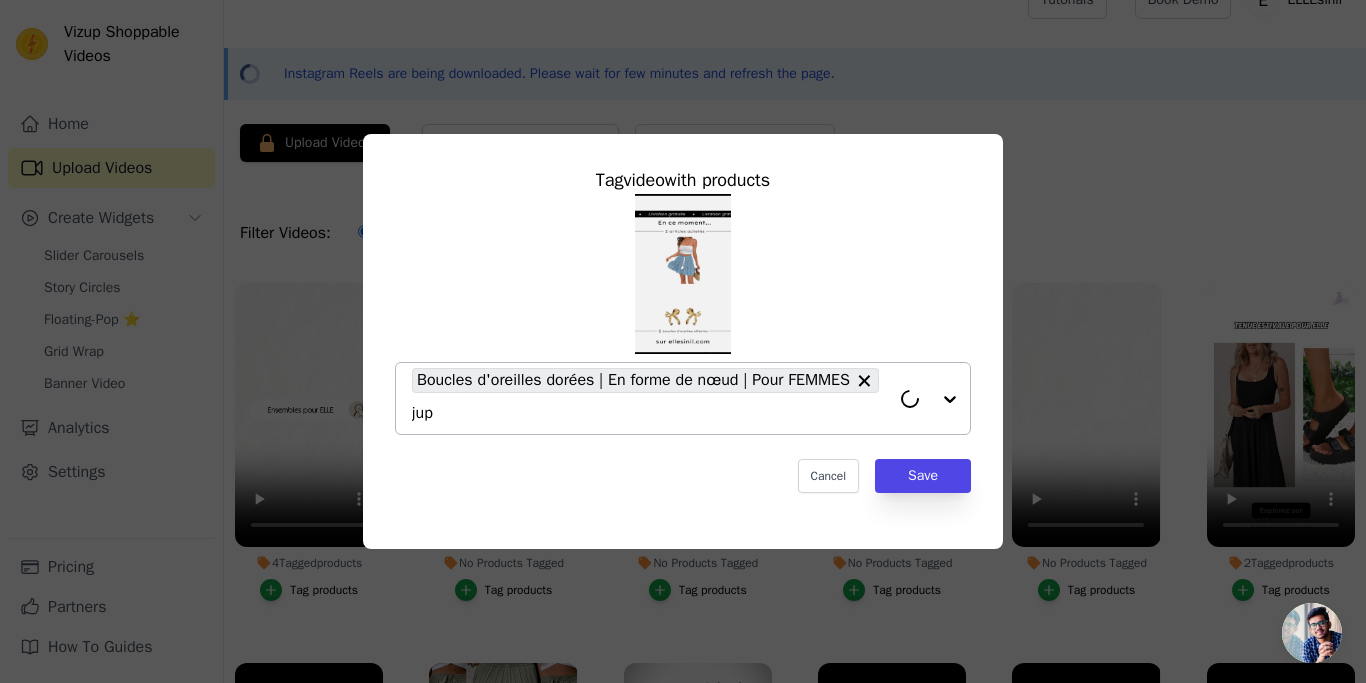 type on "jupe" 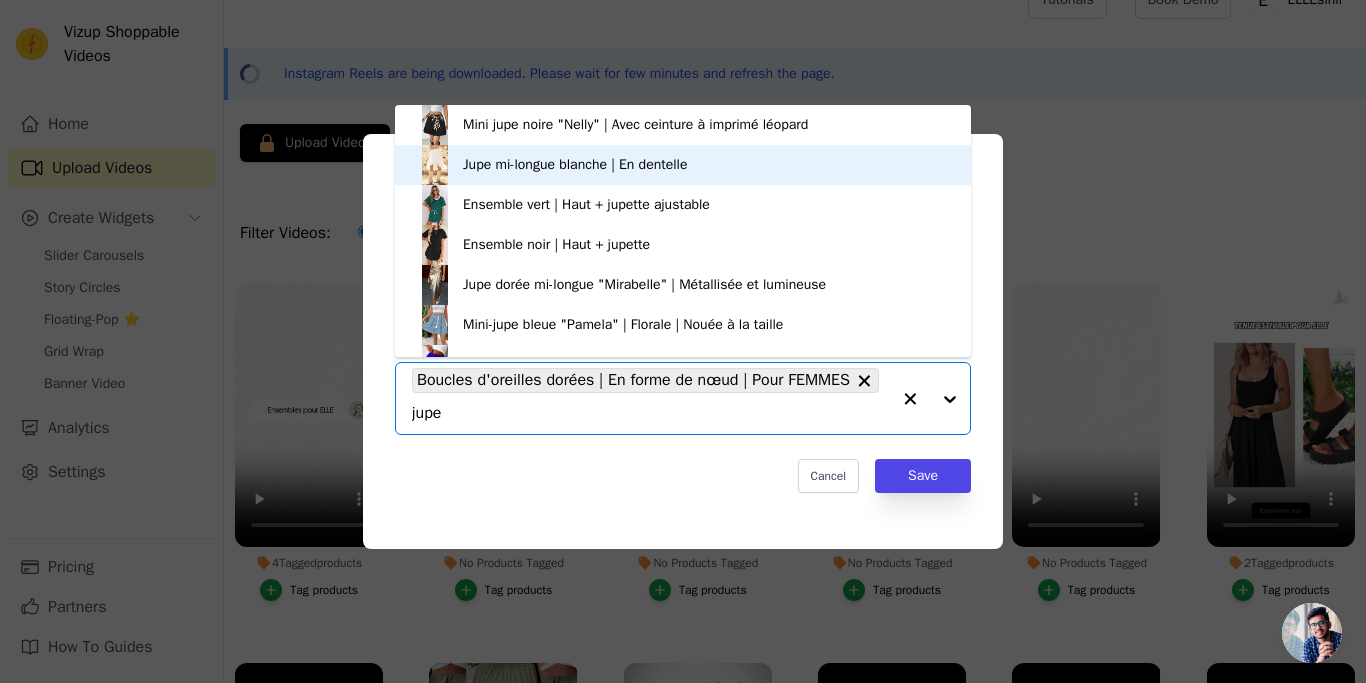 scroll, scrollTop: 1268, scrollLeft: 0, axis: vertical 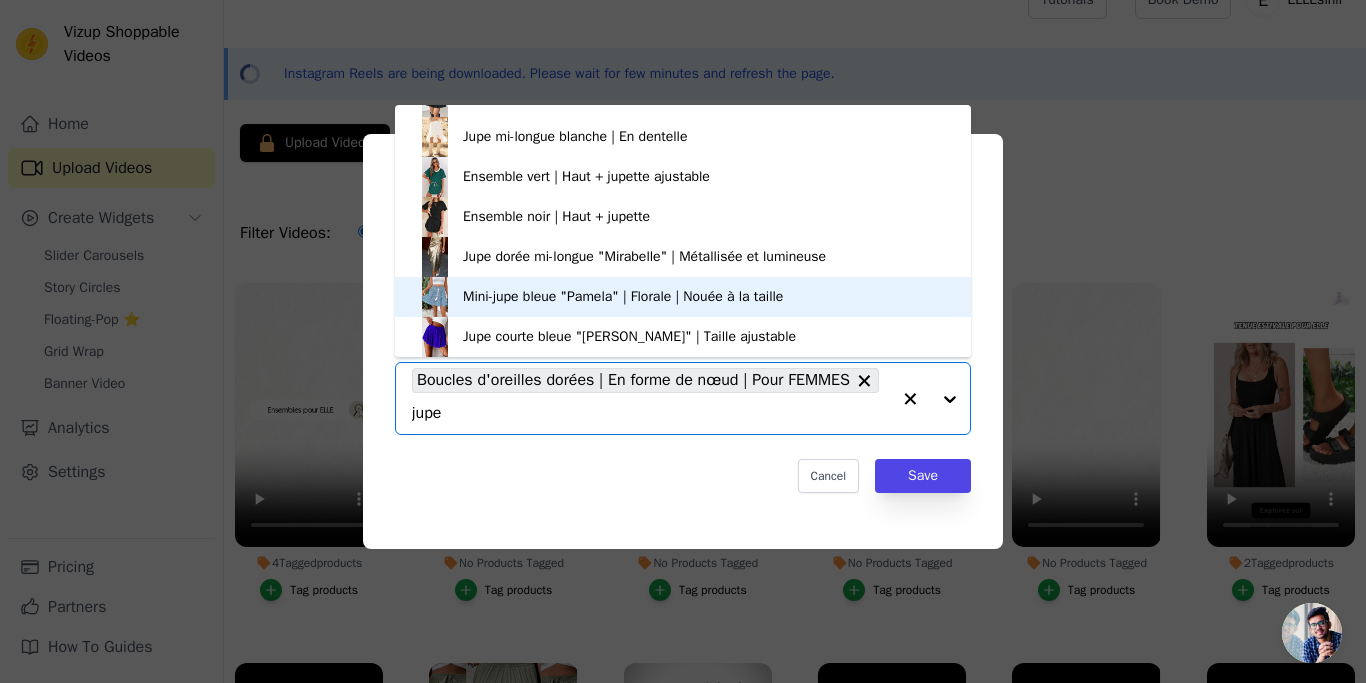 click on "Mini-jupe bleue "Pamela" | Florale | Nouée à la taille" at bounding box center [623, 297] 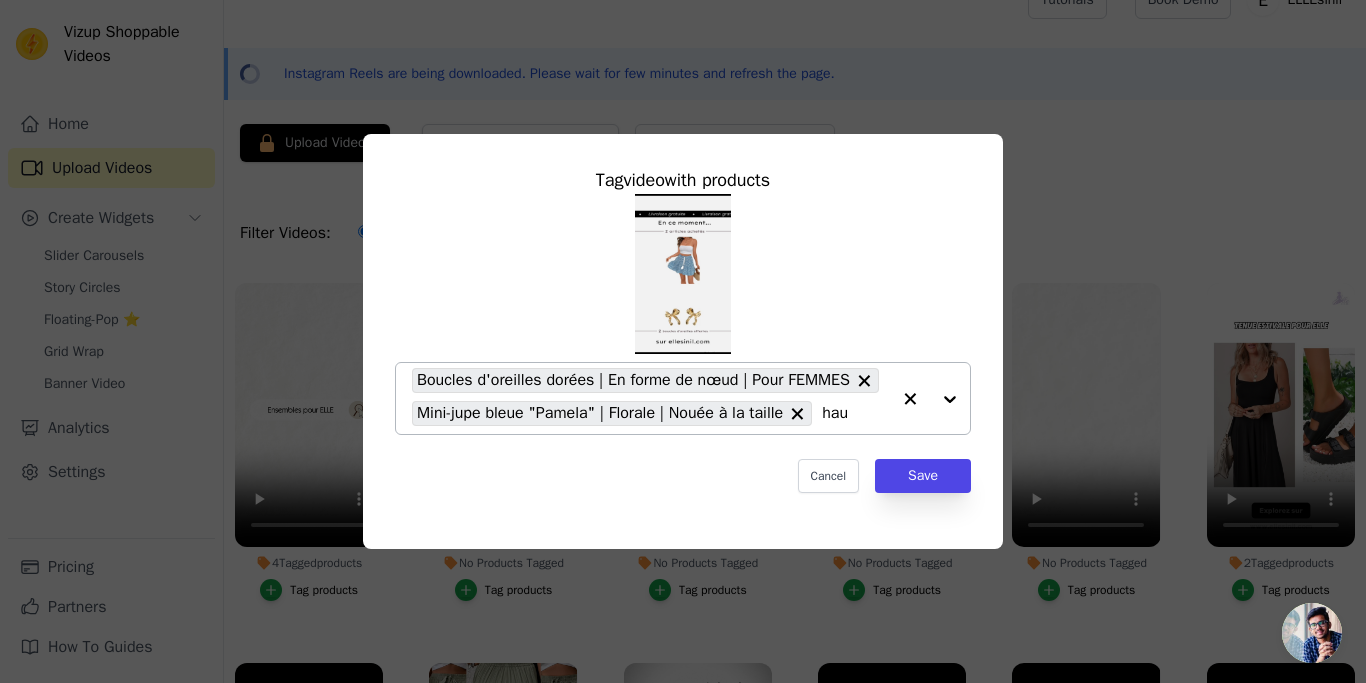 type on "haut" 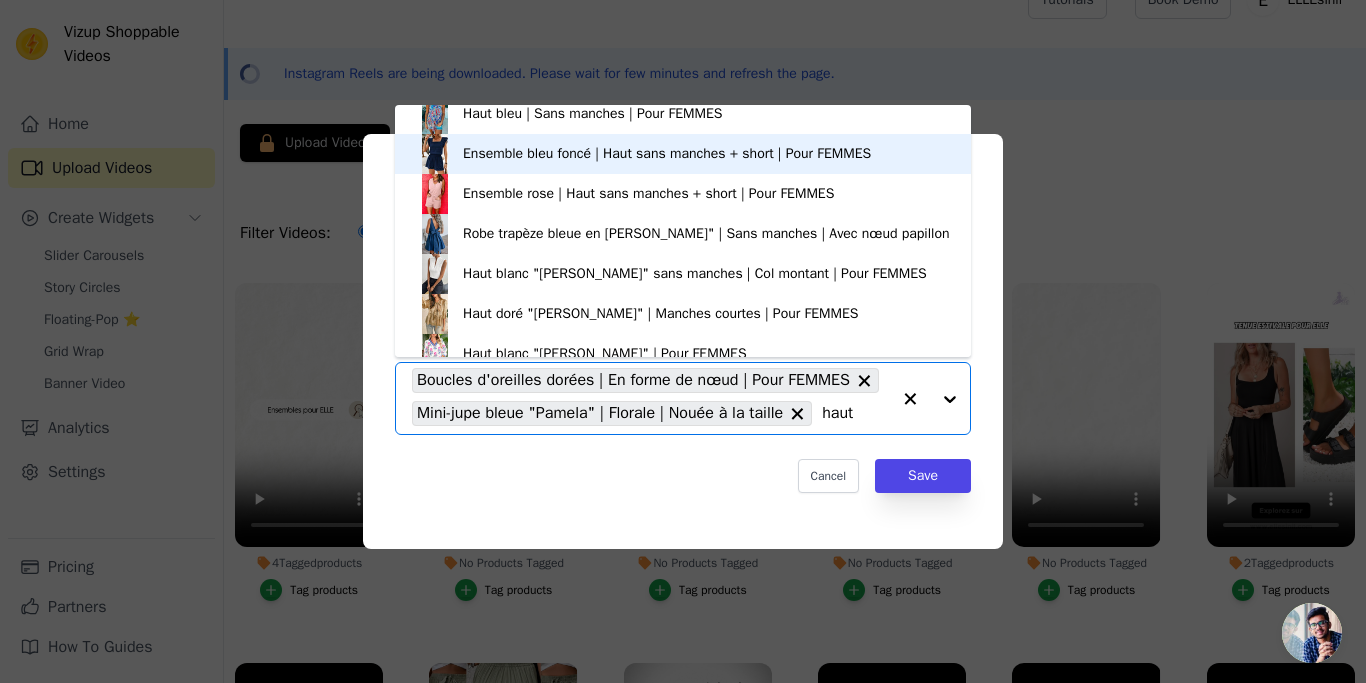 scroll, scrollTop: 1908, scrollLeft: 0, axis: vertical 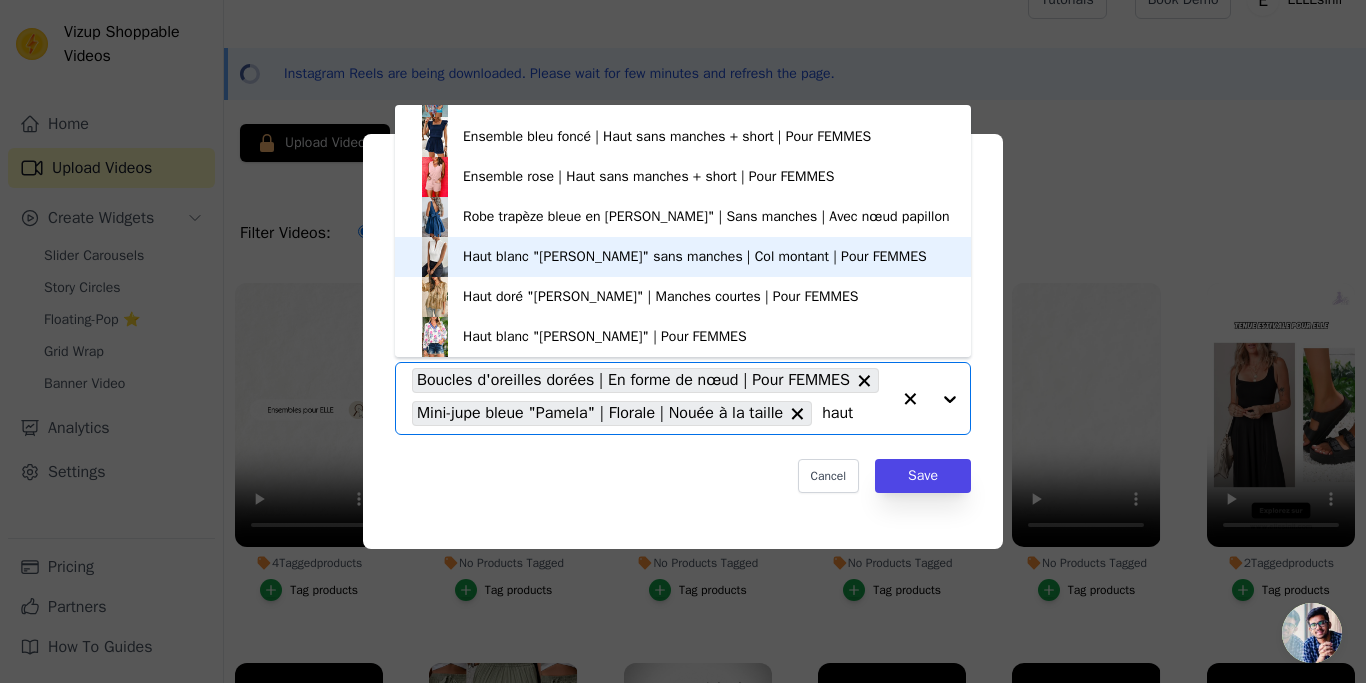 click on "Haut blanc "[PERSON_NAME]" sans manches | Col montant | Pour FEMMES" at bounding box center [695, 257] 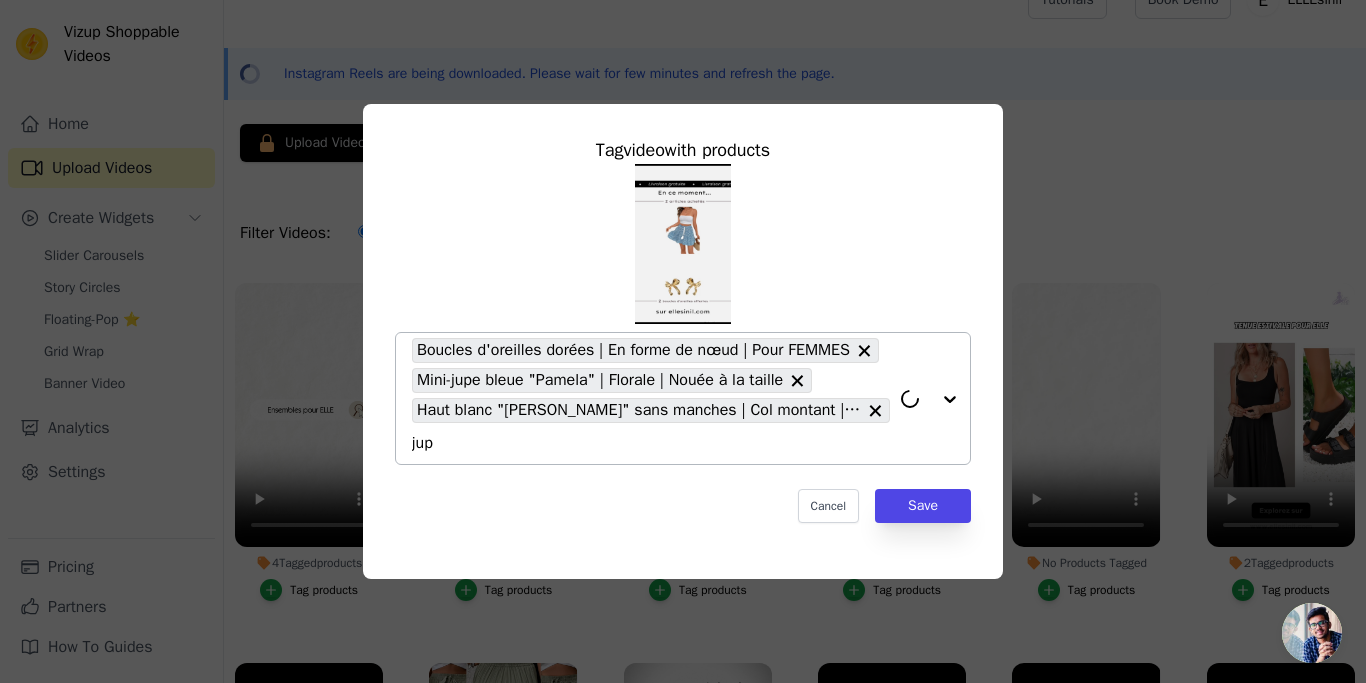 type on "jupe" 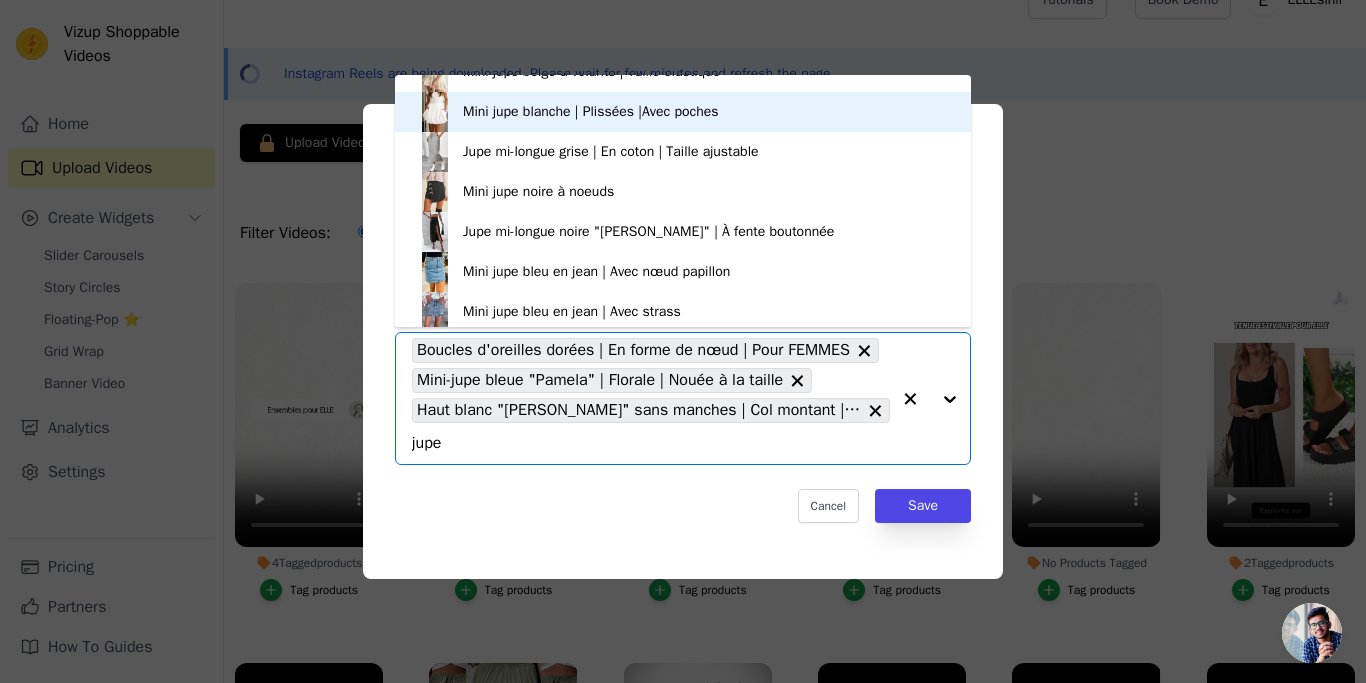 scroll, scrollTop: 1032, scrollLeft: 0, axis: vertical 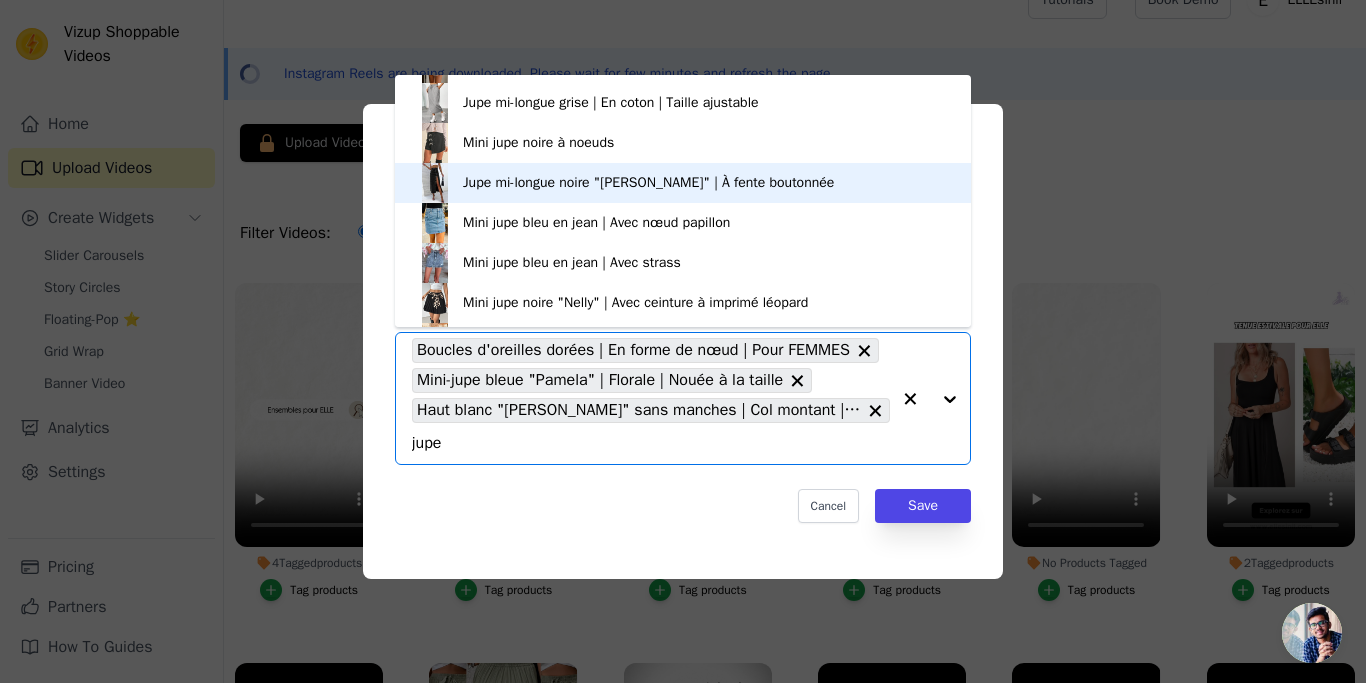 click on "Jupe mi-longue noire "[PERSON_NAME]" | À fente boutonnée" at bounding box center (648, 183) 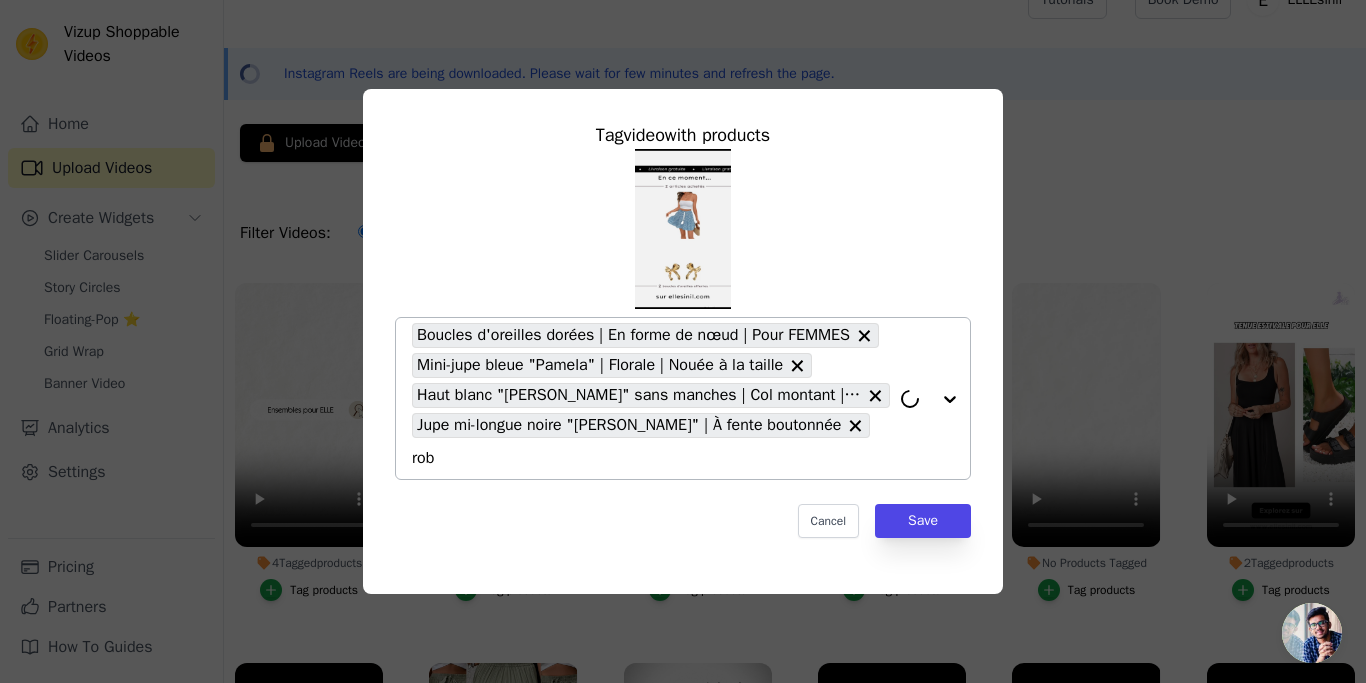 type on "robe" 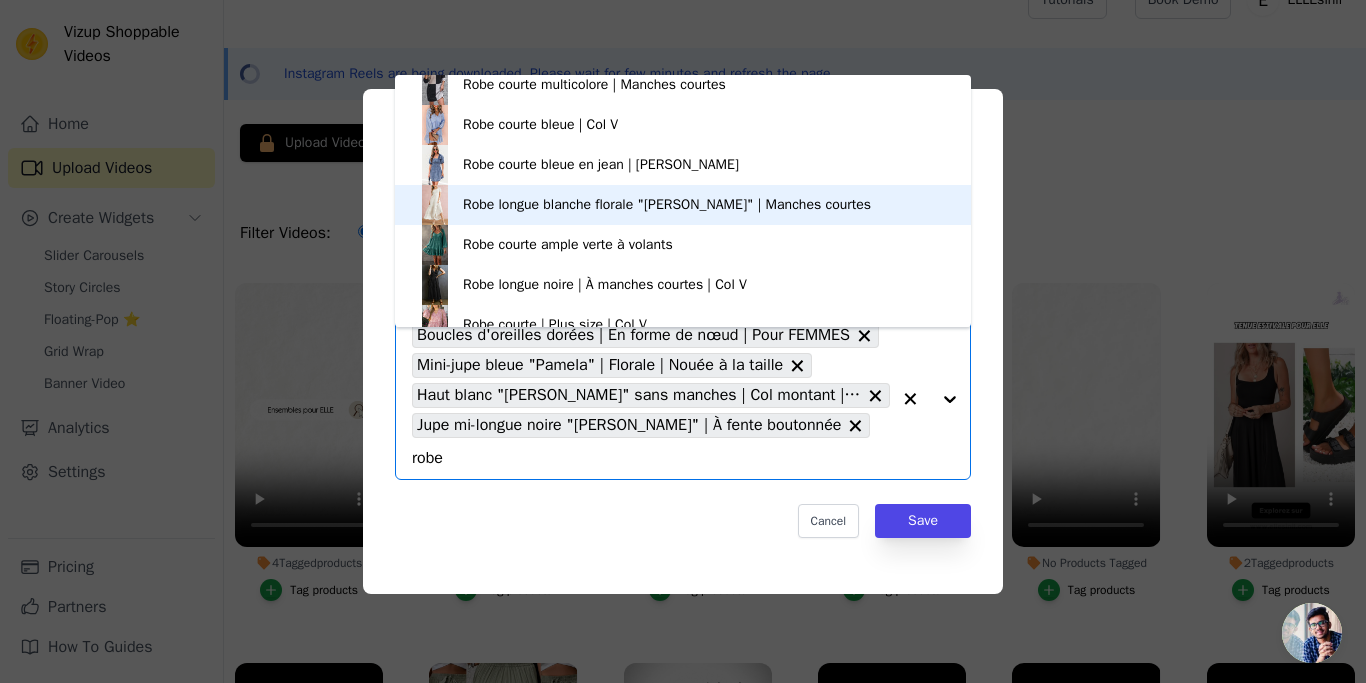 scroll, scrollTop: 1654, scrollLeft: 0, axis: vertical 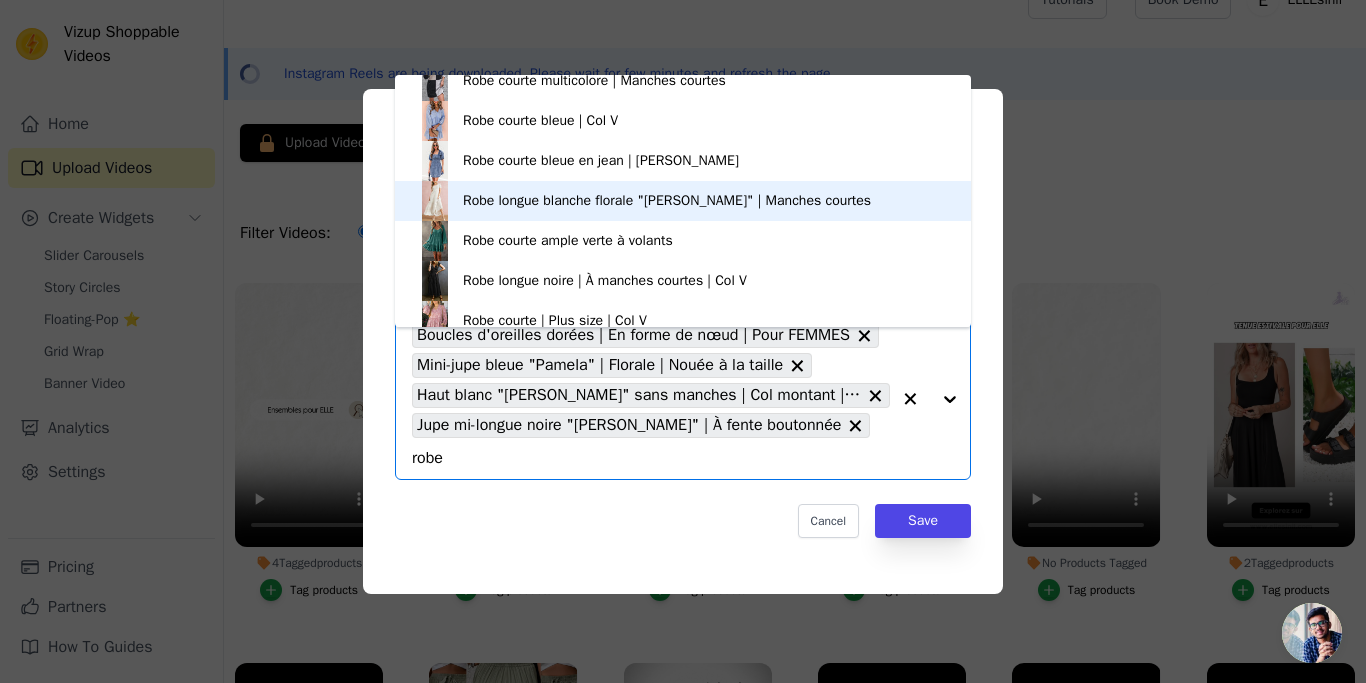 click on "Robe longue blanche florale "[PERSON_NAME]" | Manches courtes" at bounding box center [667, 201] 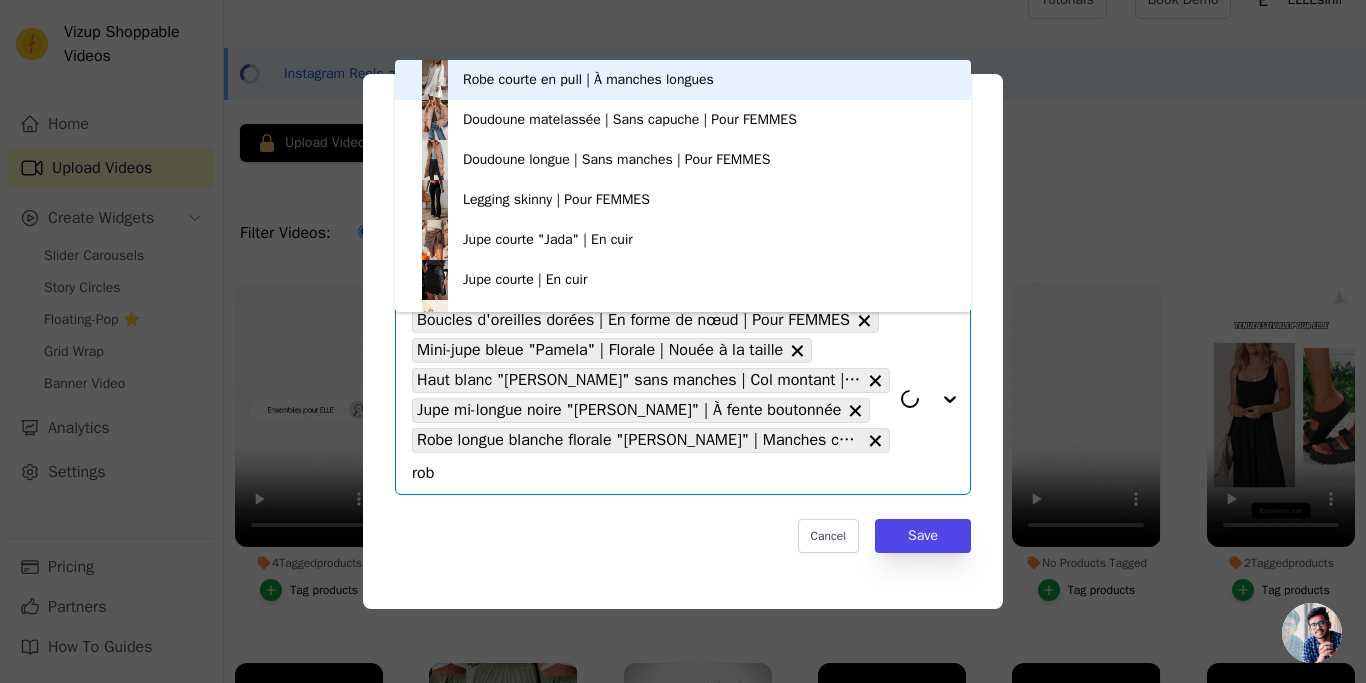 type on "robe" 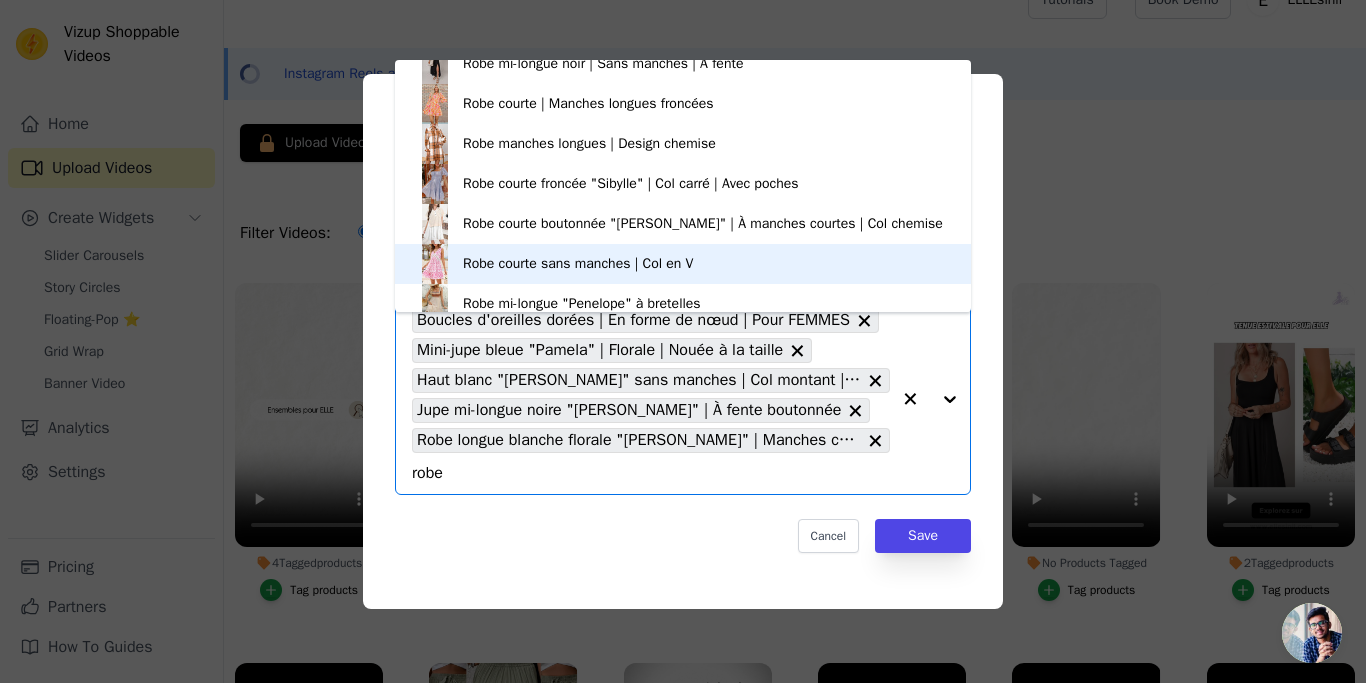 scroll, scrollTop: 497, scrollLeft: 0, axis: vertical 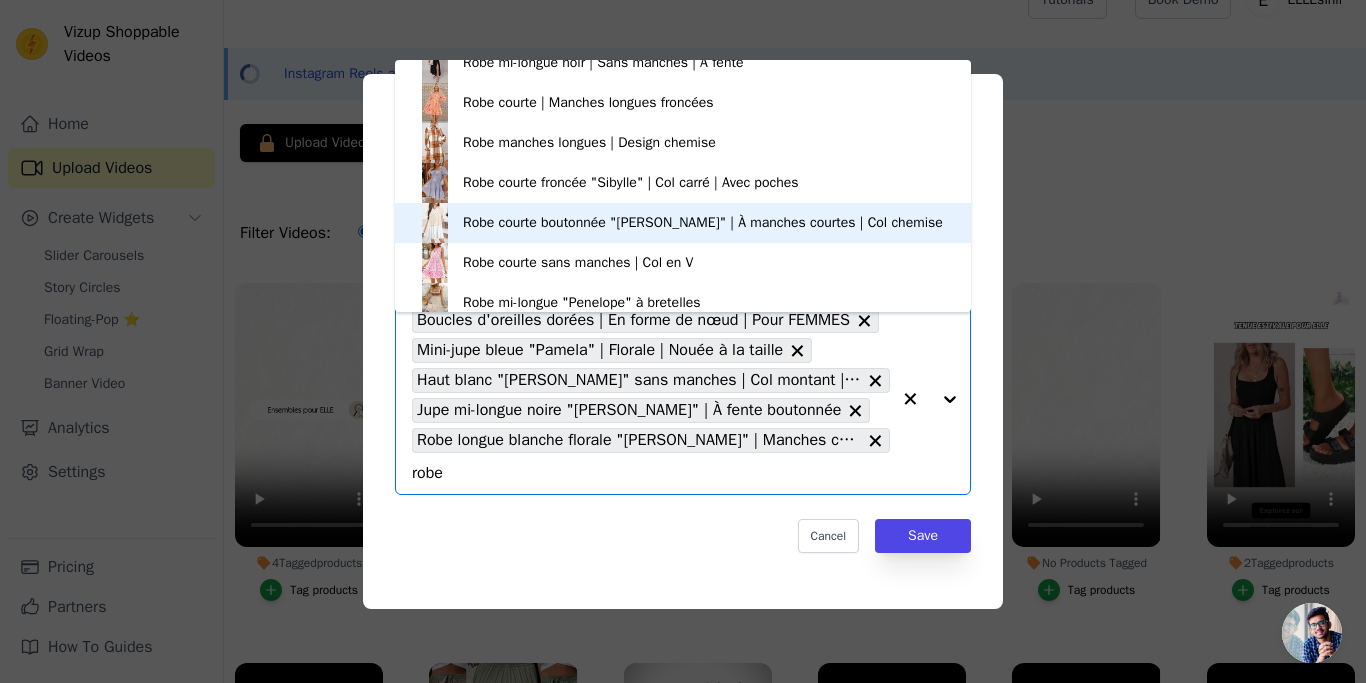 click on "Robe courte boutonnée "[PERSON_NAME]" | À manches courtes | Col chemise" at bounding box center (703, 223) 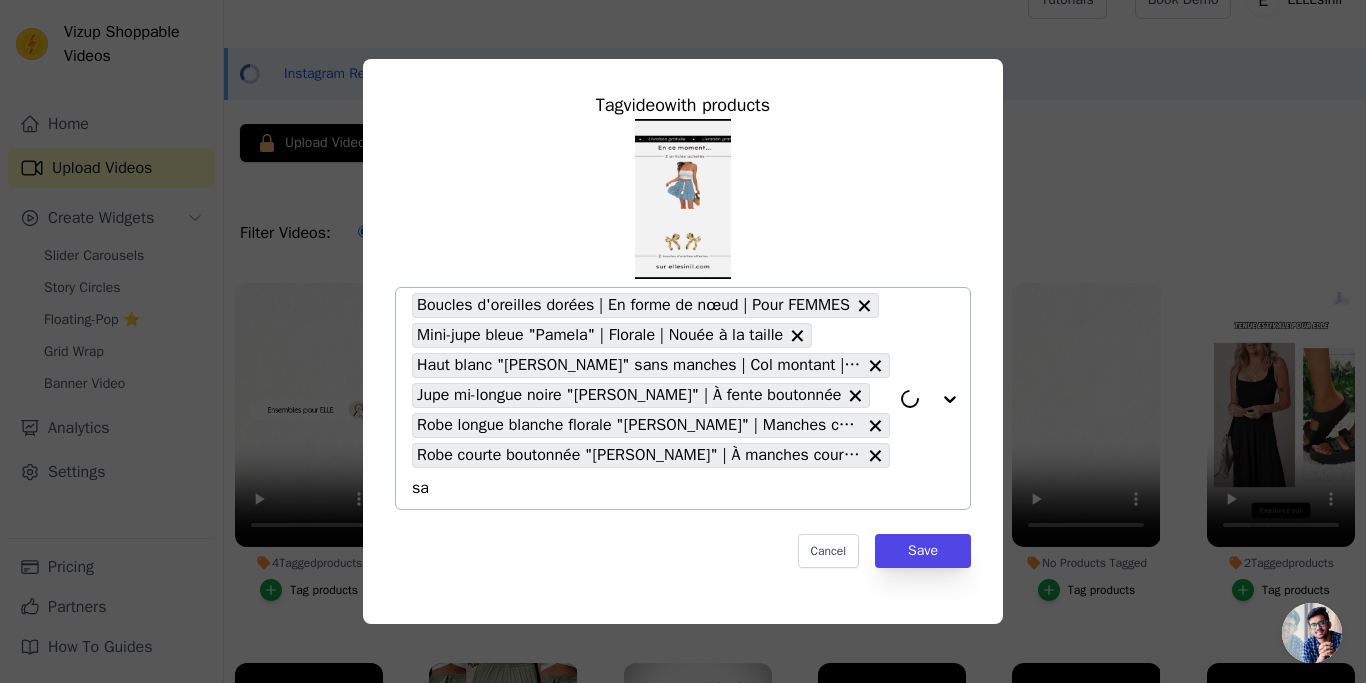 type on "sac" 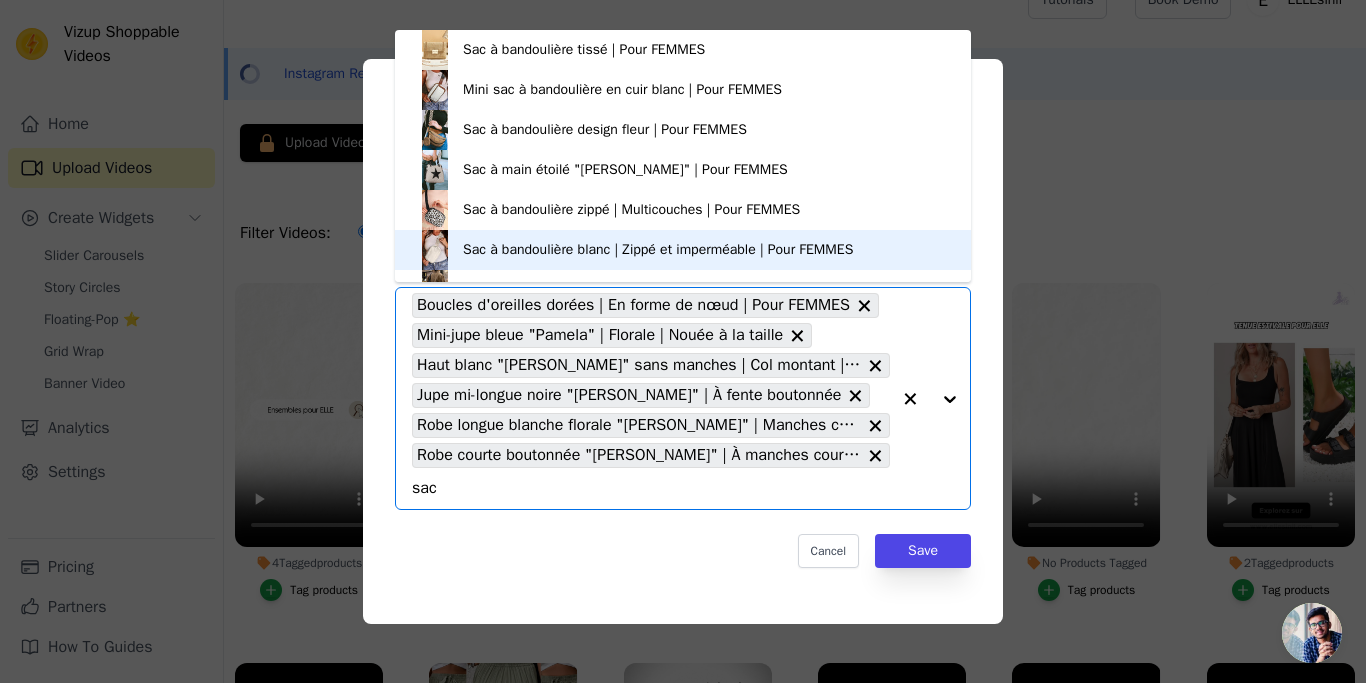 scroll, scrollTop: 28, scrollLeft: 0, axis: vertical 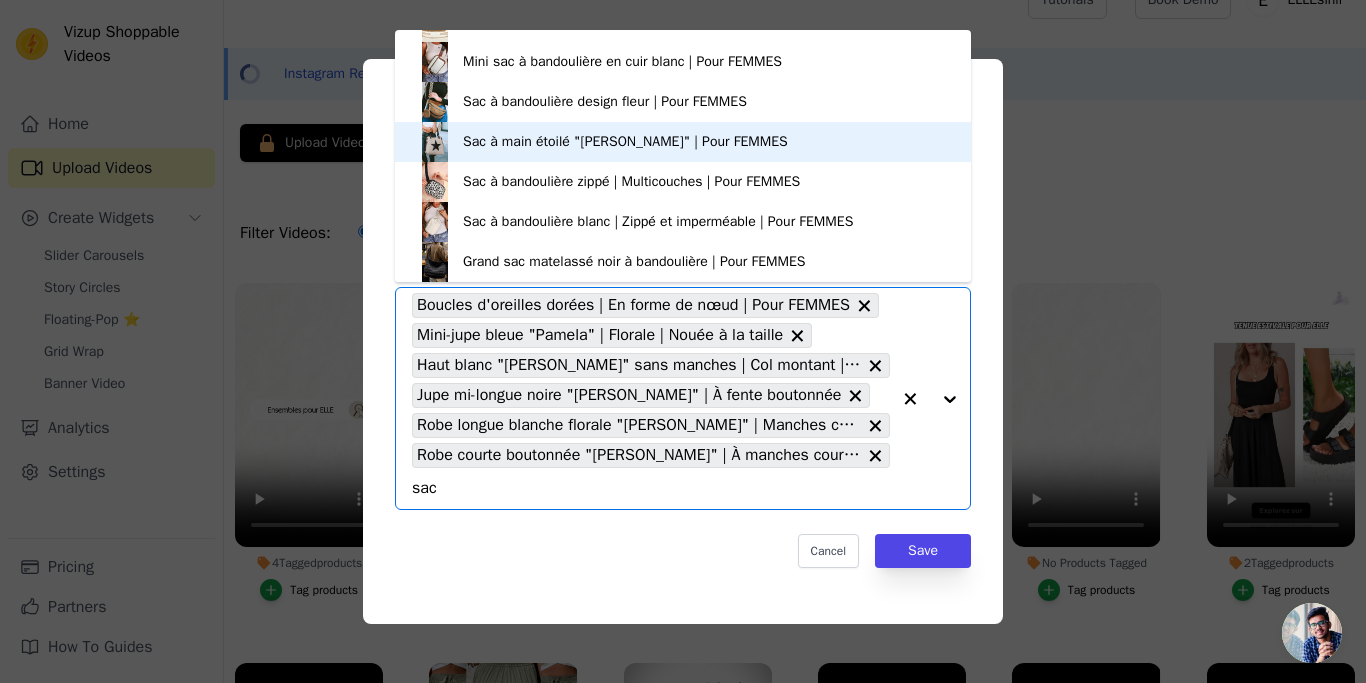 click on "Sac à main étoilé "[PERSON_NAME]" | Pour FEMMES" at bounding box center (625, 142) 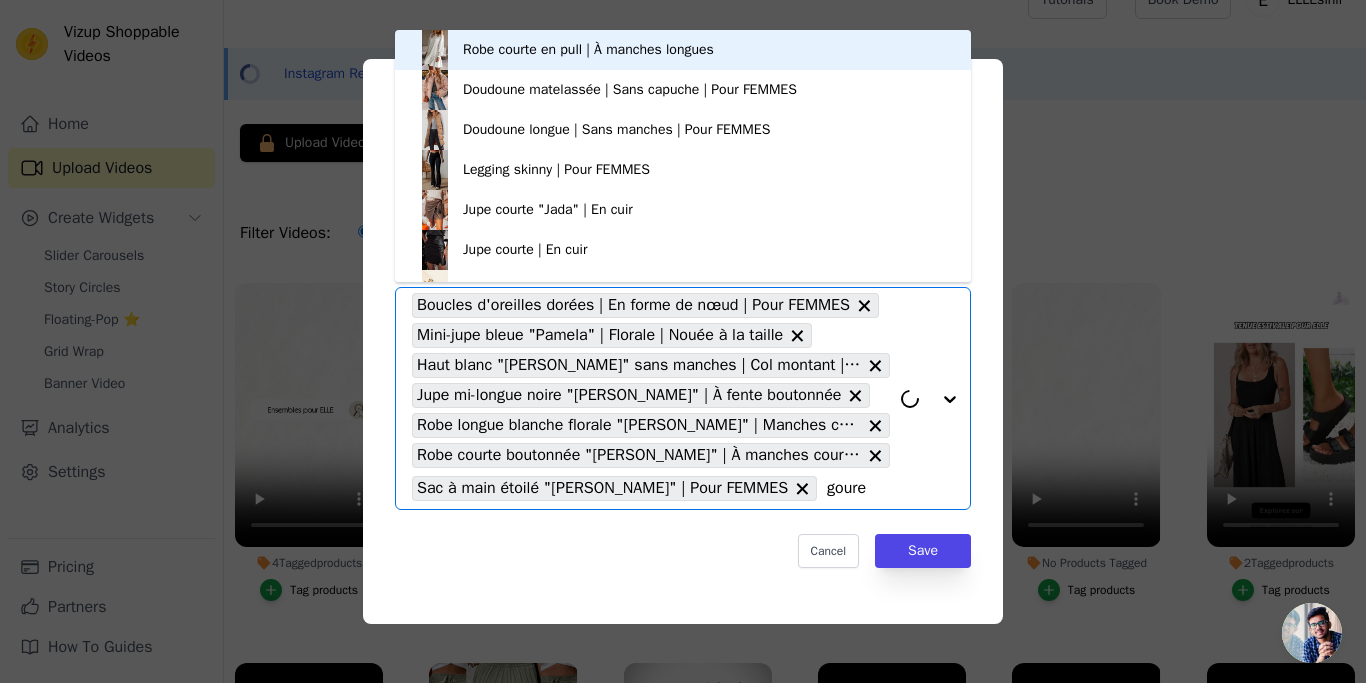 type on "gour" 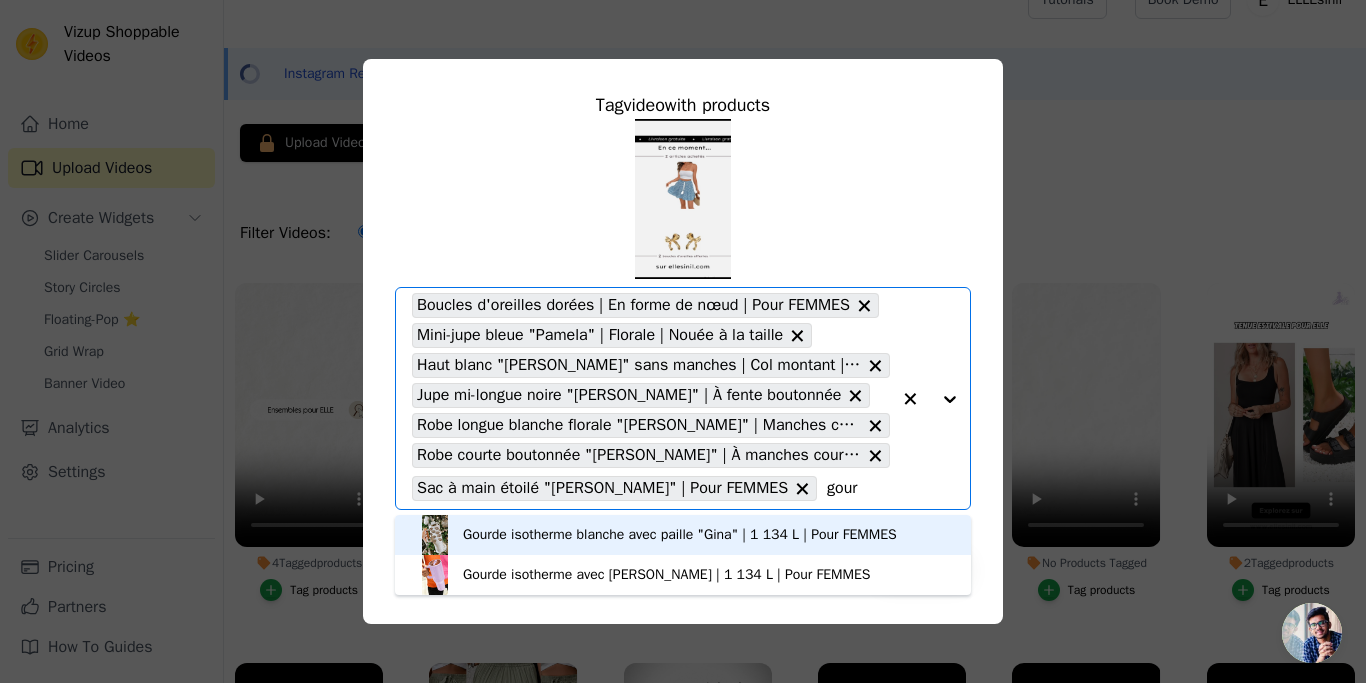click on "Gourde isotherme blanche avec paille "Gina" | 1 134 L | Pour FEMMES" at bounding box center (680, 535) 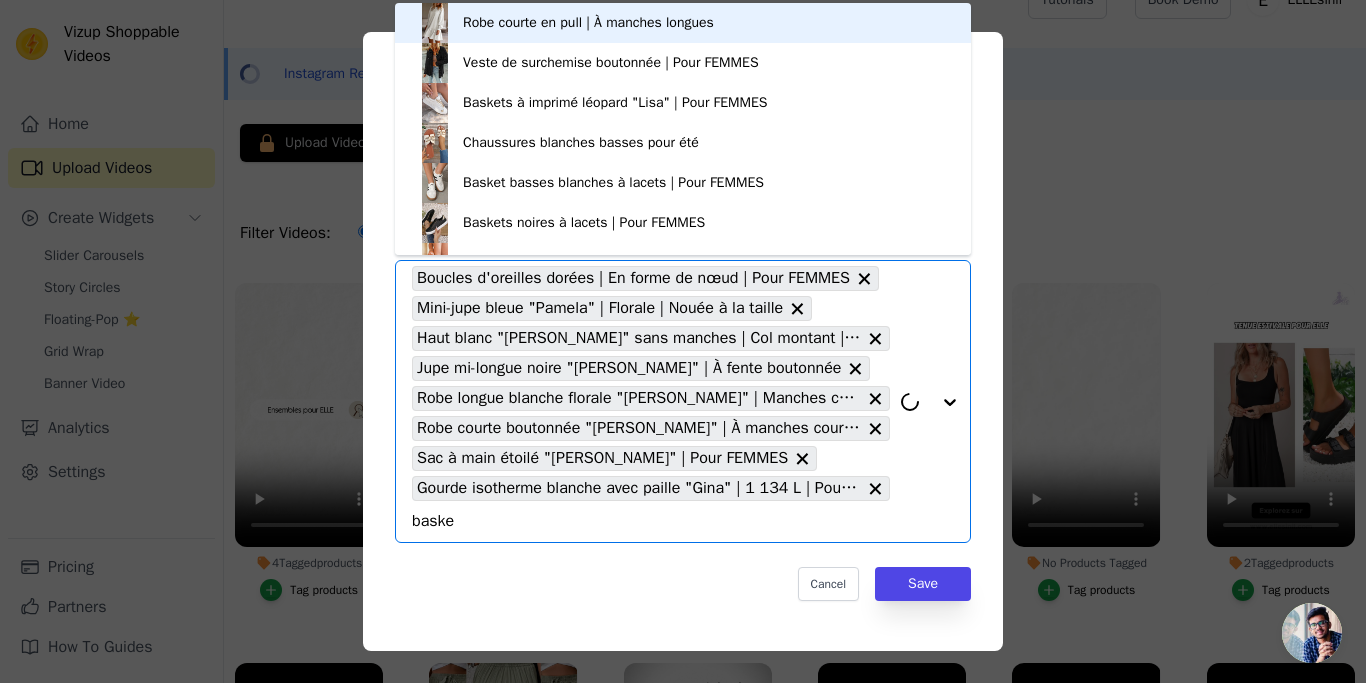 type on "basket" 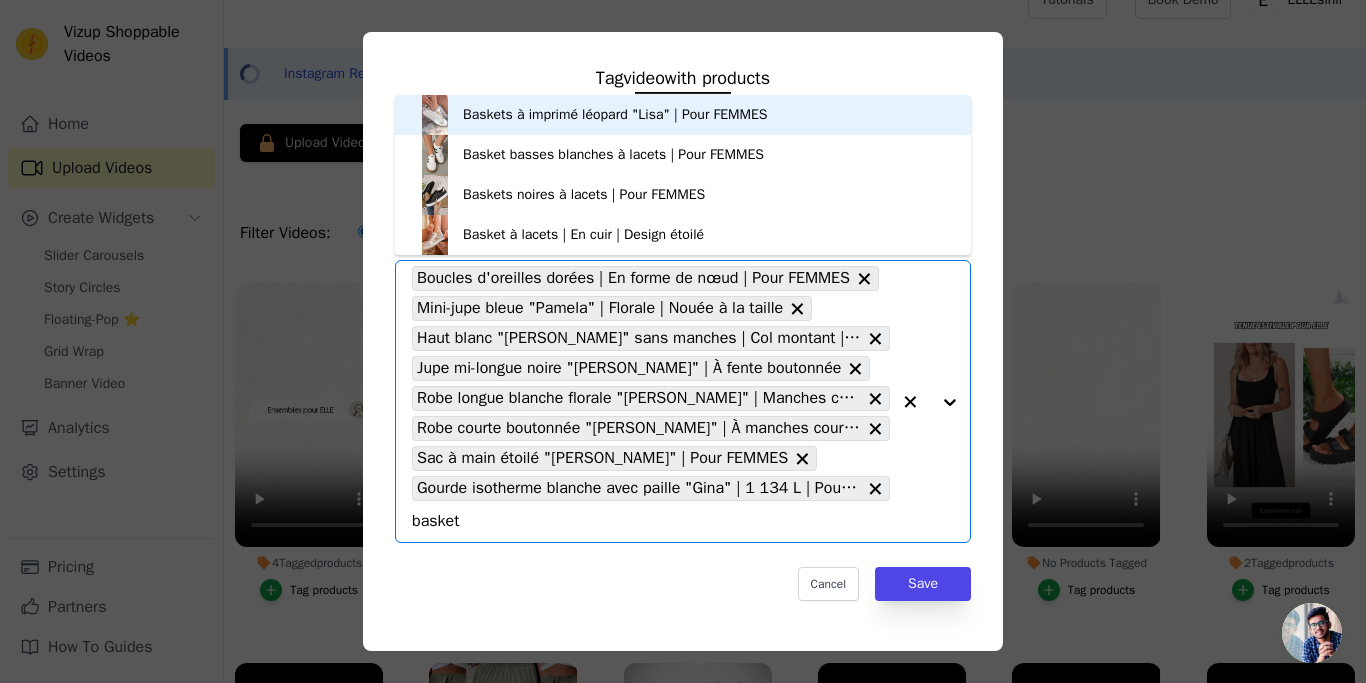 click on "Baskets à imprimé léopard "Lisa" | Pour FEMMES" at bounding box center (615, 115) 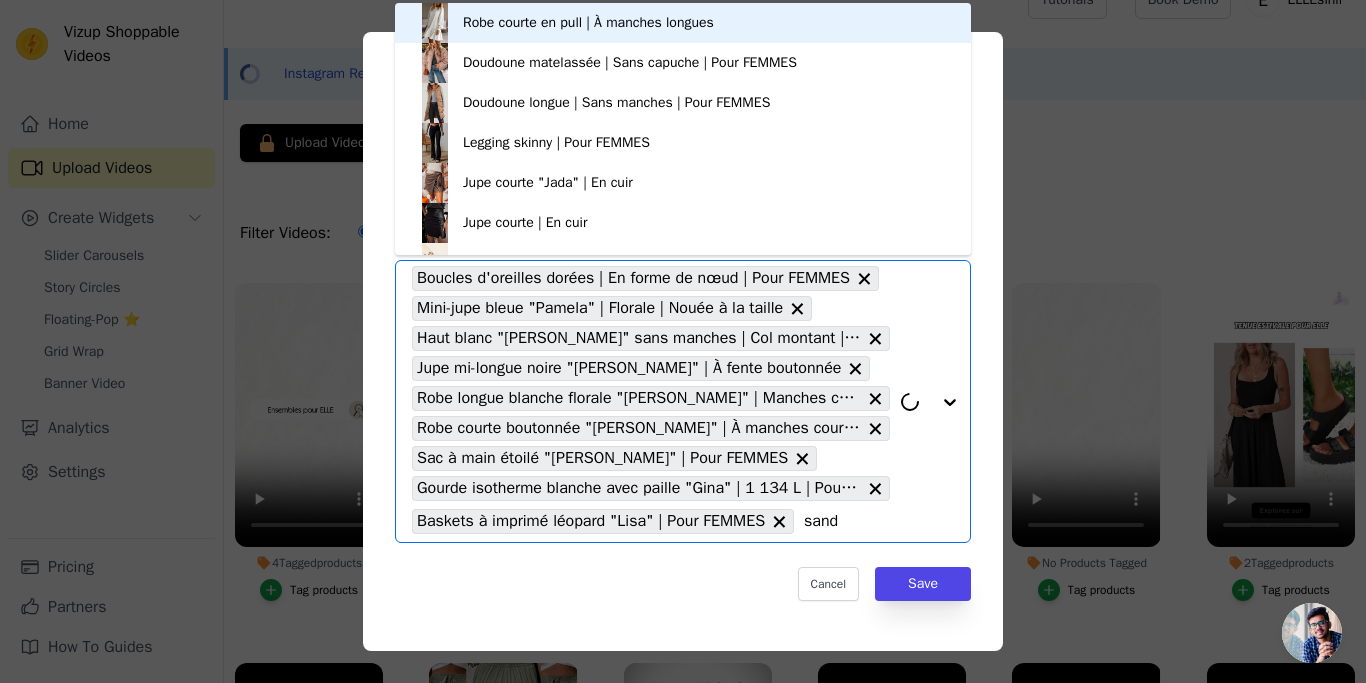 type on "sanda" 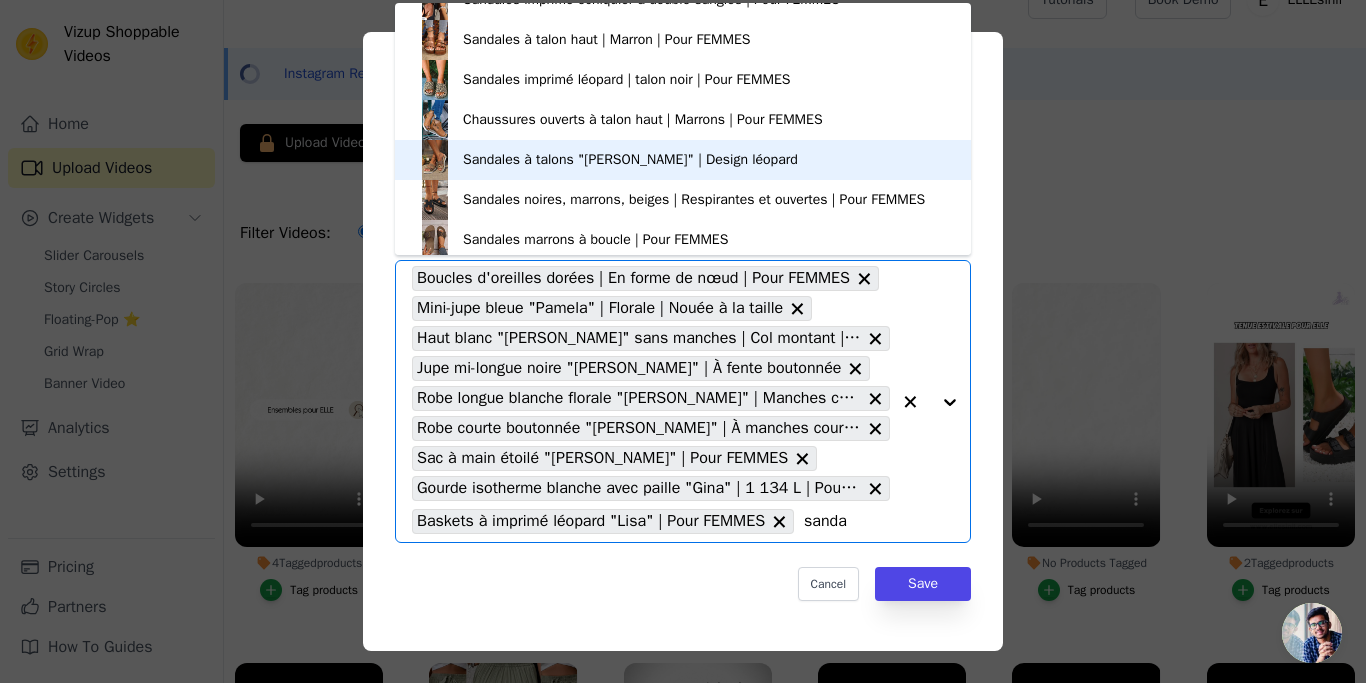 scroll, scrollTop: 76, scrollLeft: 0, axis: vertical 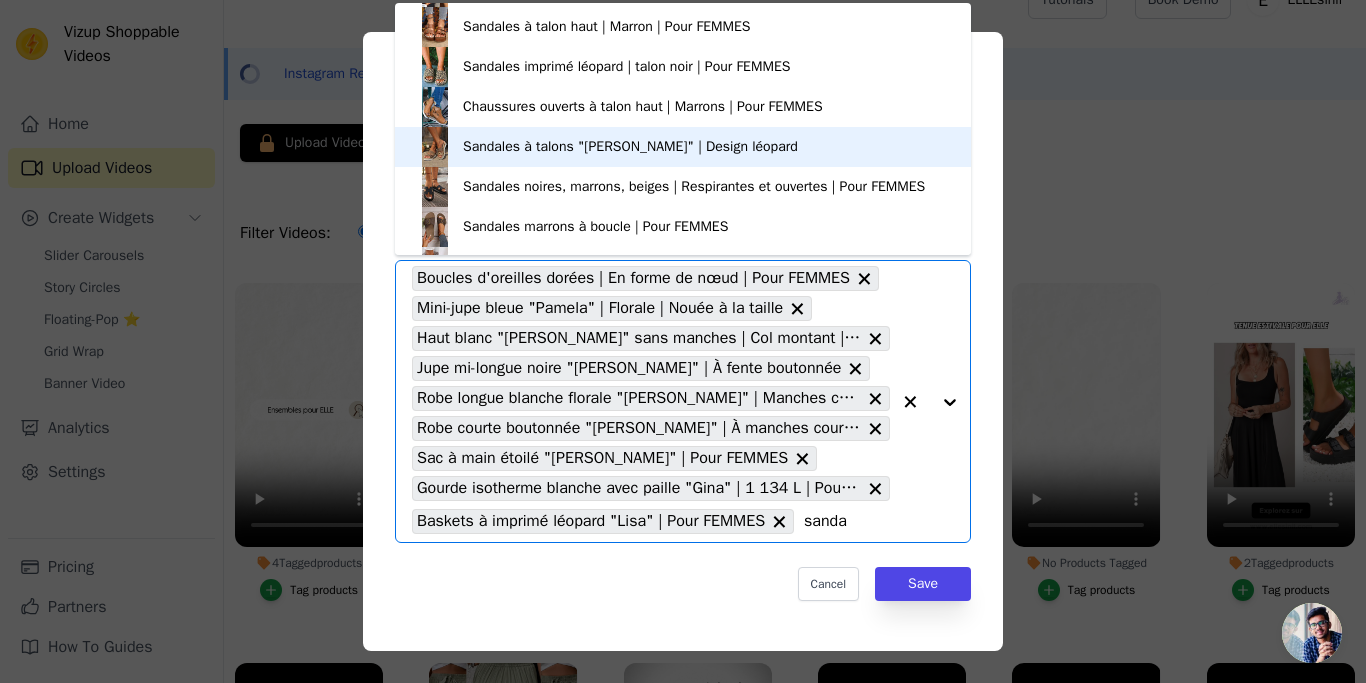 click on "Sandales à talons "[PERSON_NAME]" | Design léopard" at bounding box center [630, 147] 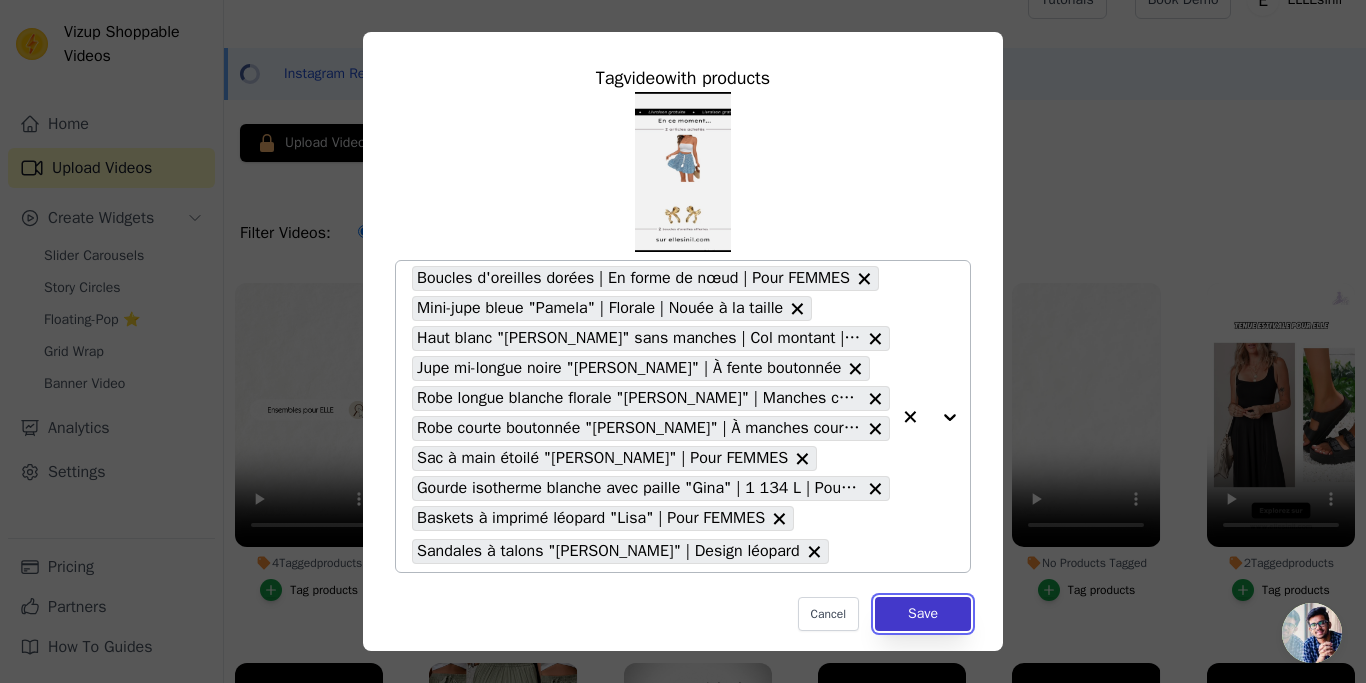 click on "Save" at bounding box center [923, 614] 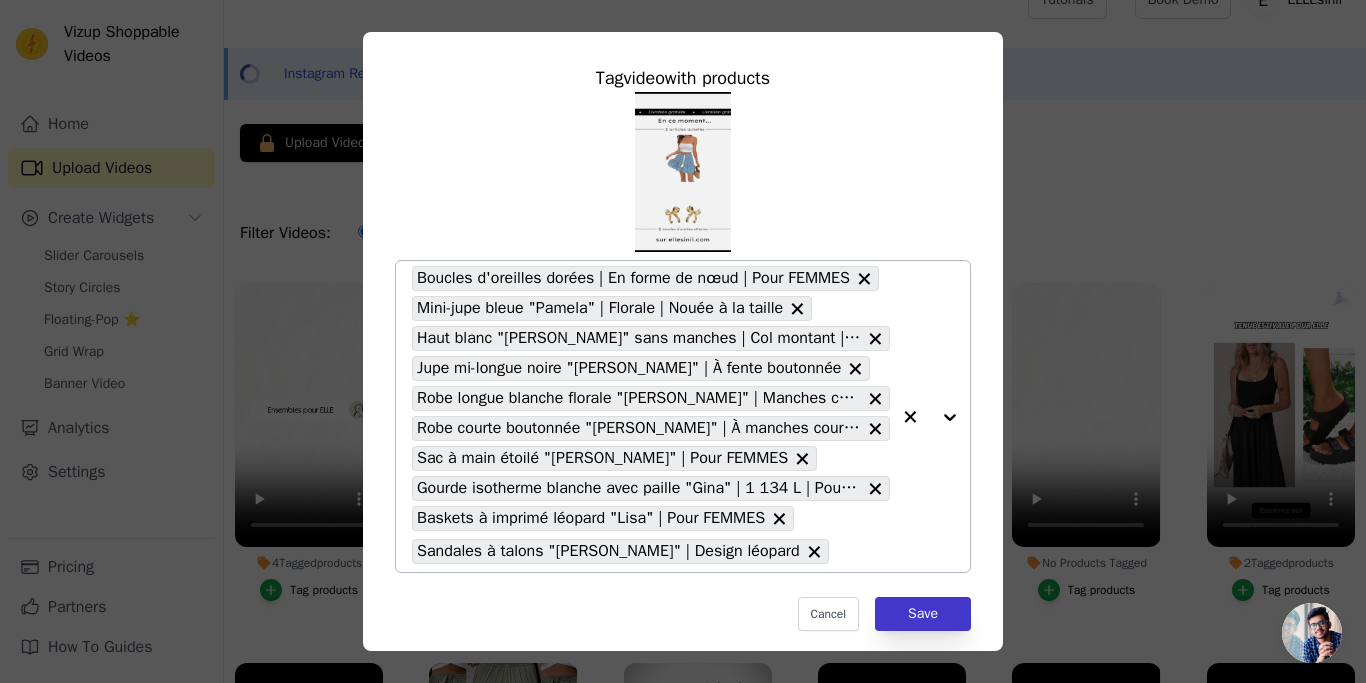 scroll, scrollTop: 32, scrollLeft: 0, axis: vertical 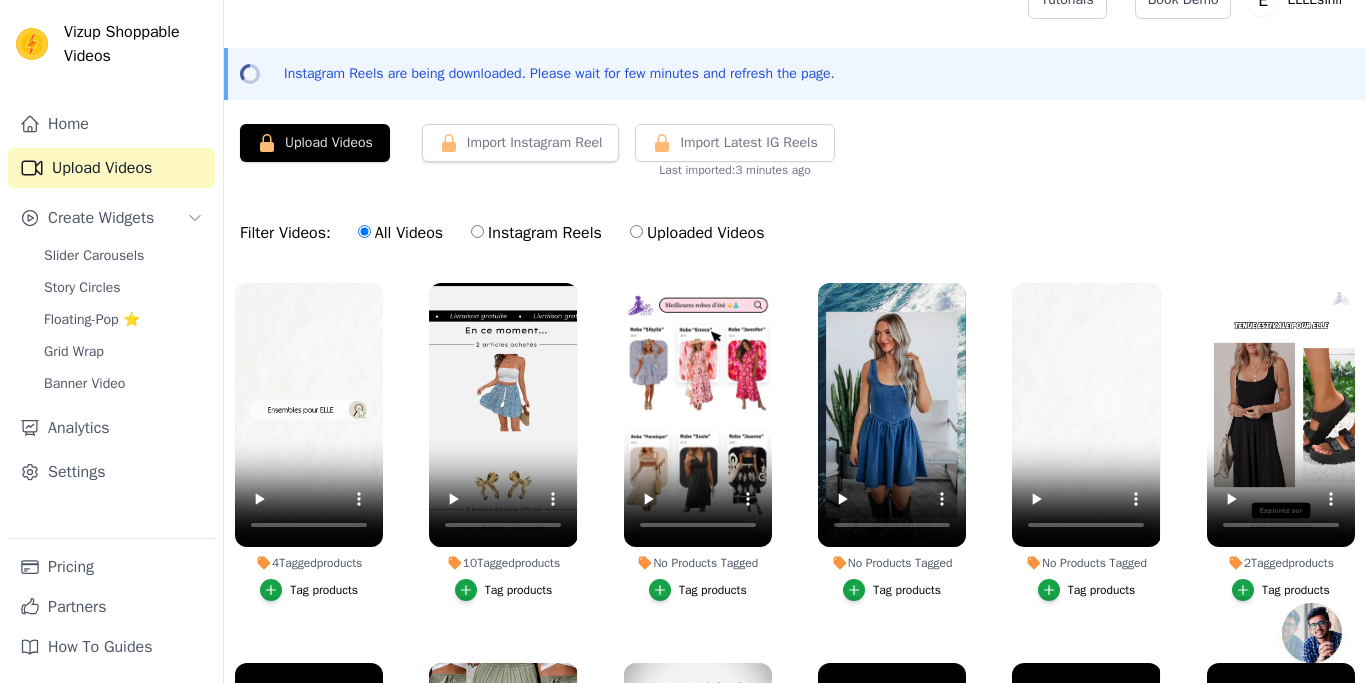 click on "Tag products" at bounding box center [907, 590] 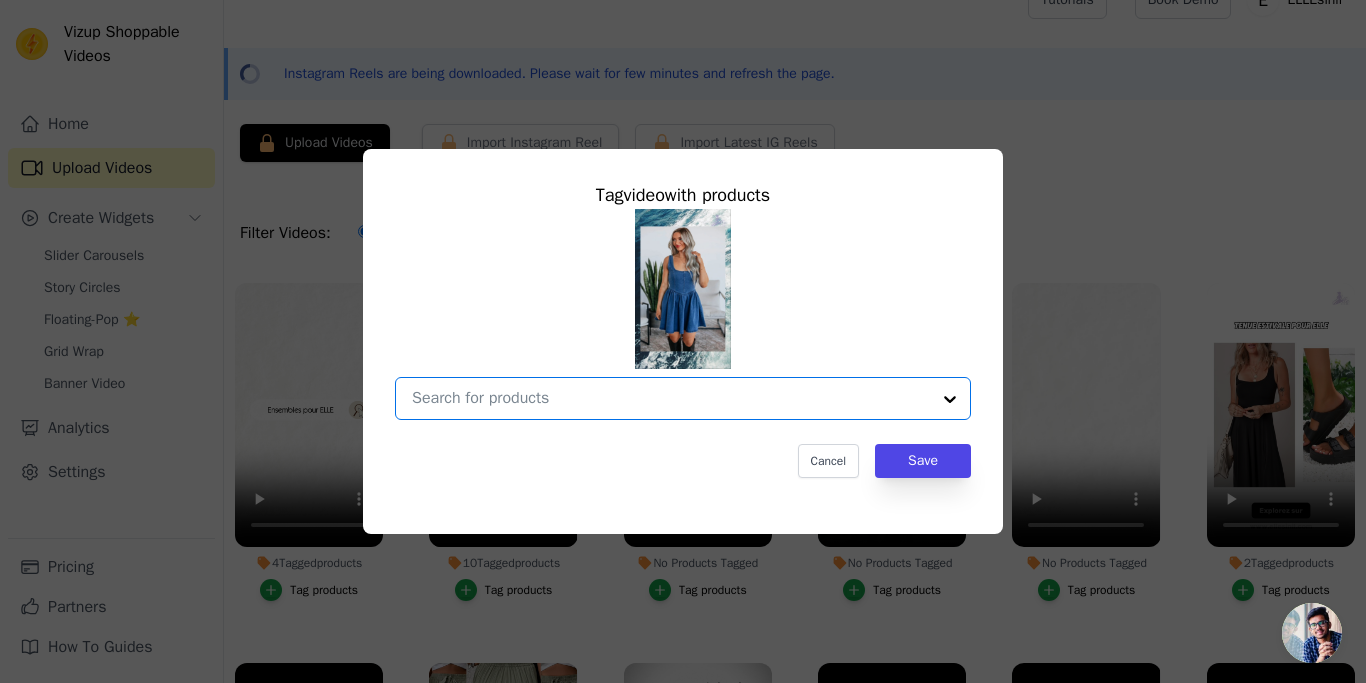 click on "No Products Tagged     Tag  video  with products       Option undefined, selected.   Select is focused, type to refine list, press down to open the menu.                   Cancel   Save     Tag products" at bounding box center [671, 398] 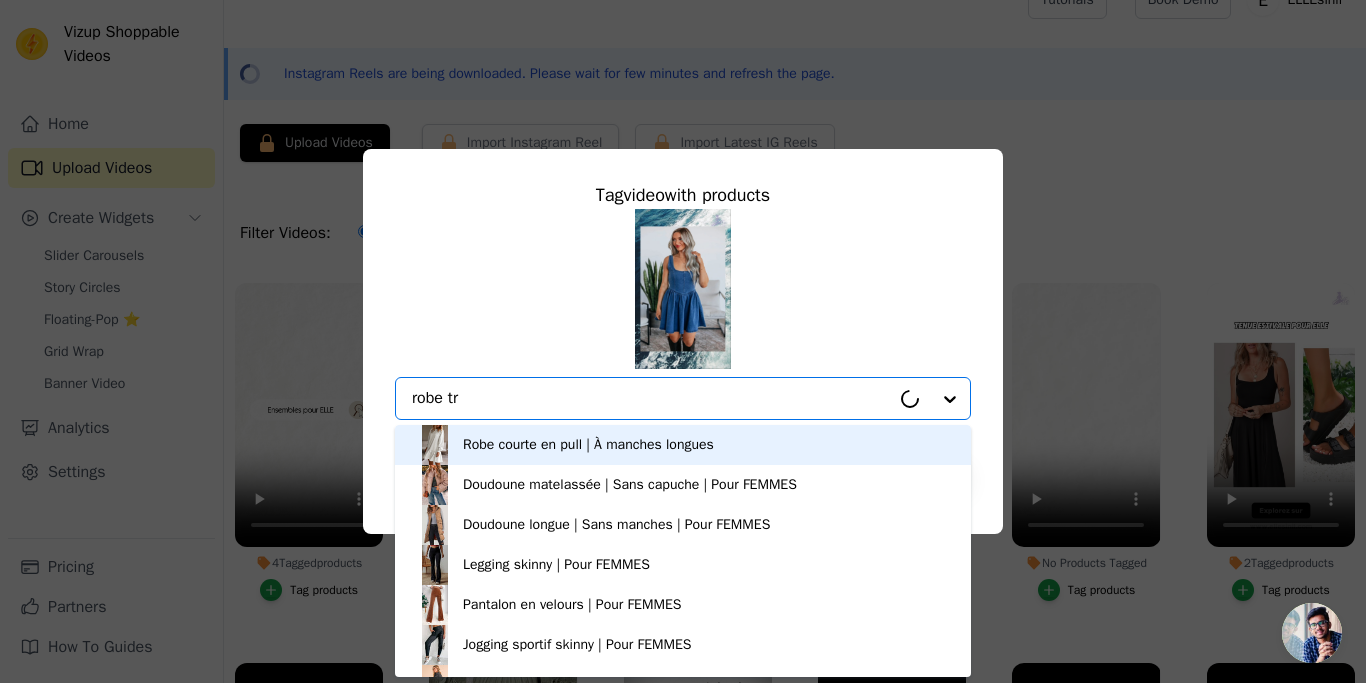 type on "robe tra" 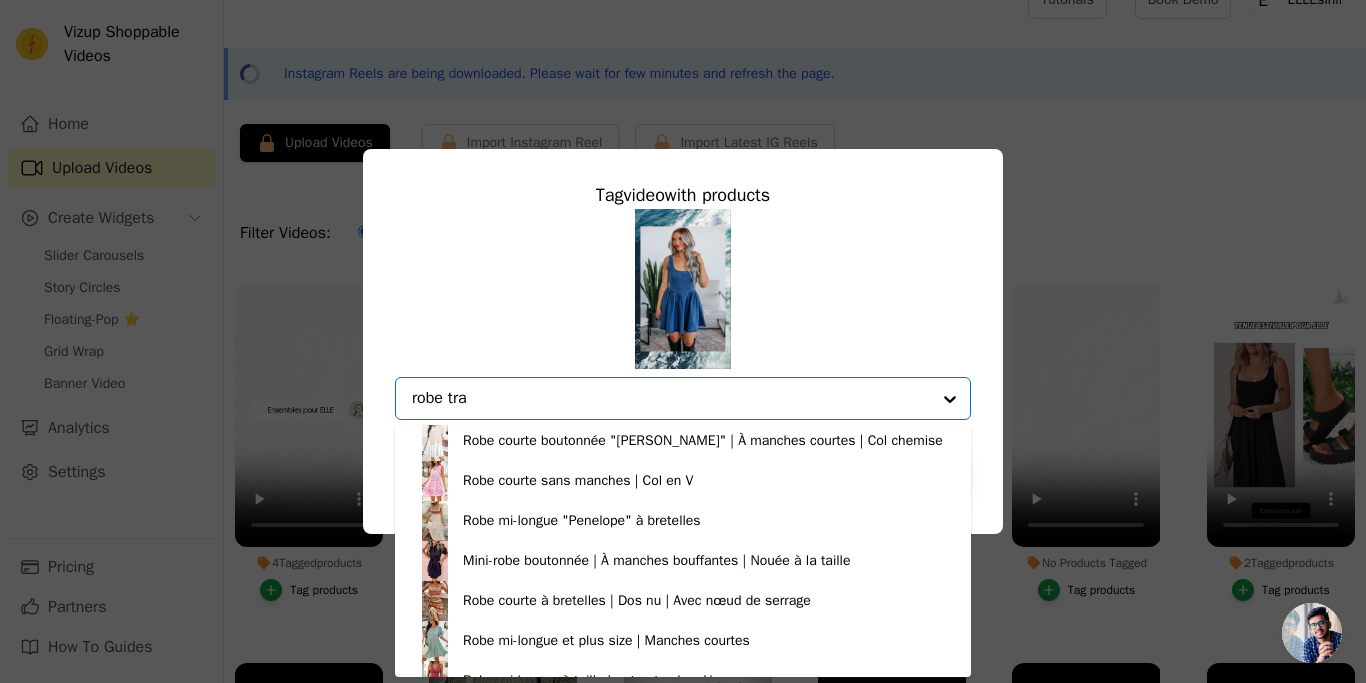 scroll, scrollTop: 828, scrollLeft: 0, axis: vertical 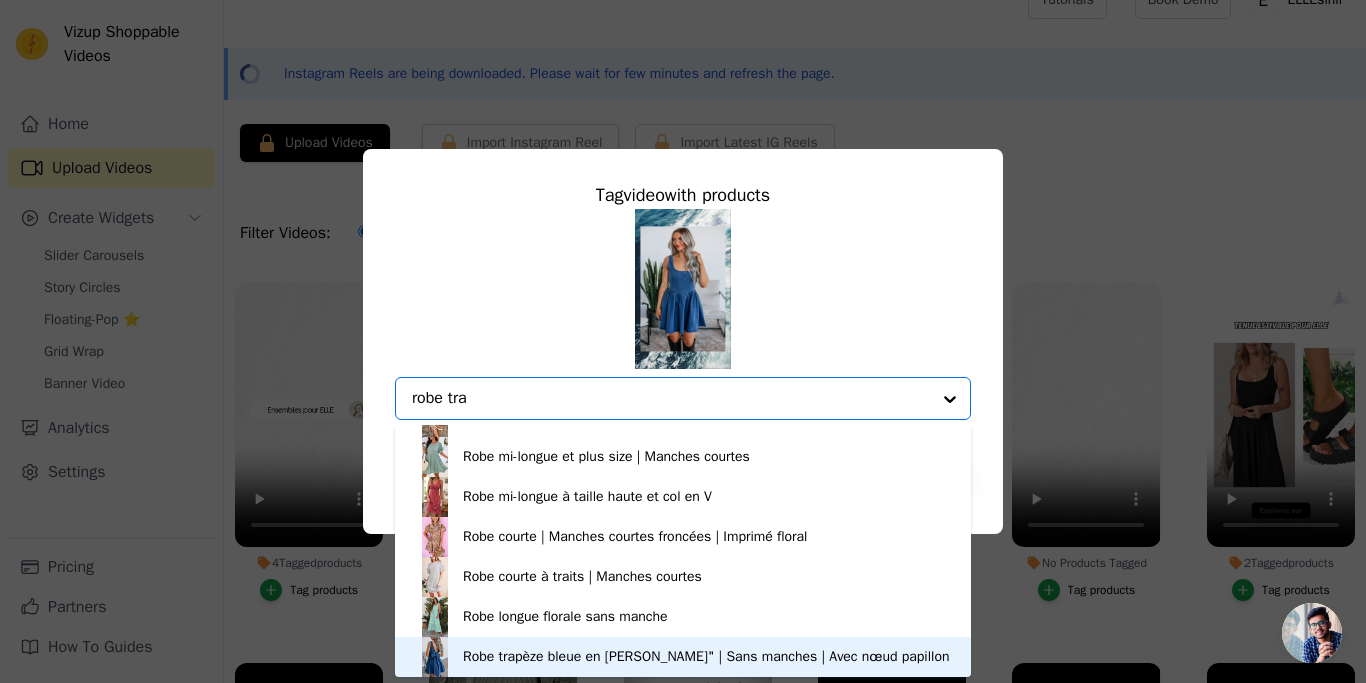click on "Robe trapèze bleue en [PERSON_NAME]" | Sans manches | Avec nœud papillon" at bounding box center [683, 657] 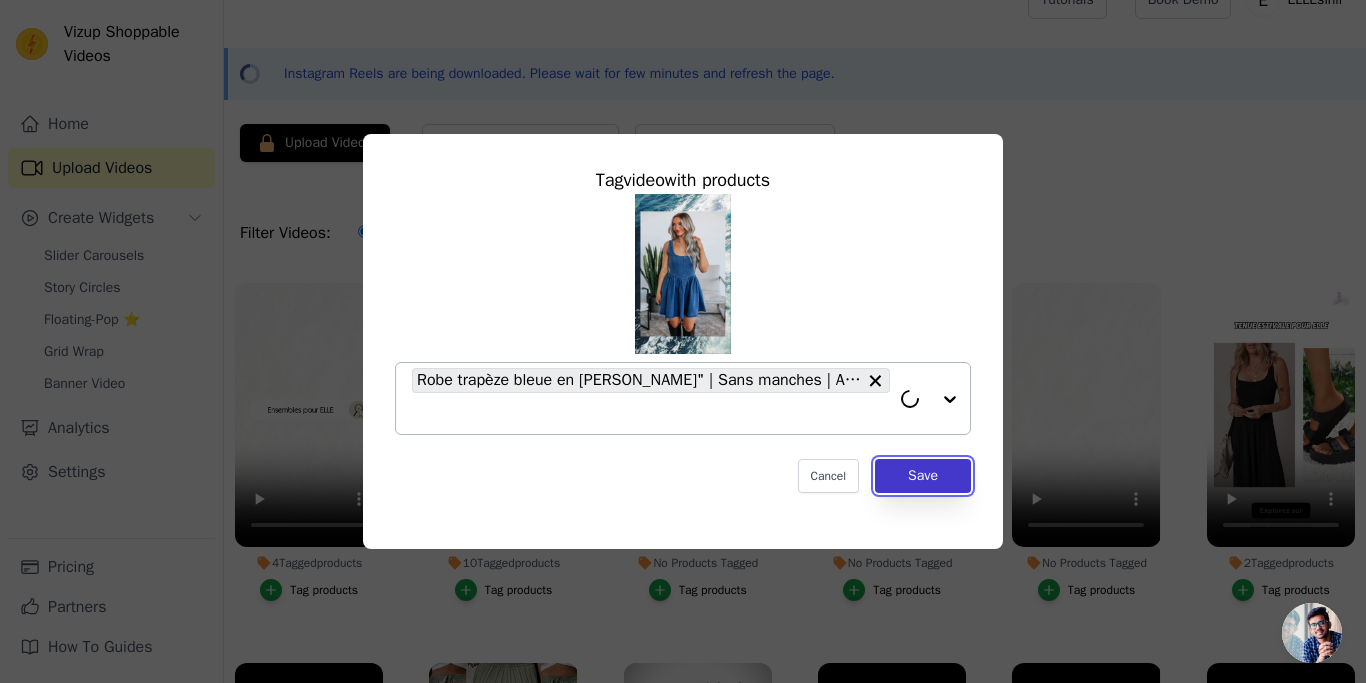 click on "Save" at bounding box center [923, 476] 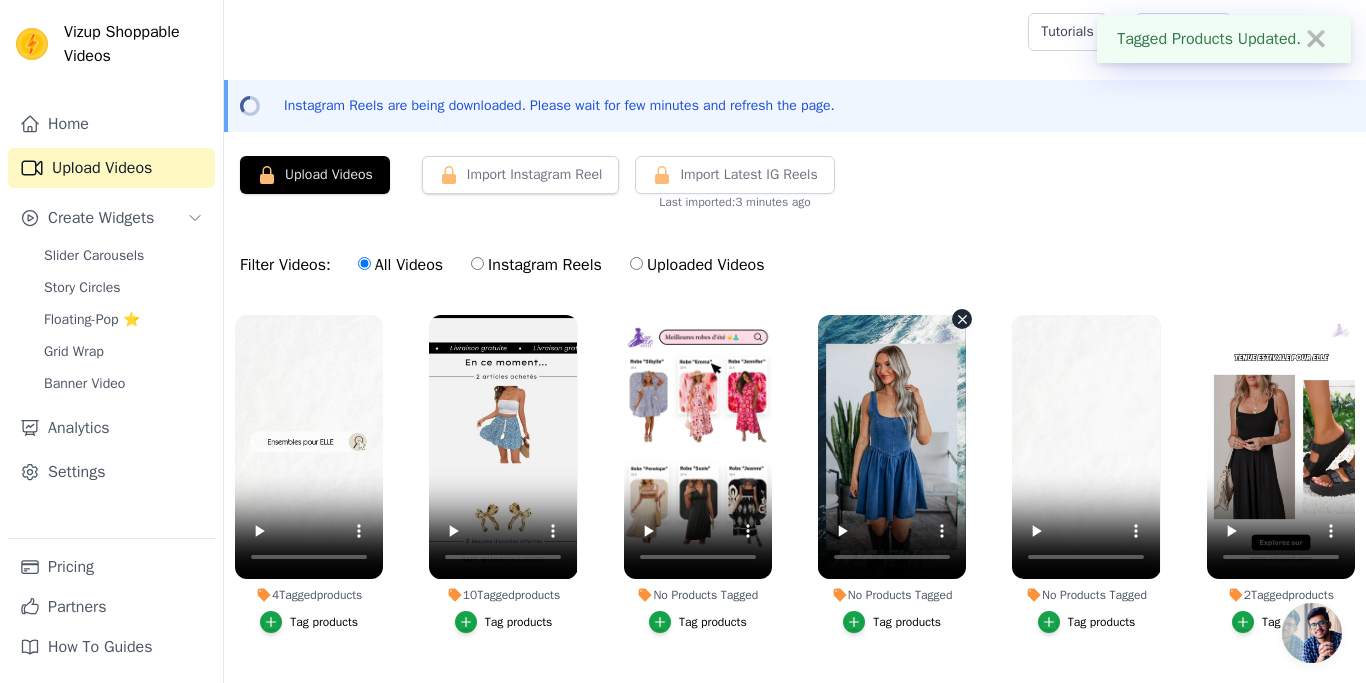 scroll, scrollTop: 32, scrollLeft: 0, axis: vertical 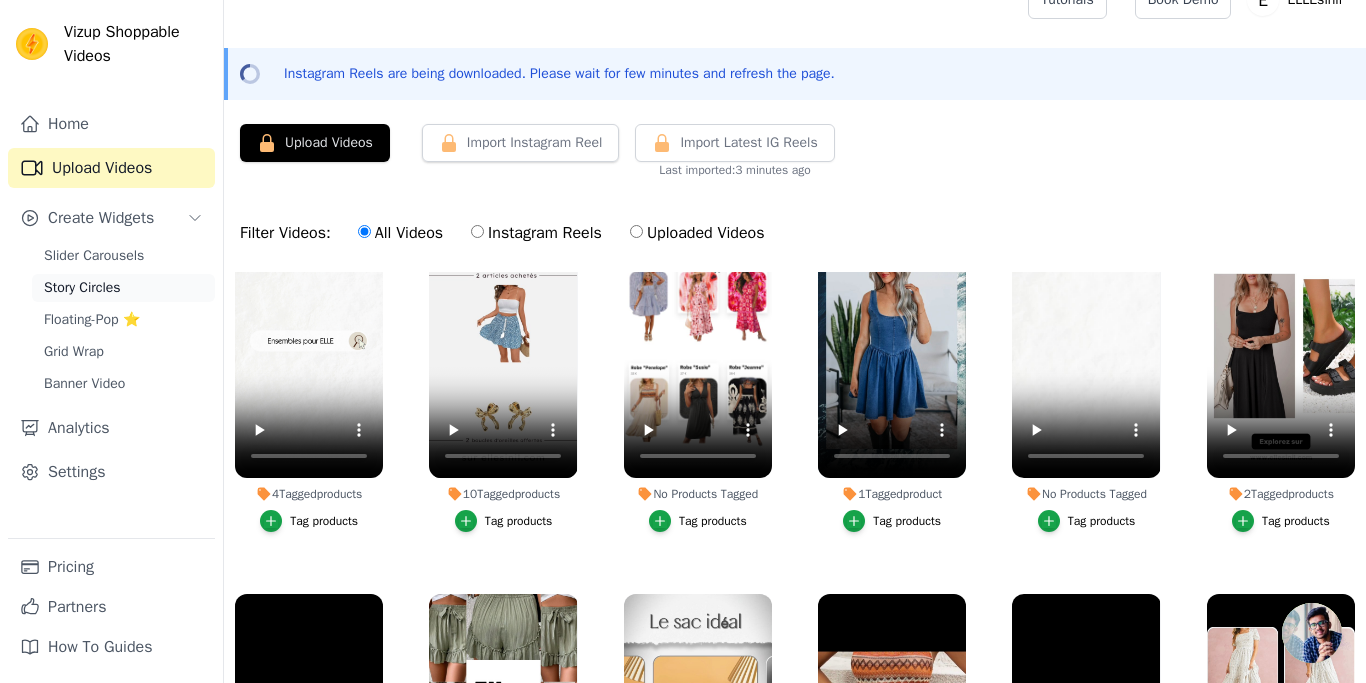 click on "Story Circles" at bounding box center [82, 288] 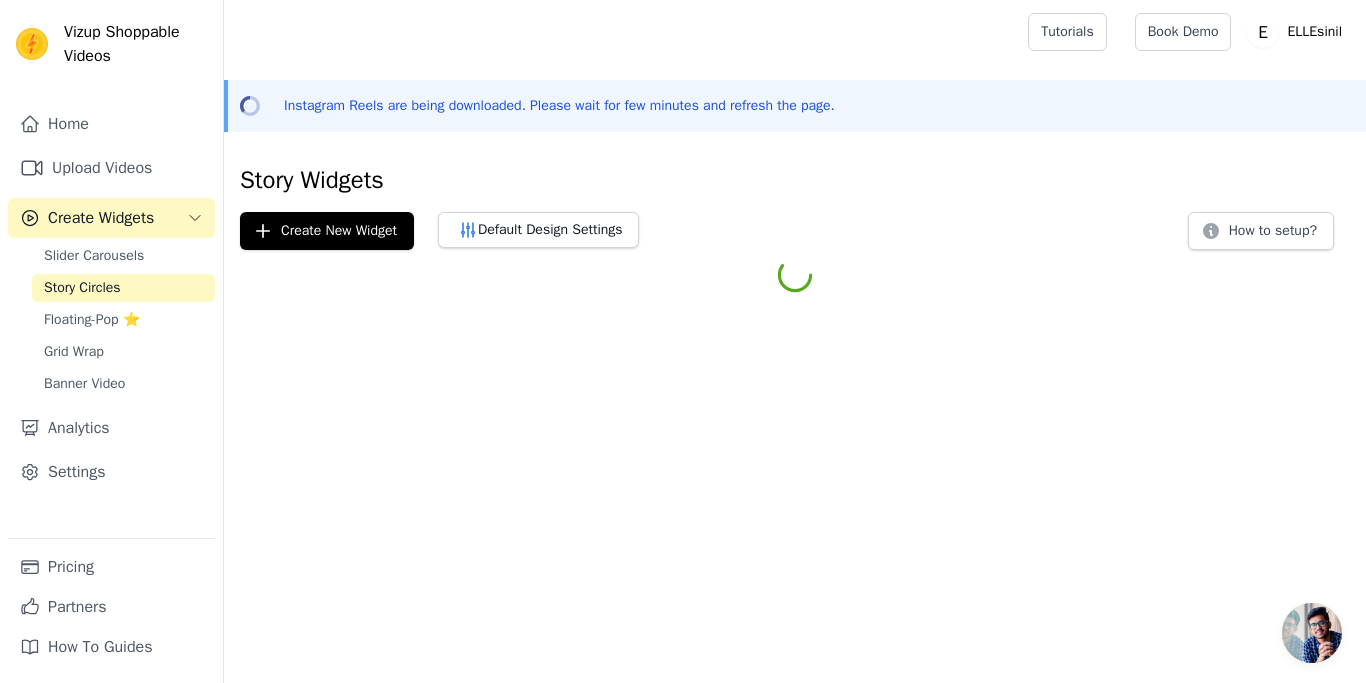 scroll, scrollTop: 0, scrollLeft: 0, axis: both 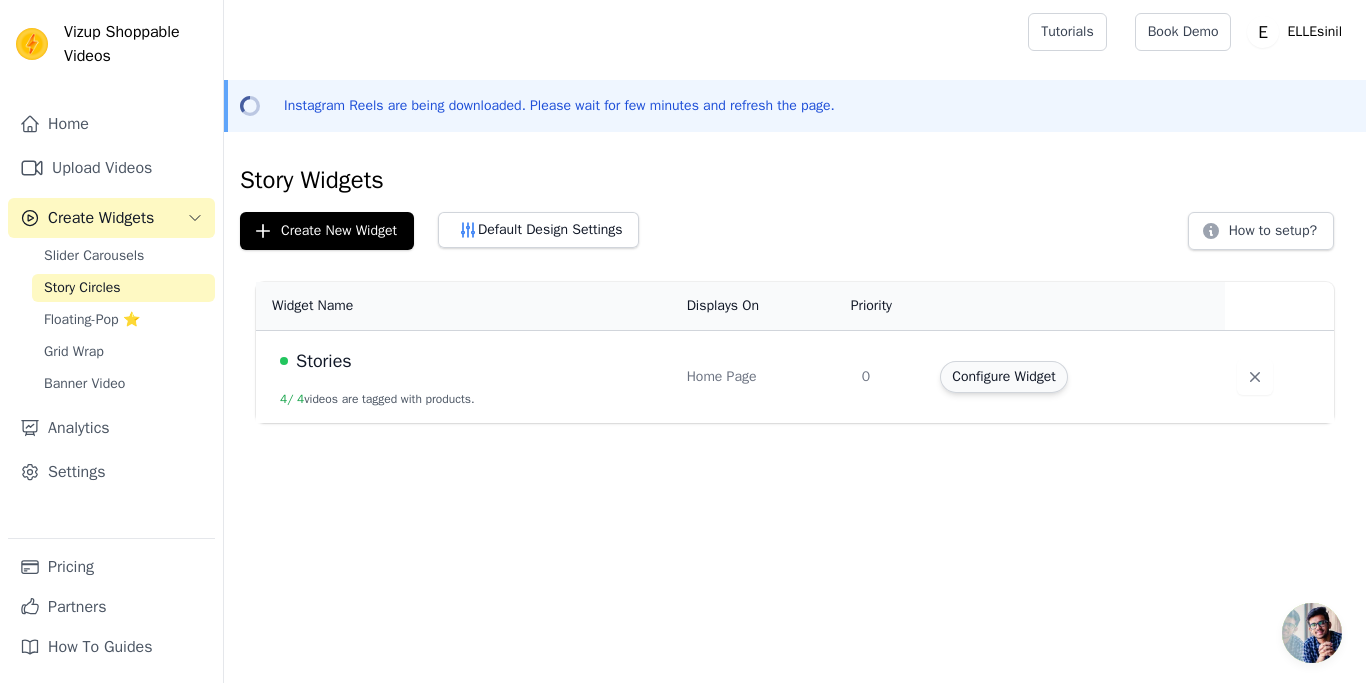 click on "Configure Widget" at bounding box center [1003, 377] 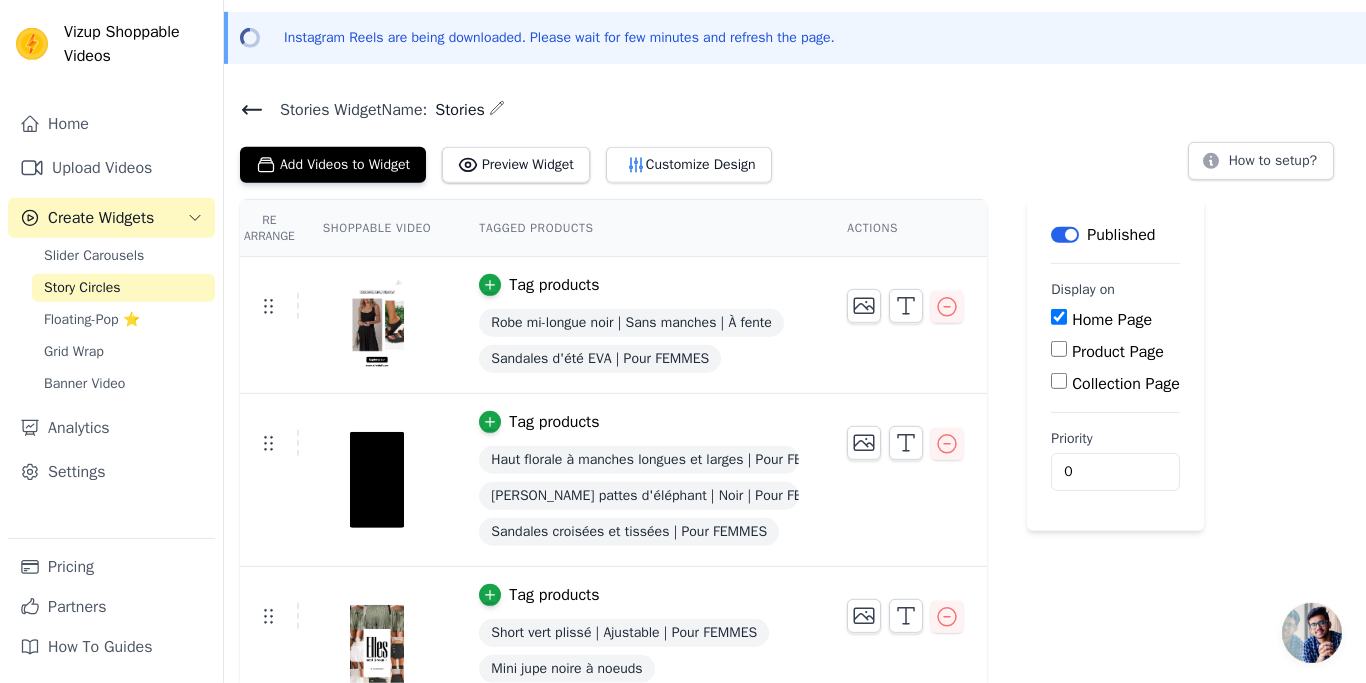 scroll, scrollTop: 0, scrollLeft: 0, axis: both 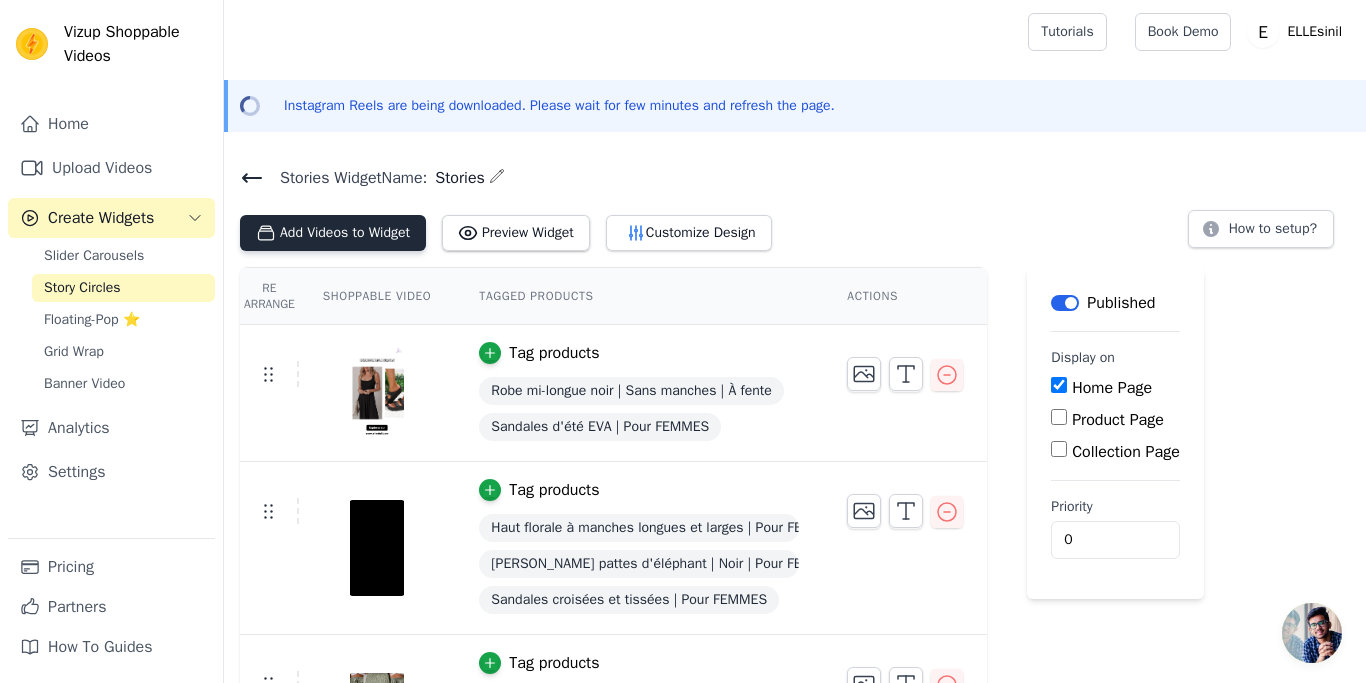 click on "Add Videos to Widget" at bounding box center [333, 233] 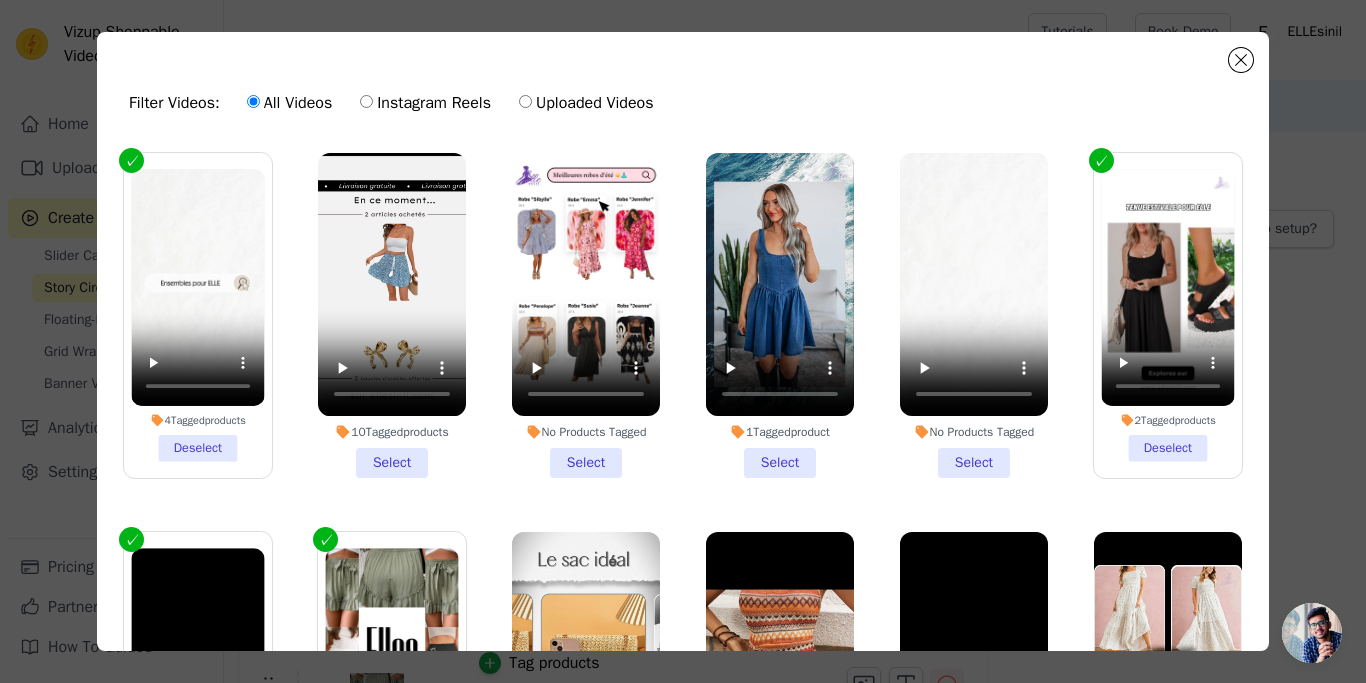 click on "10  Tagged  products     Select" at bounding box center (392, 315) 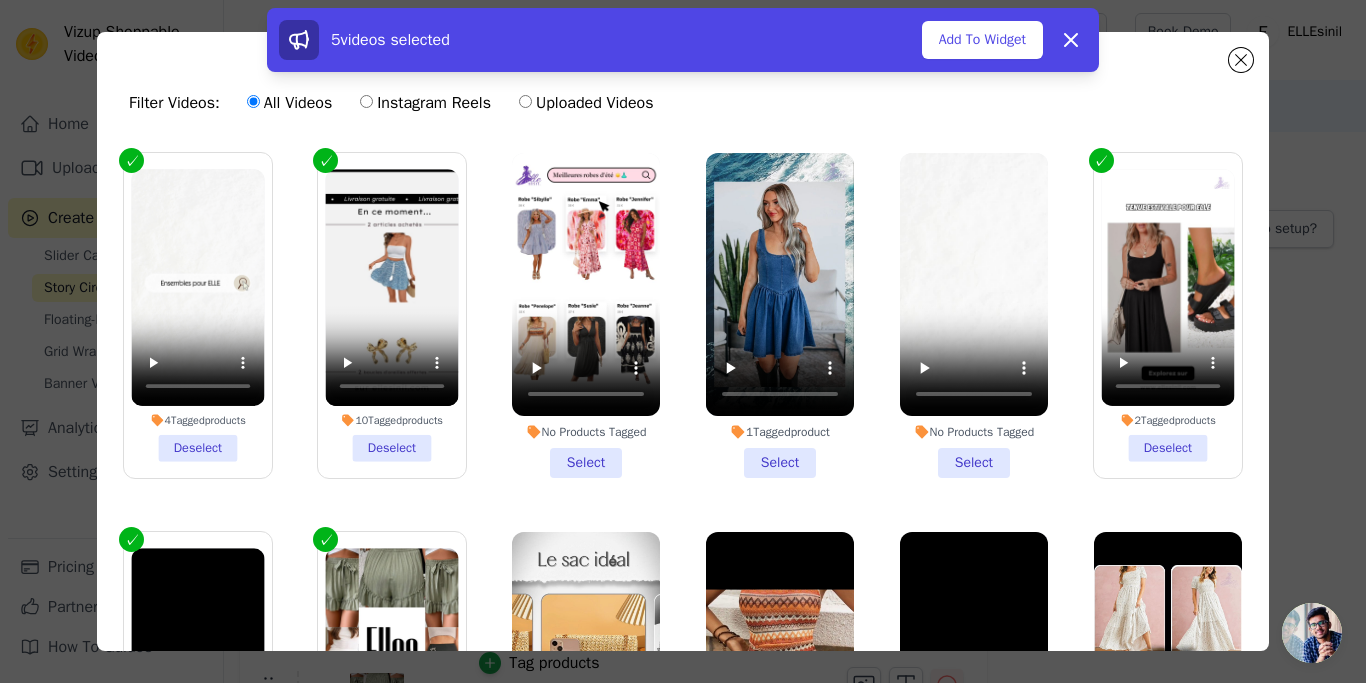 click on "1  Tagged  product     Select" at bounding box center (780, 315) 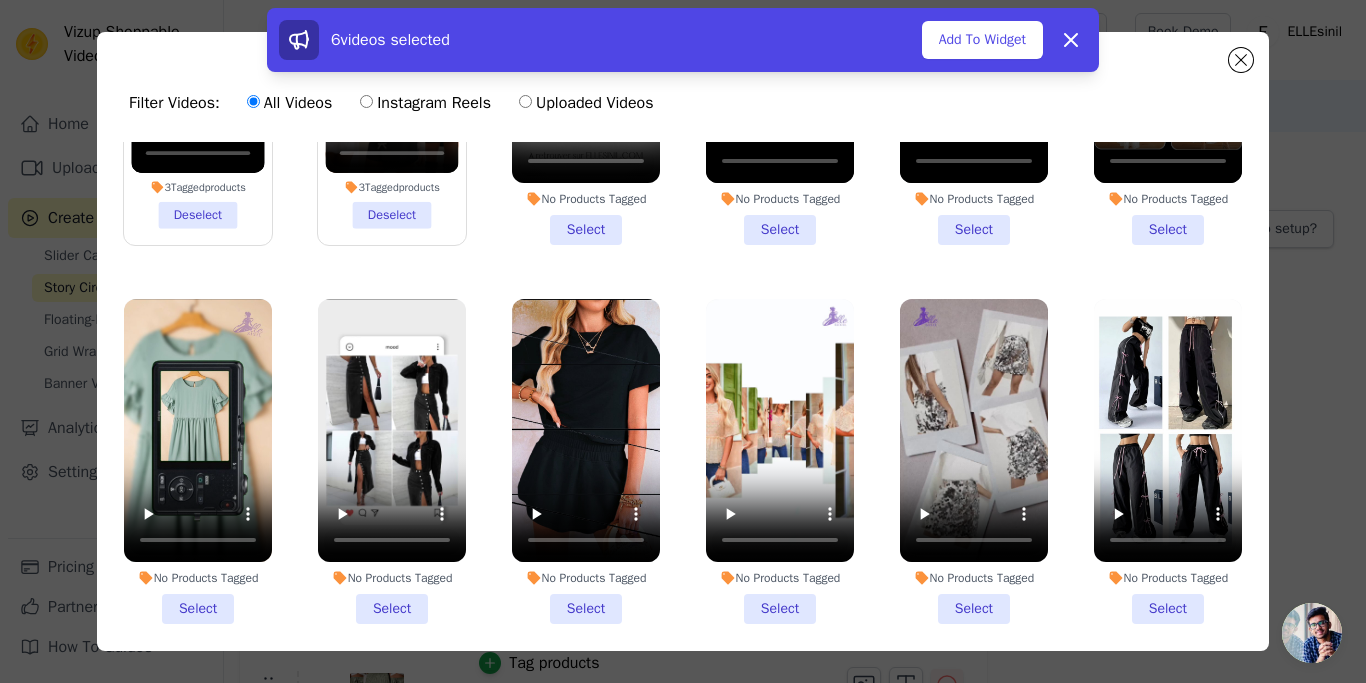 scroll, scrollTop: 897, scrollLeft: 0, axis: vertical 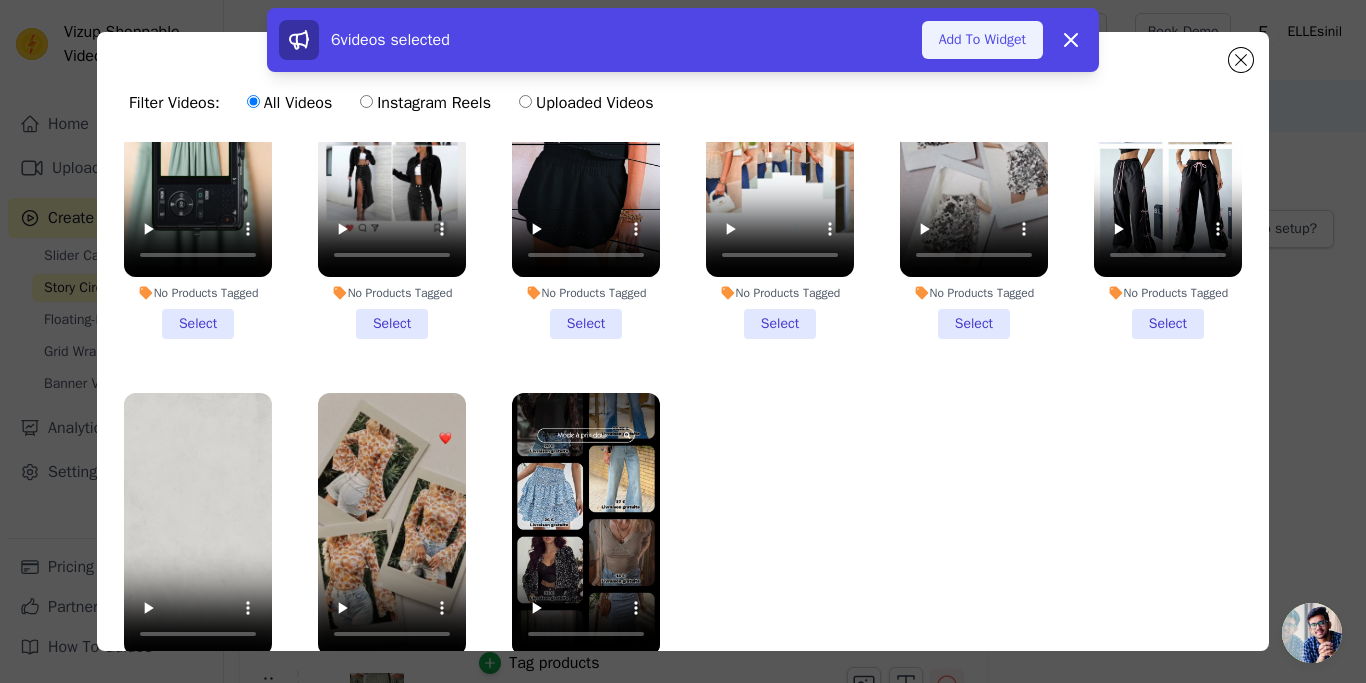 click on "Add To Widget" at bounding box center (982, 40) 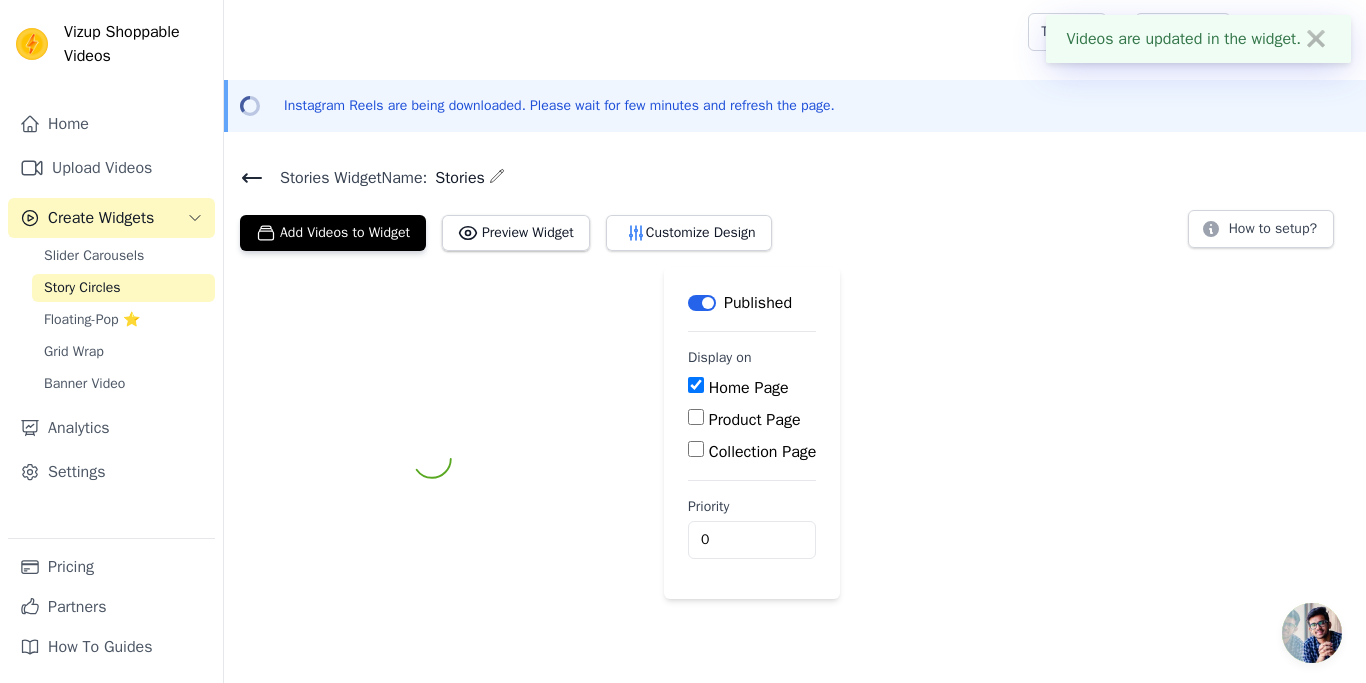 scroll, scrollTop: 897, scrollLeft: 0, axis: vertical 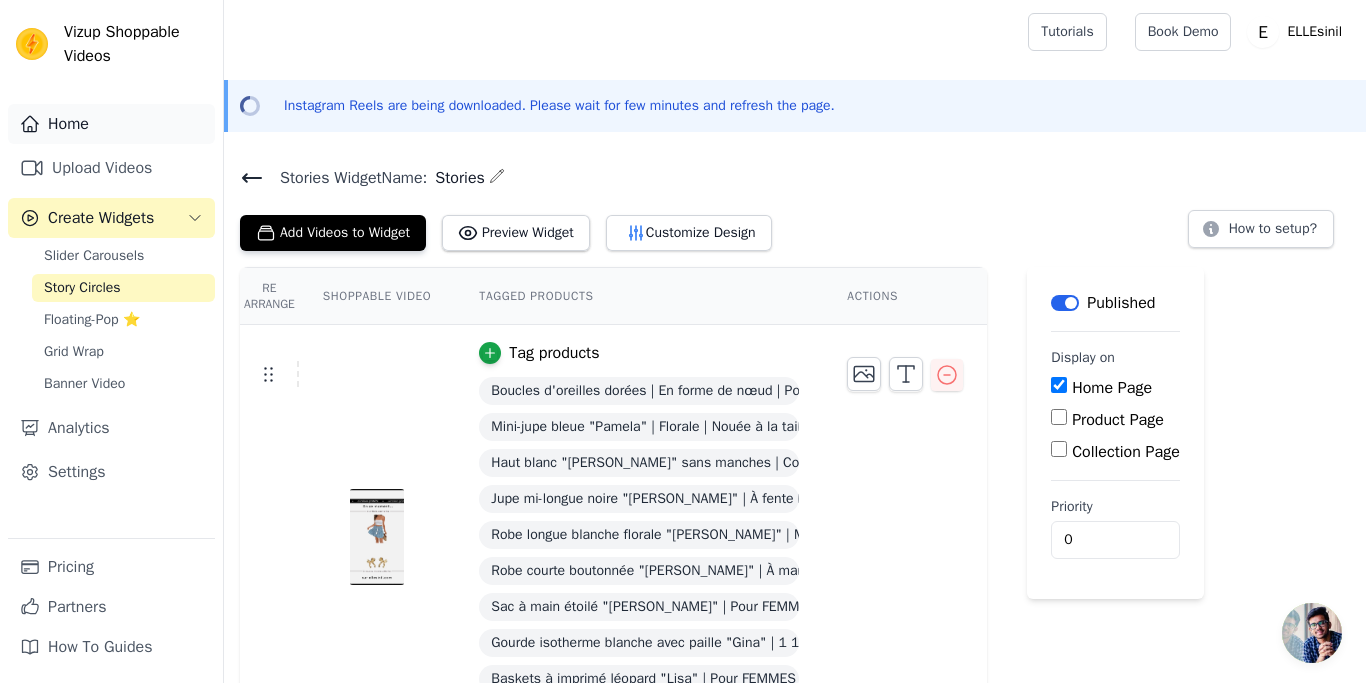 click on "Home" at bounding box center [111, 124] 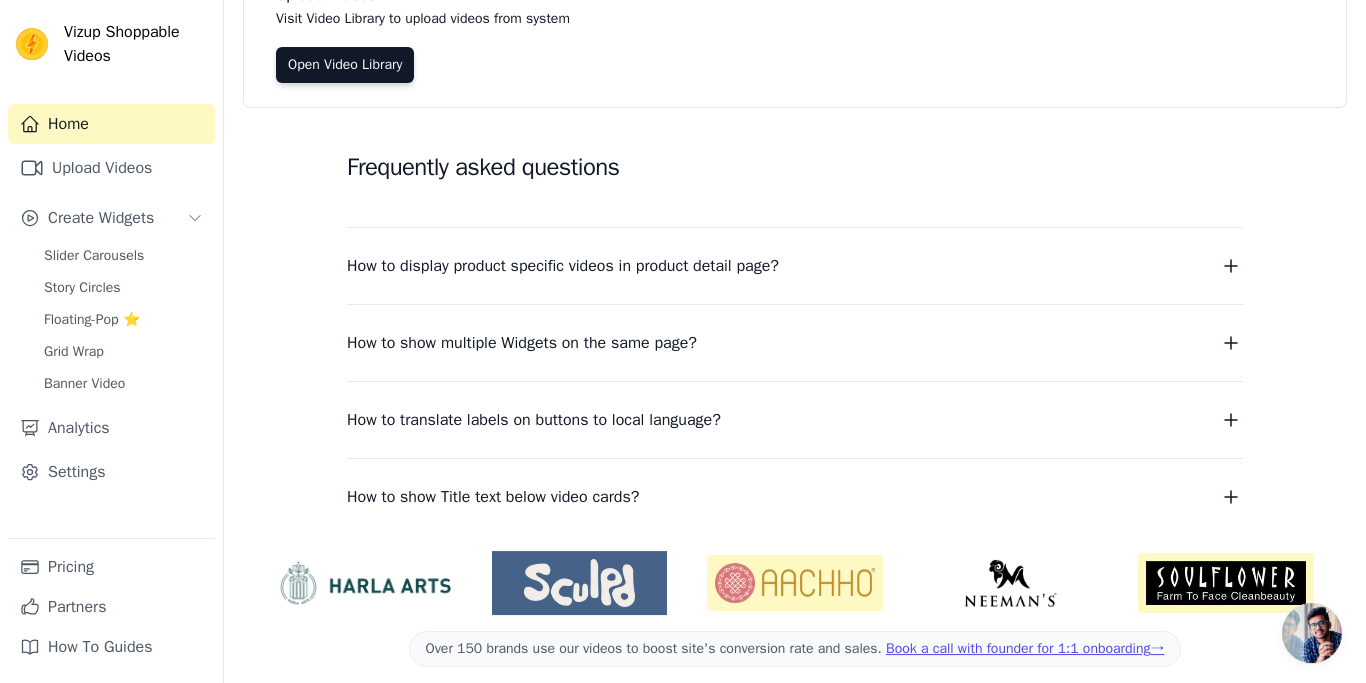 scroll, scrollTop: 0, scrollLeft: 0, axis: both 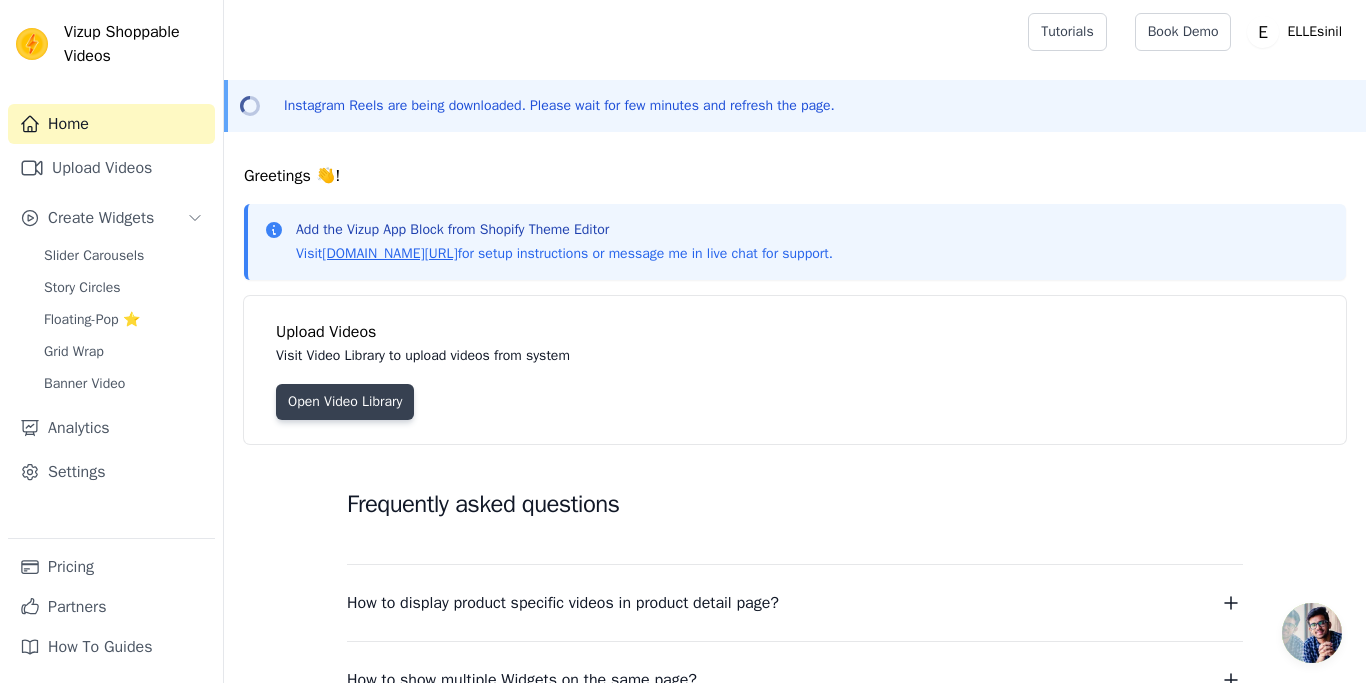 click on "Open Video Library" at bounding box center (345, 402) 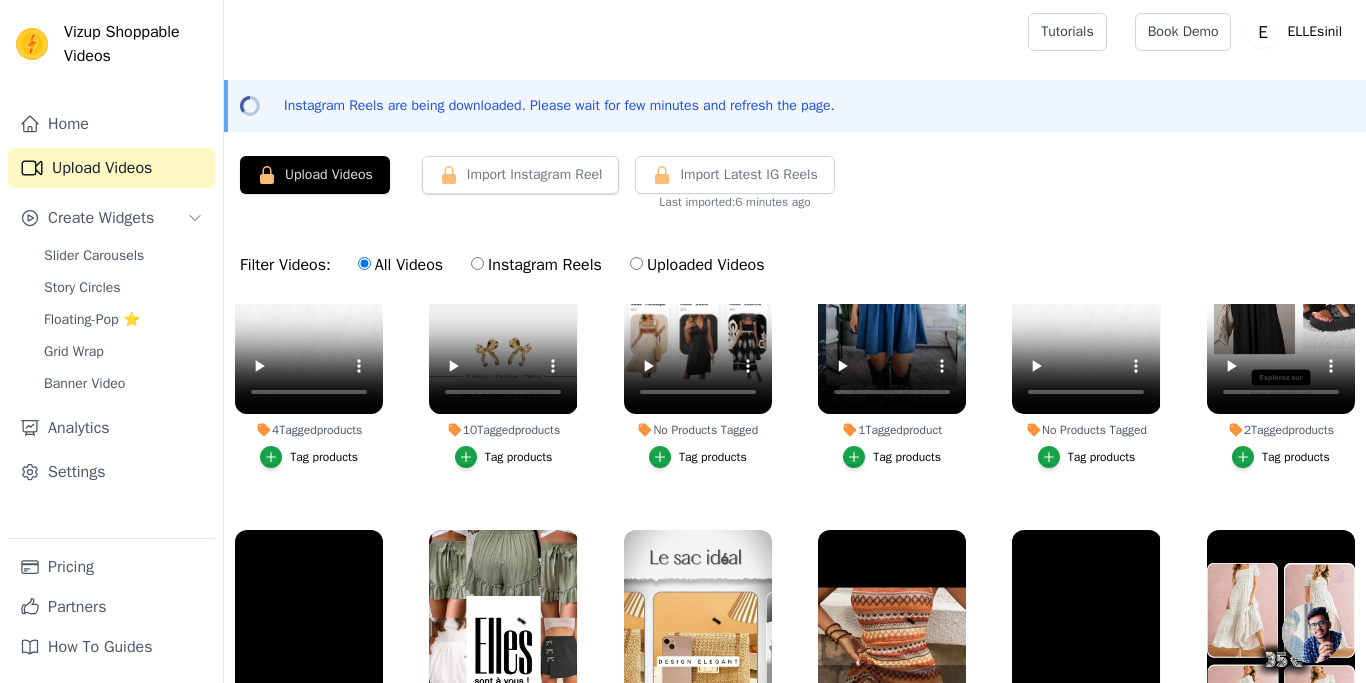 scroll, scrollTop: 33, scrollLeft: 0, axis: vertical 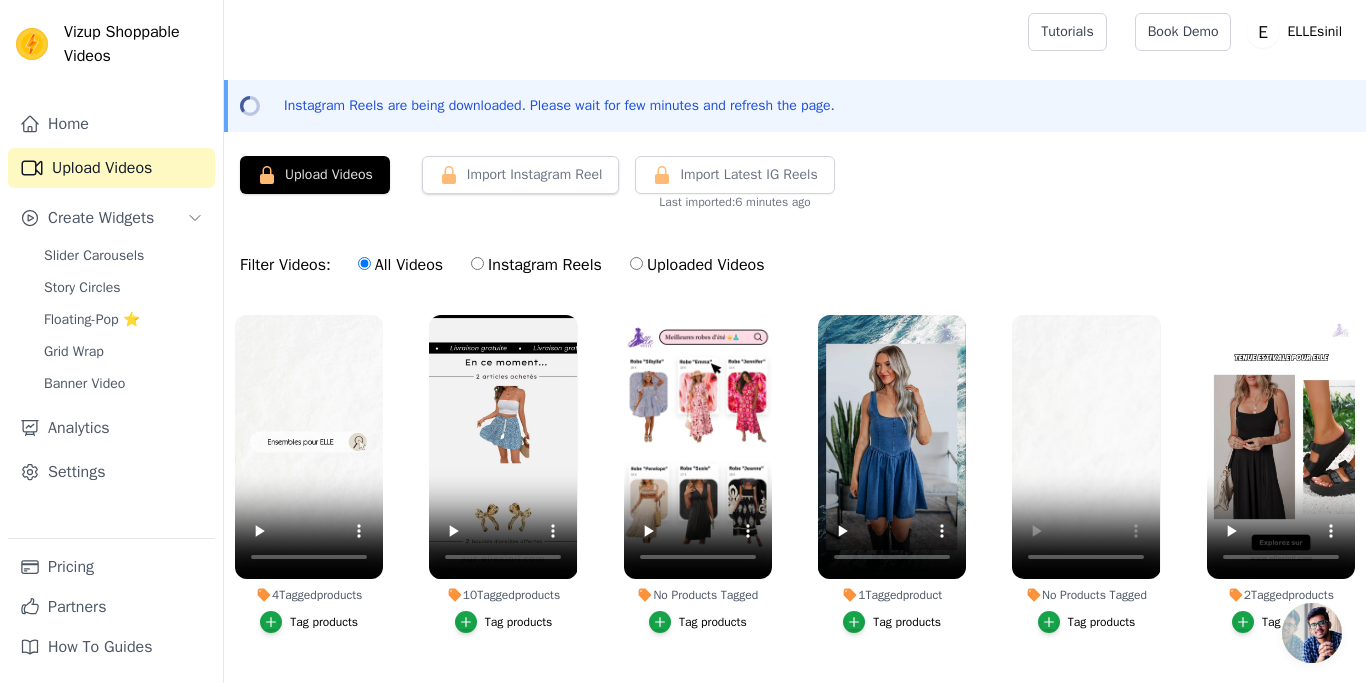 click on "Tag products" at bounding box center [1087, 622] 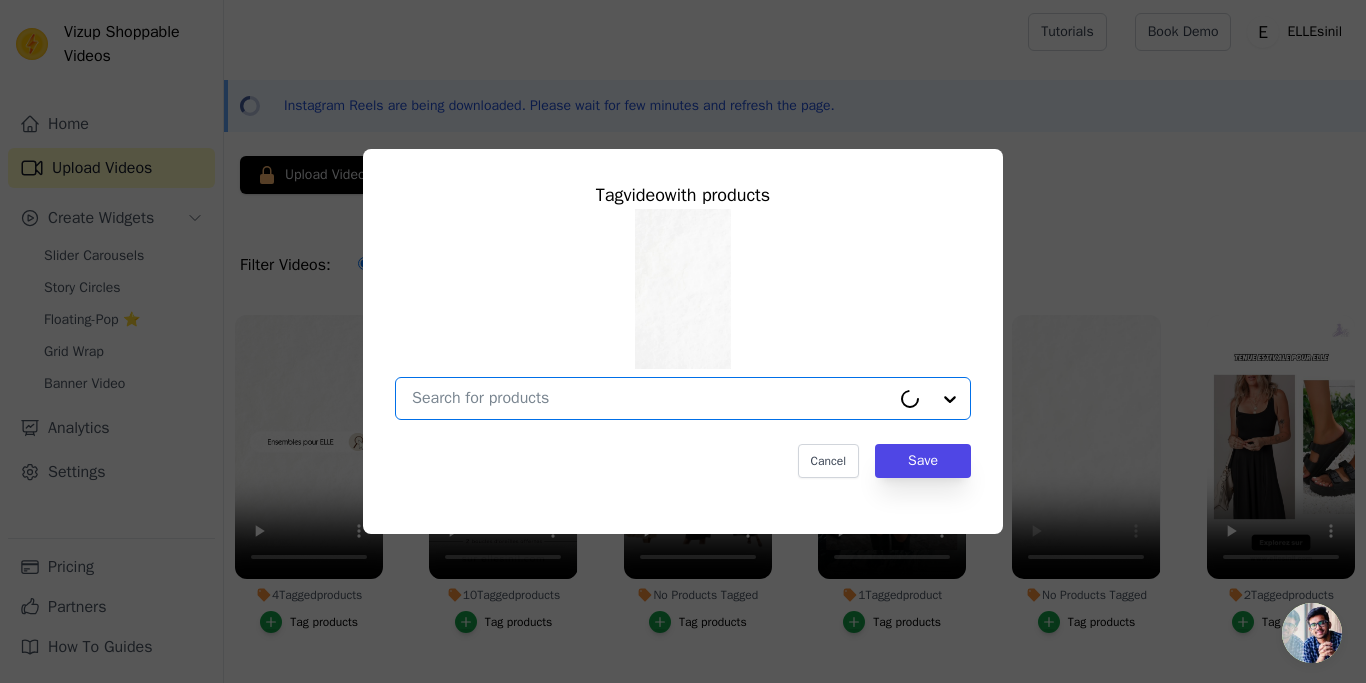 click on "No Products Tagged     Tag  video  with products       Option undefined, selected.                     Cancel   Save     Tag products" at bounding box center (651, 398) 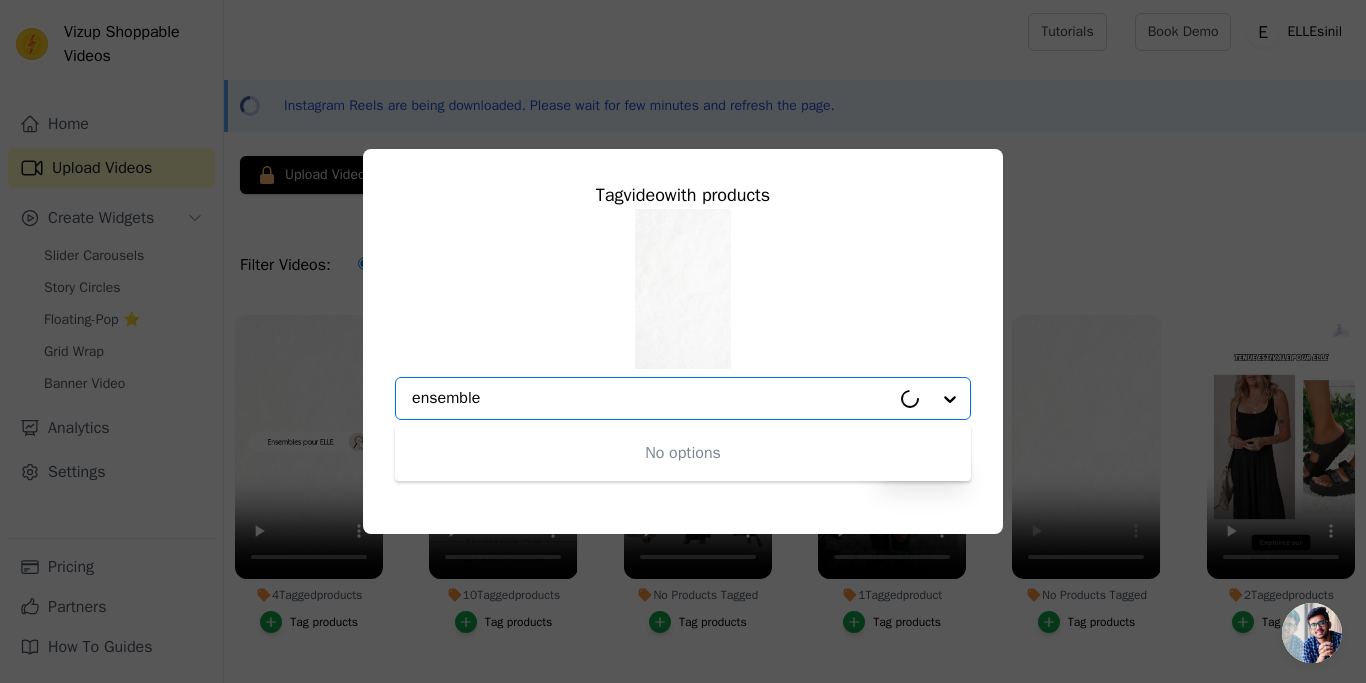 click on "ensemble" at bounding box center [651, 398] 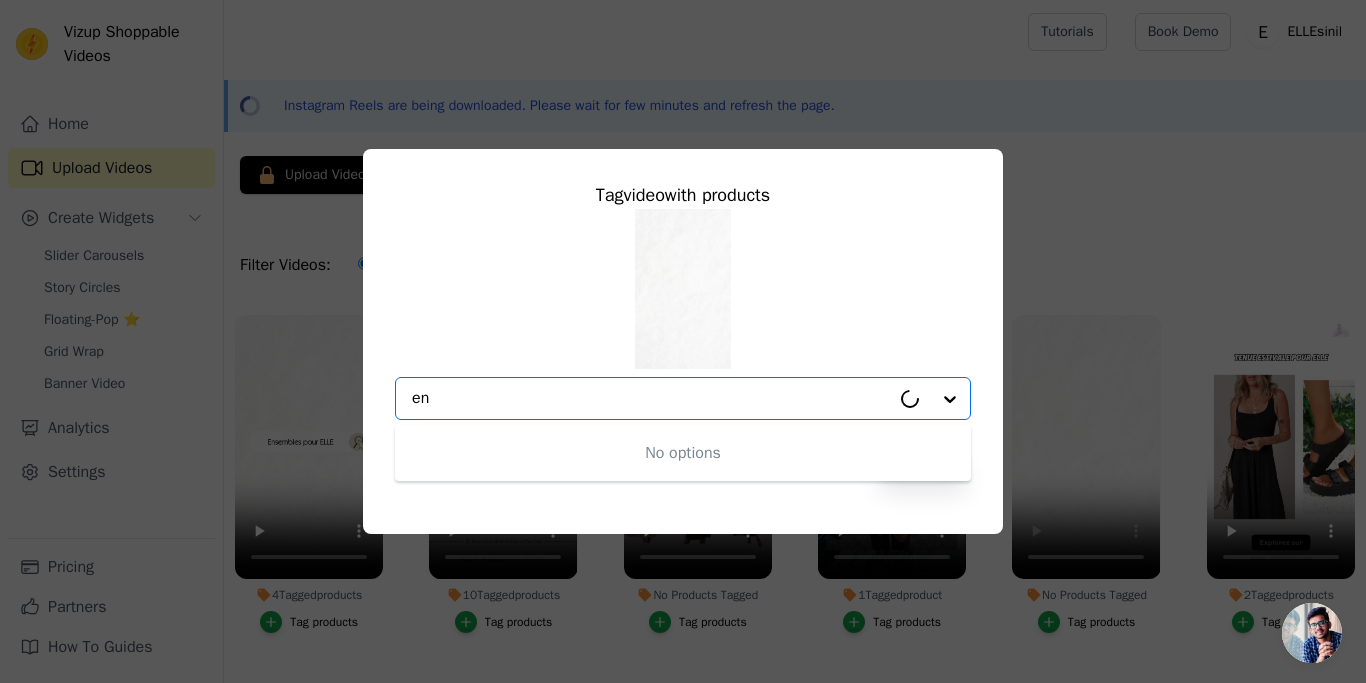 type on "e" 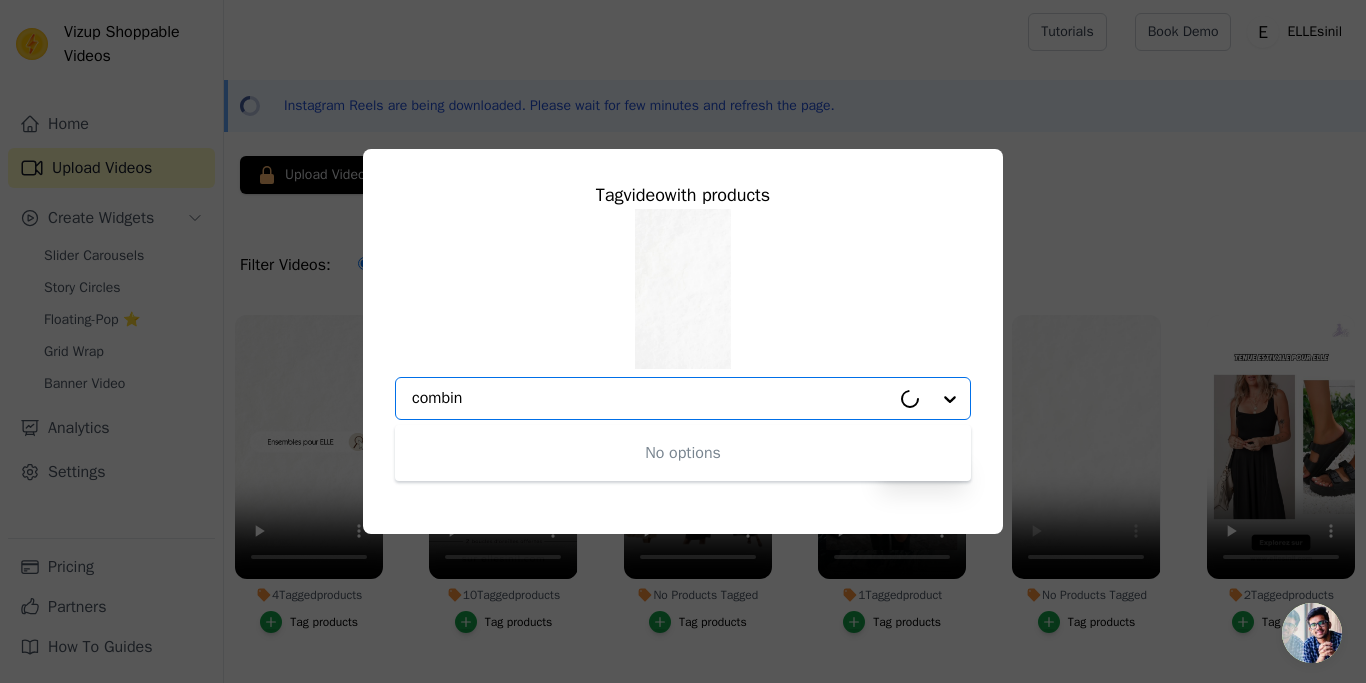 type on "combin" 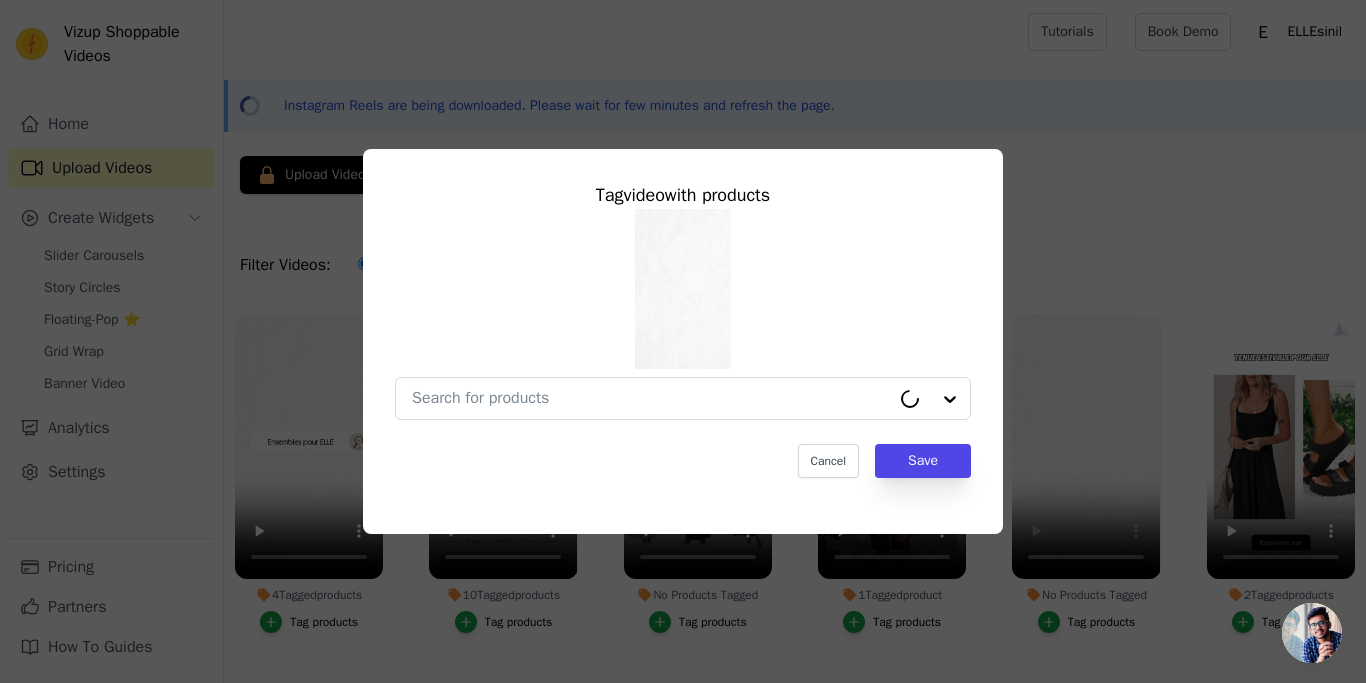 click on "Tag  video  with products                         Cancel   Save" at bounding box center (683, 341) 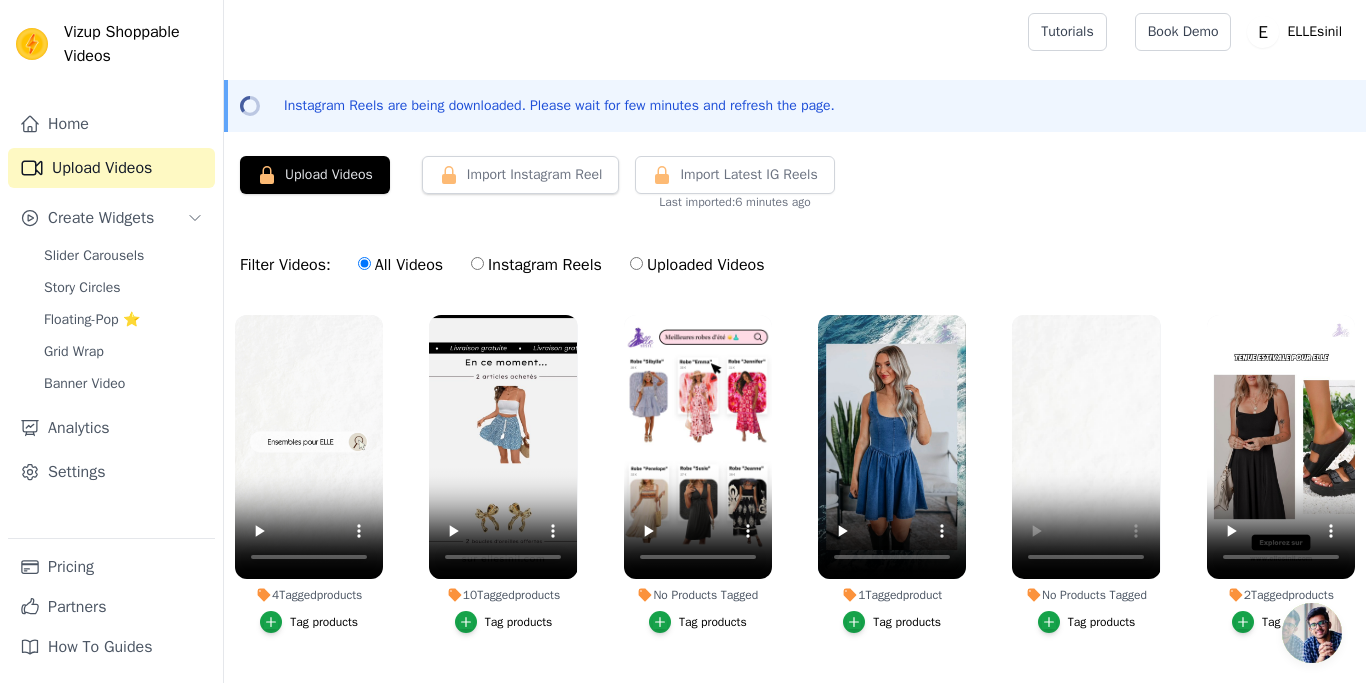 click on "Tag products" at bounding box center (1102, 622) 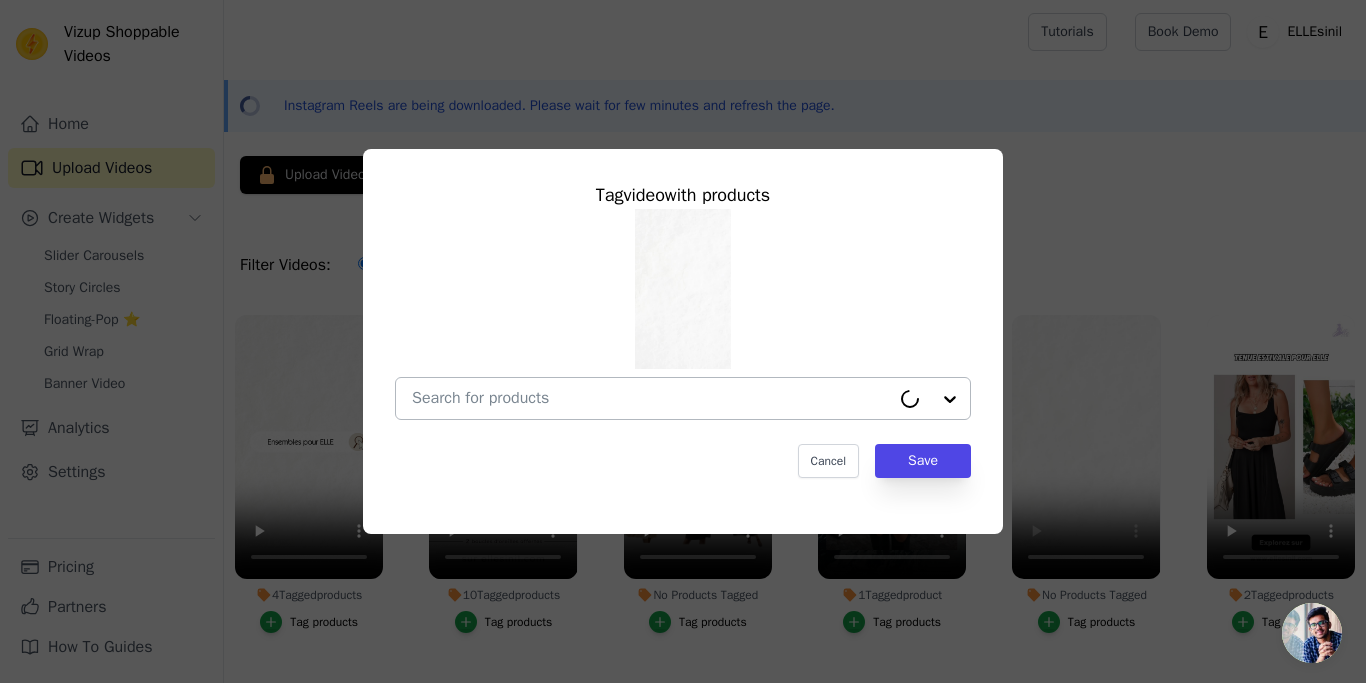 click at bounding box center (930, 398) 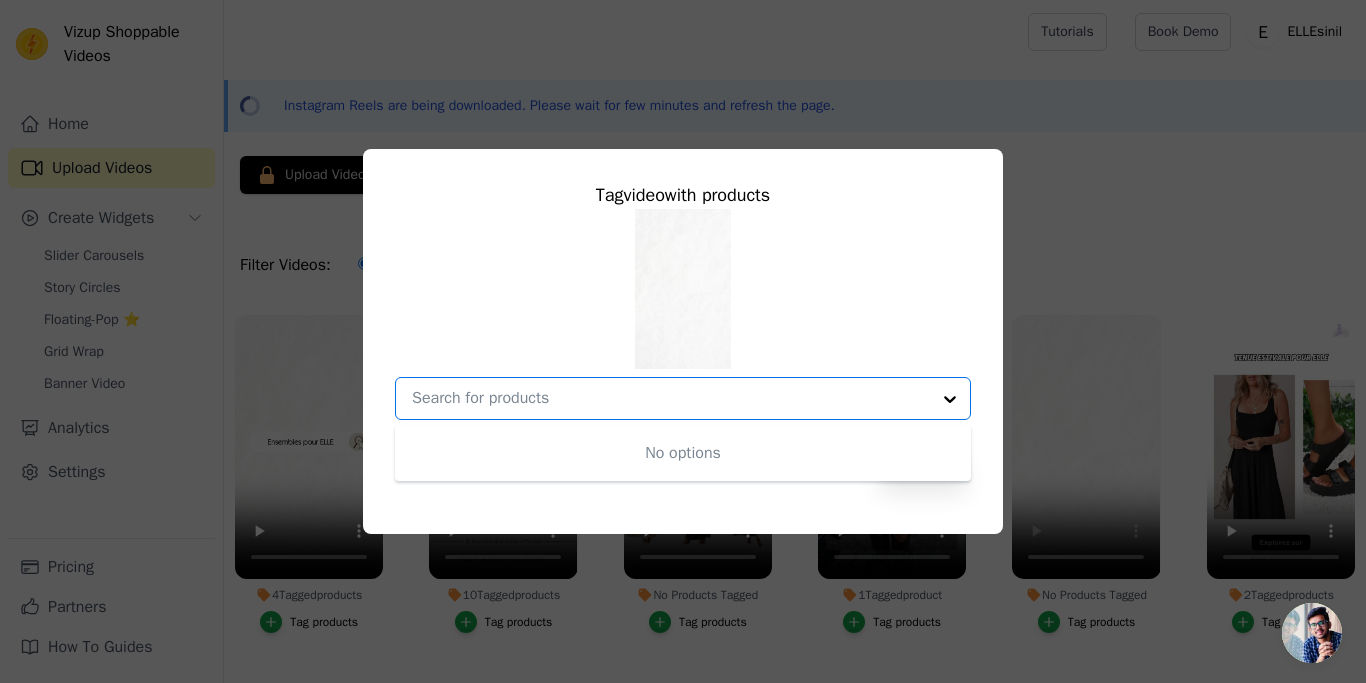 click on "No Products Tagged     Tag  video  with products       No options     Option undefined, selected.                     Cancel   Save     Tag products" at bounding box center (671, 398) 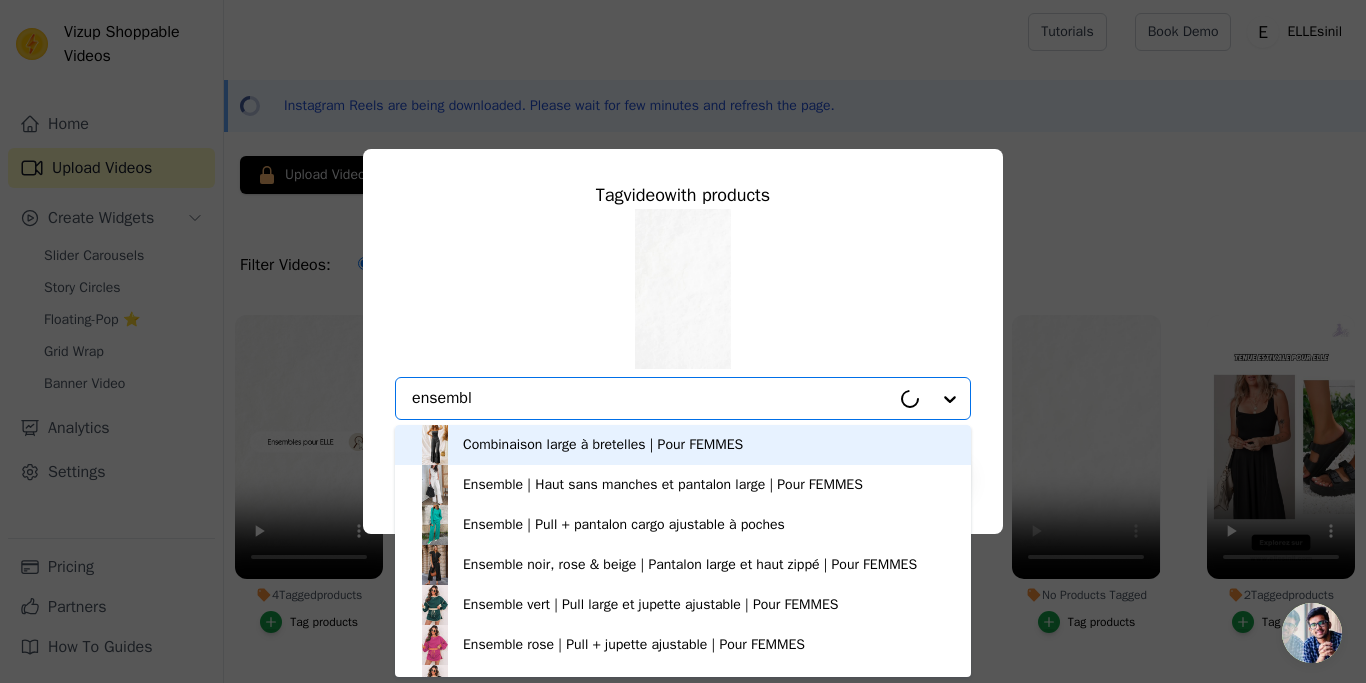 type on "ensemble" 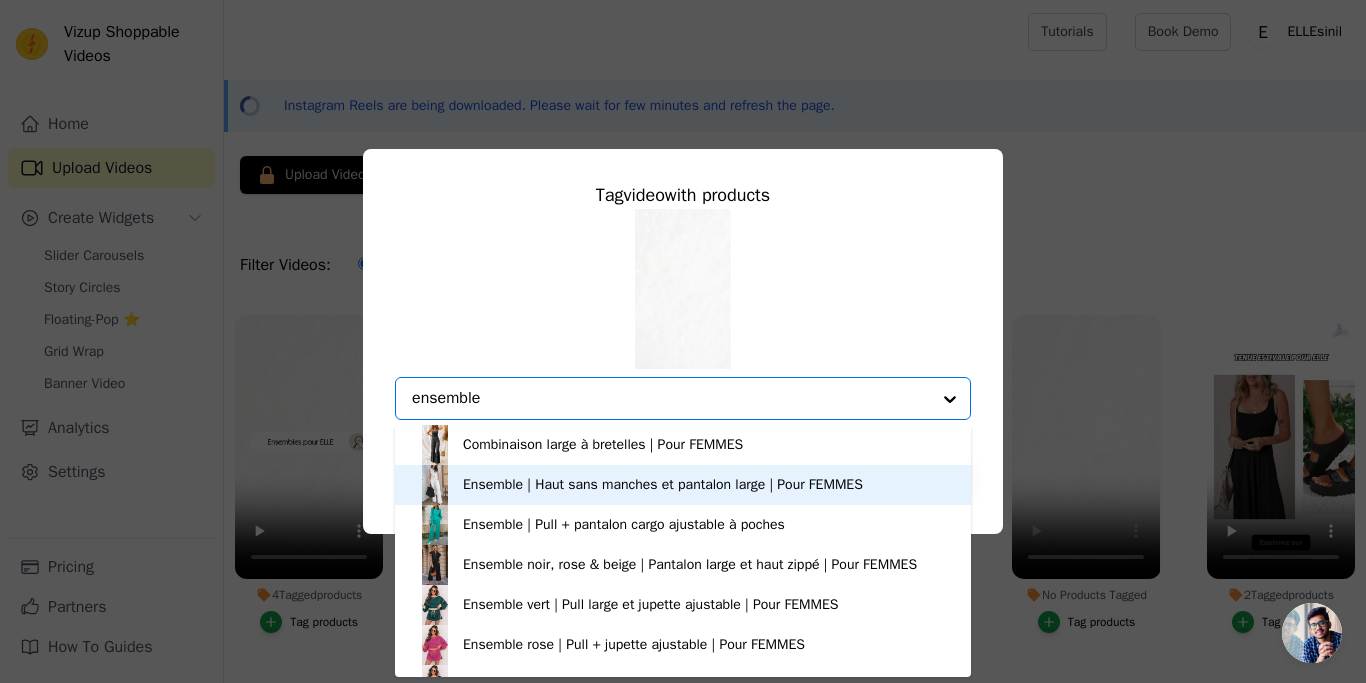 click on "Ensemble | Haut sans manches et pantalon large | Pour FEMMES" at bounding box center [663, 485] 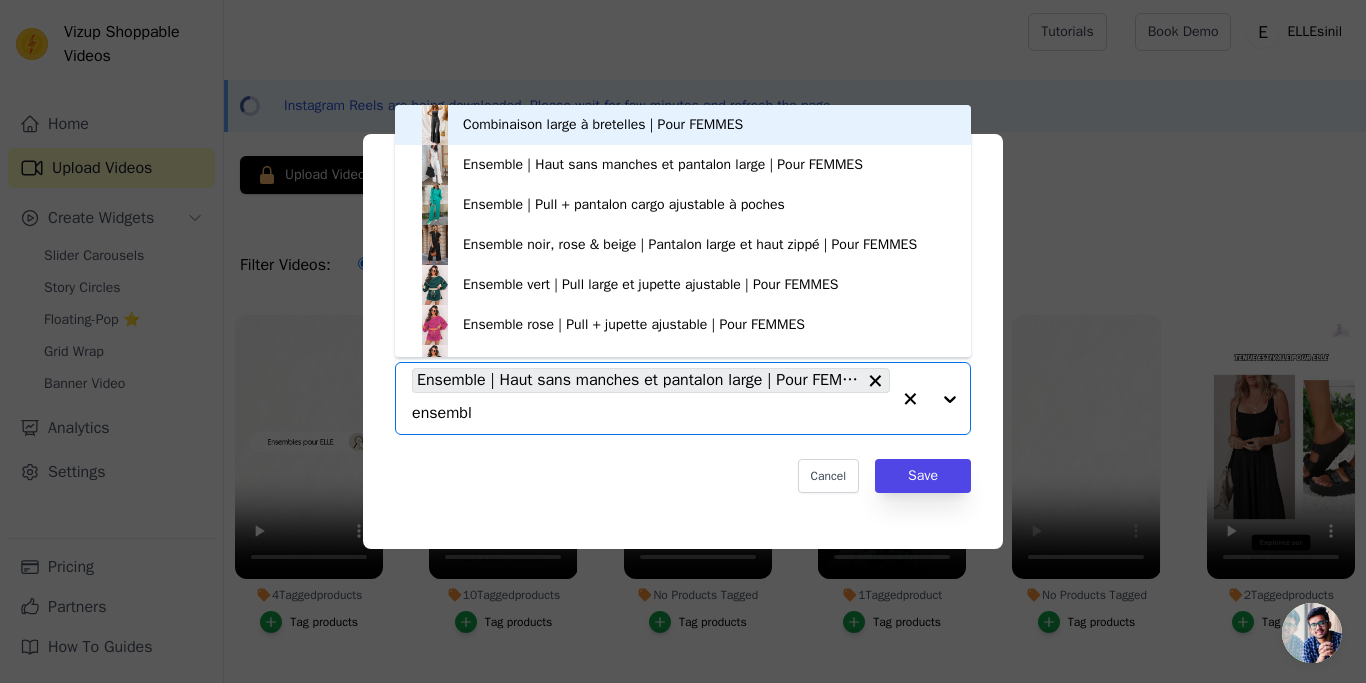 type on "ensemble" 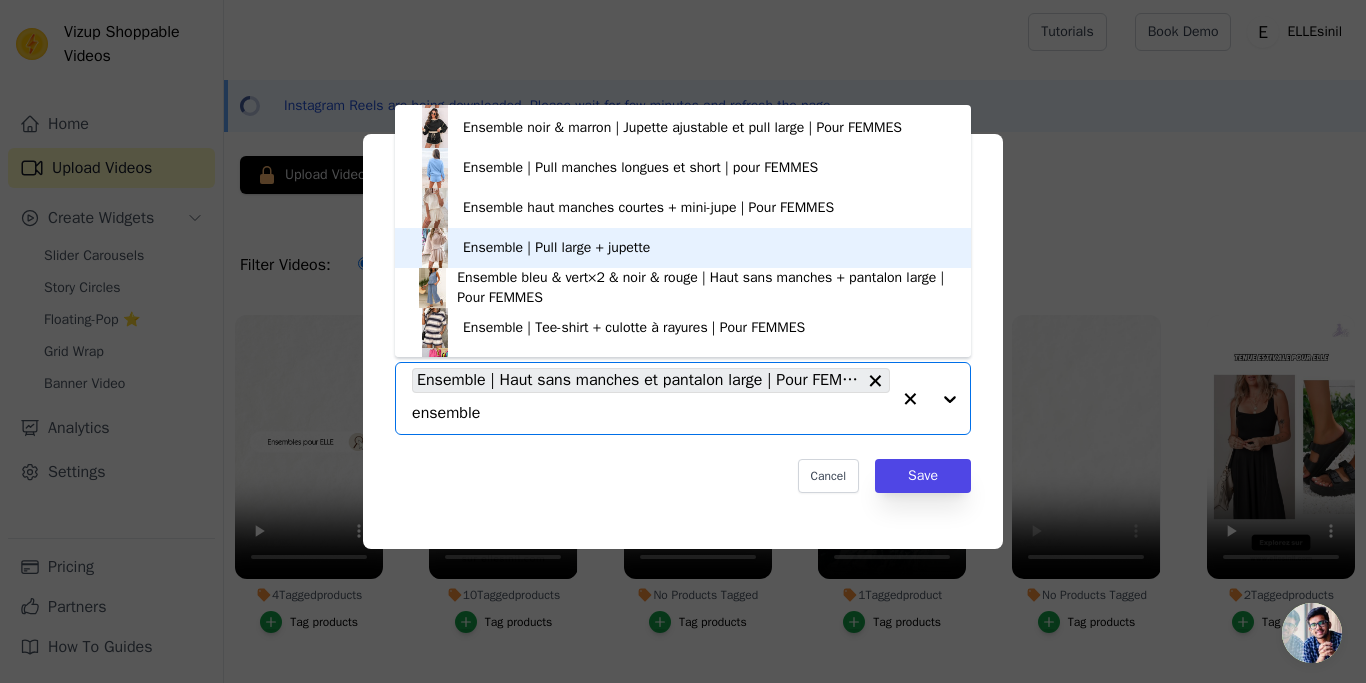scroll, scrollTop: 241, scrollLeft: 0, axis: vertical 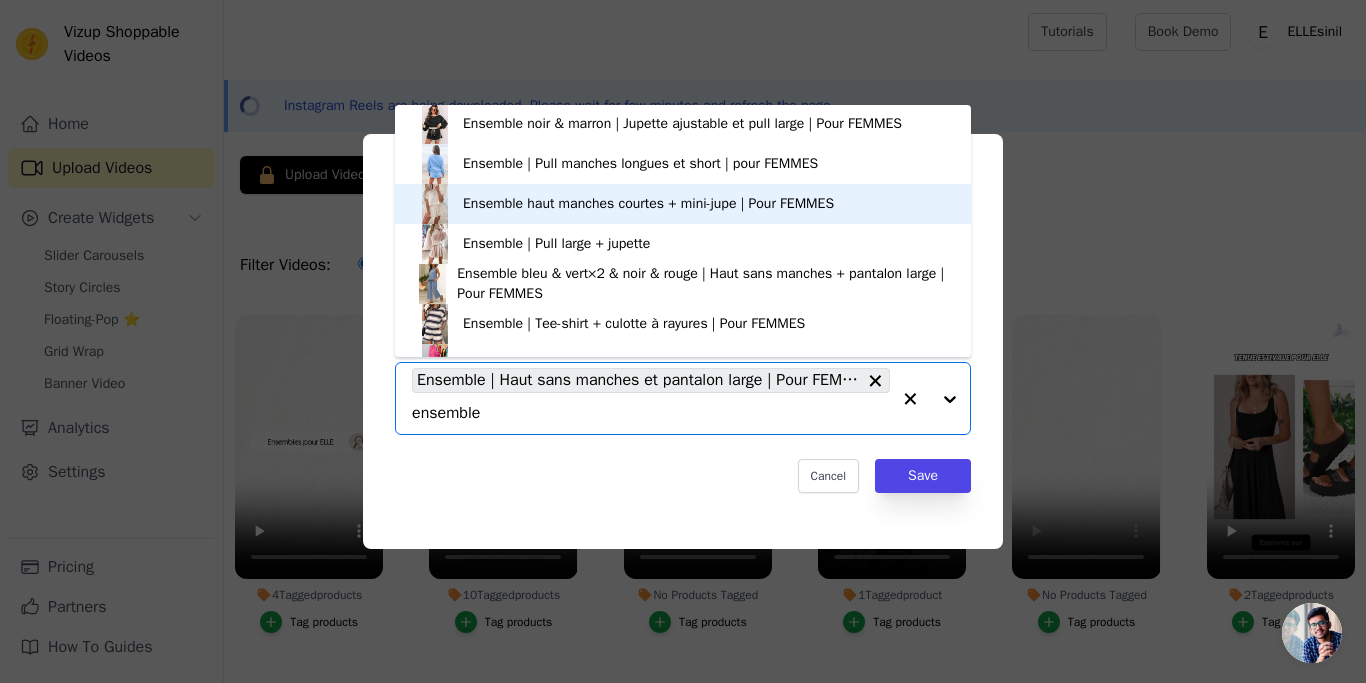 click on "Ensemble haut manches courtes + mini-jupe | Pour FEMMES" at bounding box center [648, 204] 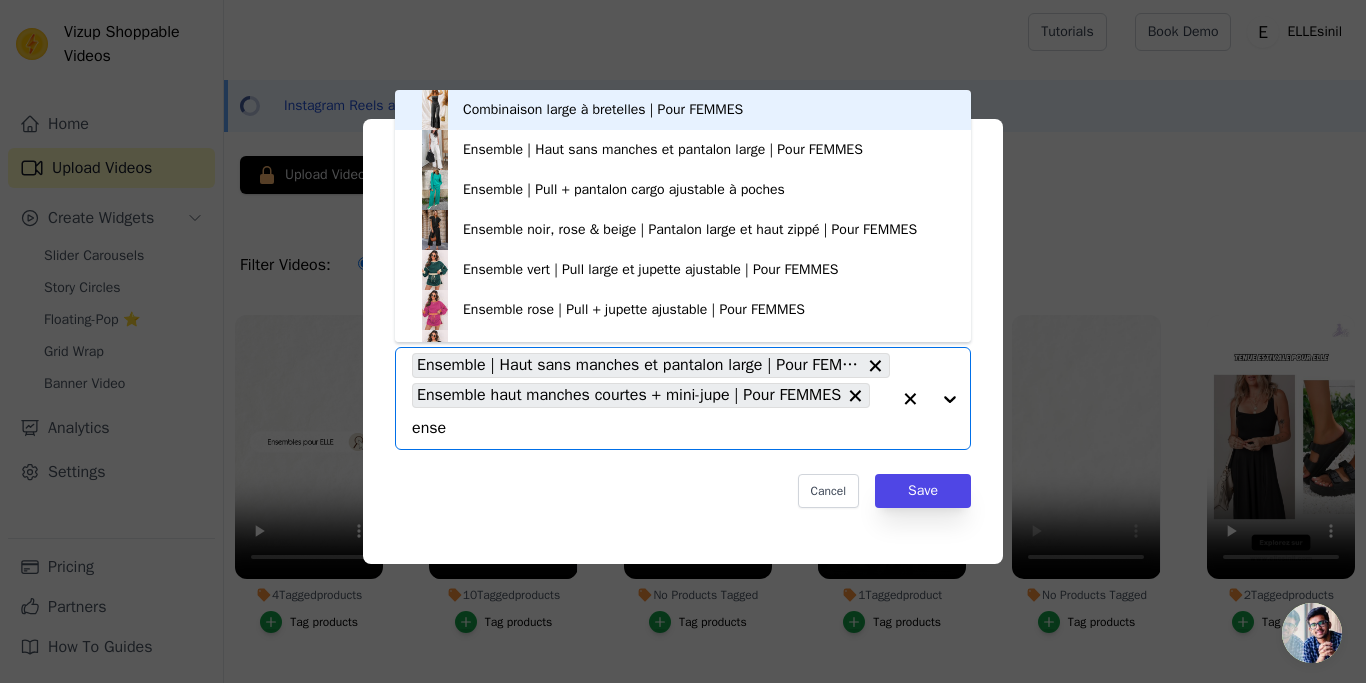 scroll, scrollTop: 28, scrollLeft: 0, axis: vertical 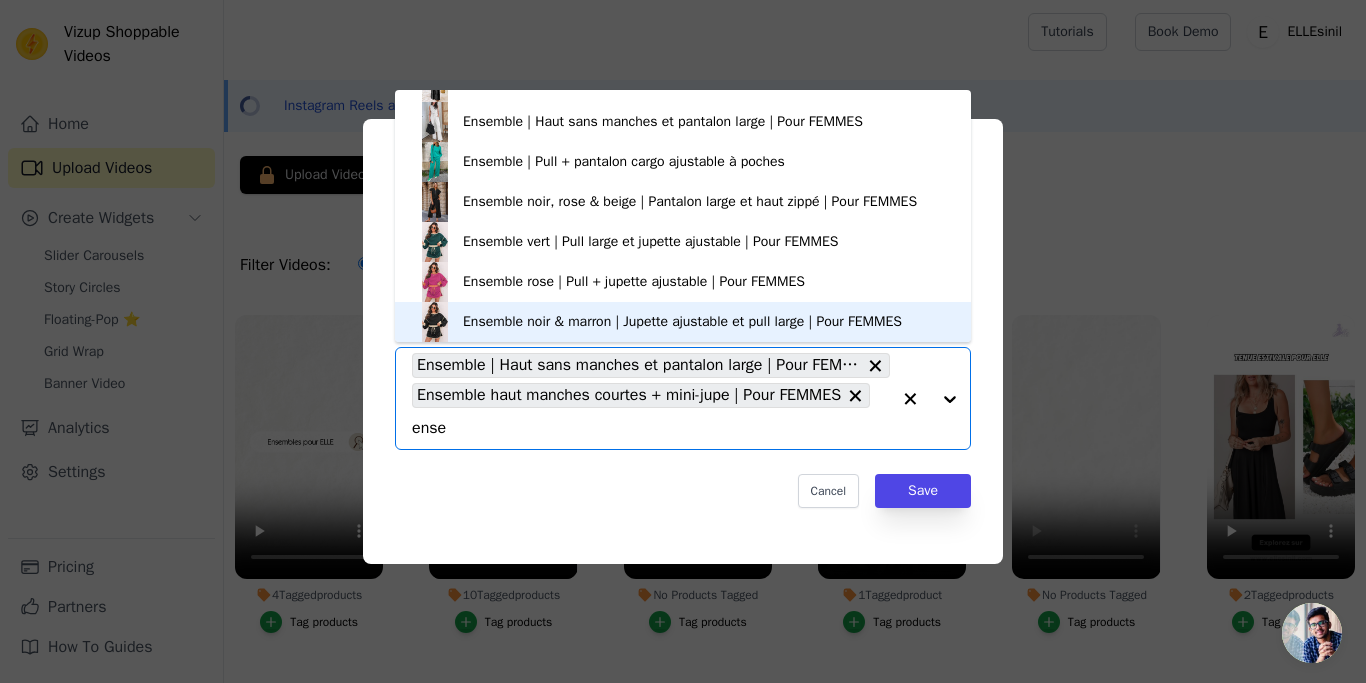 type on "ense" 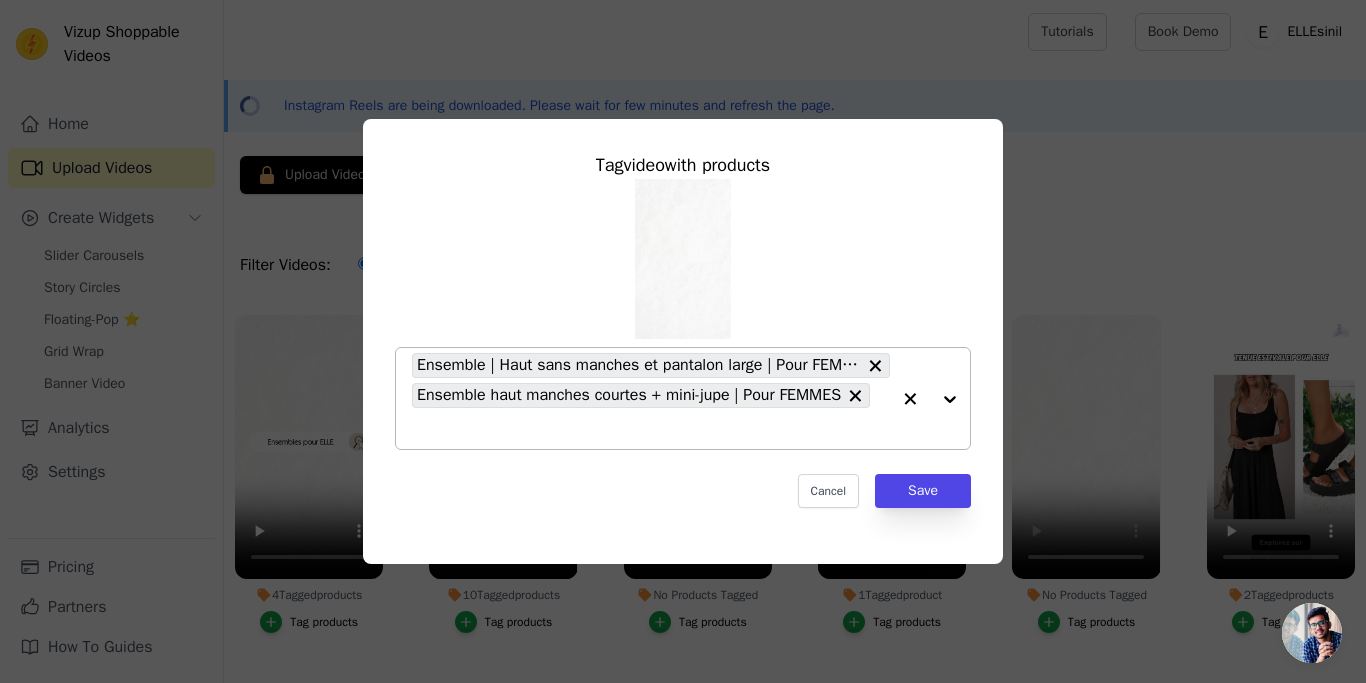 click on "Tag  video  with products           Ensemble | Haut sans manches et pantalon large | Pour FEMMES     Ensemble haut manches courtes + mini-jupe | Pour FEMMES                   Cancel   Save" at bounding box center (683, 341) 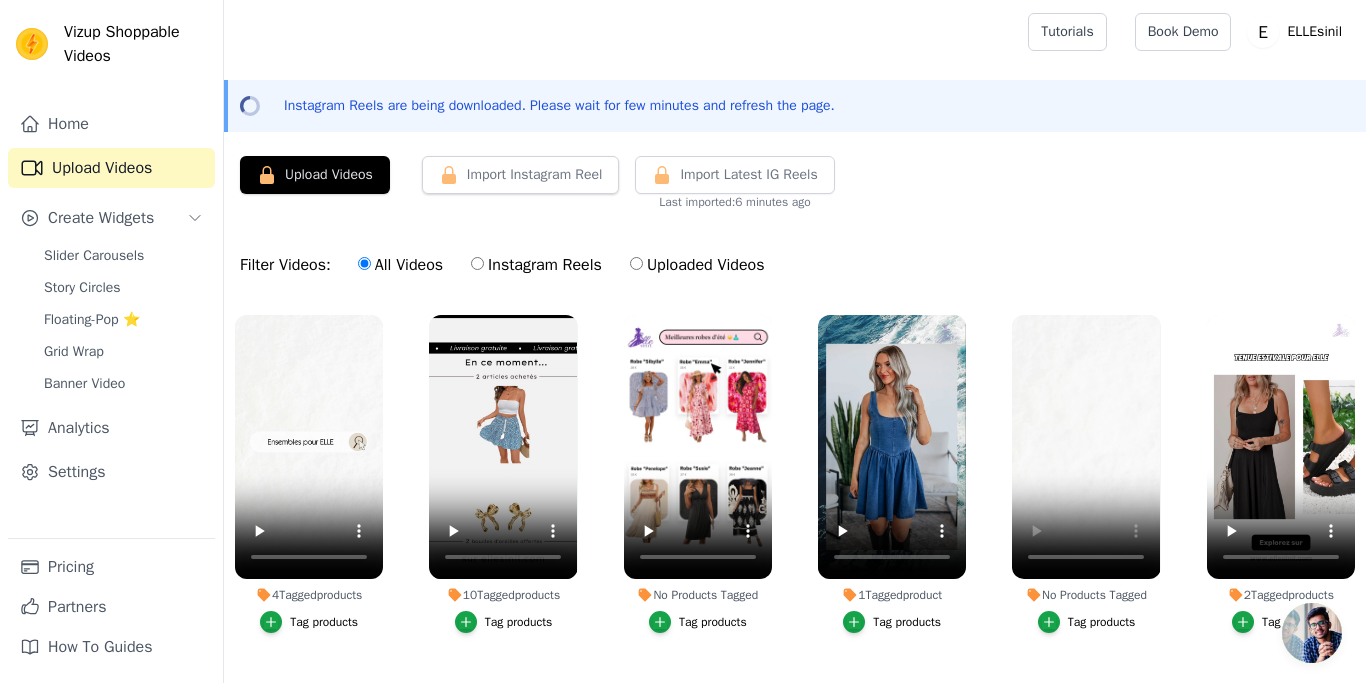 click on "Tag products" at bounding box center [1087, 622] 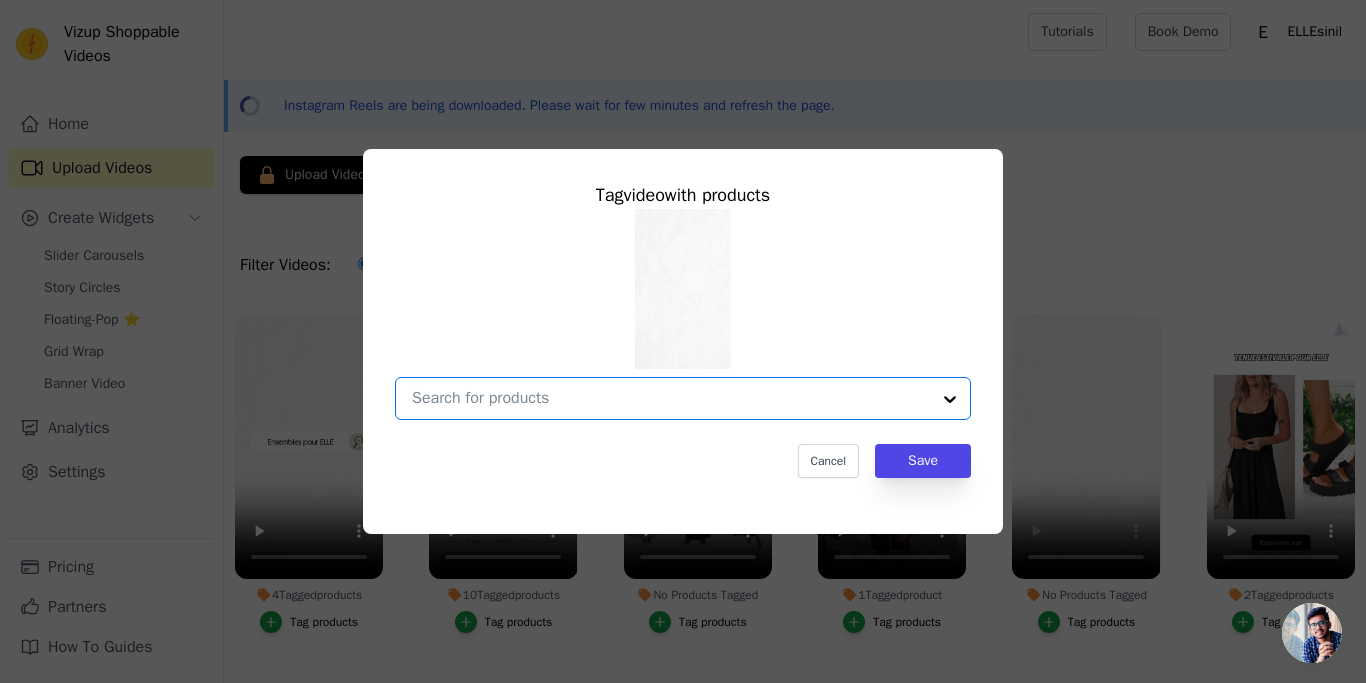 click on "No Products Tagged     Tag  video  with products       Option undefined, selected.   Select is focused, type to refine list, press down to open the menu.                   Cancel   Save     Tag products" at bounding box center [671, 398] 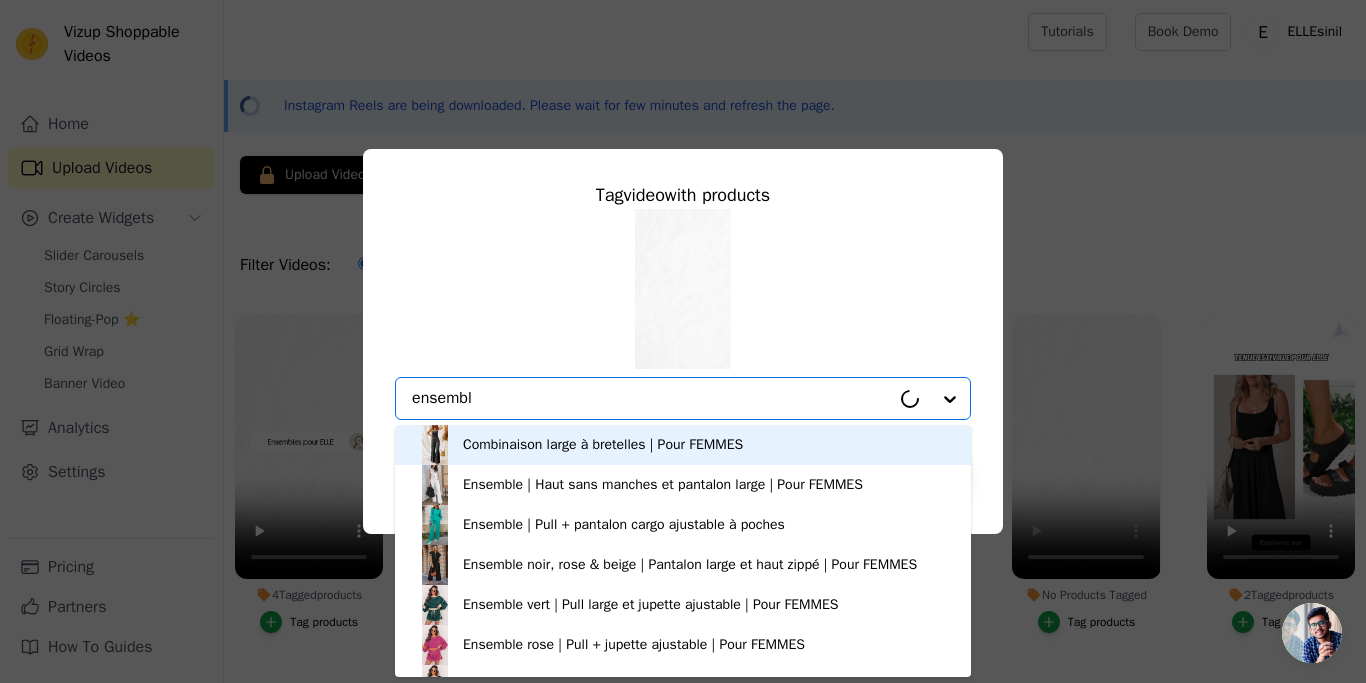 type on "ensemble" 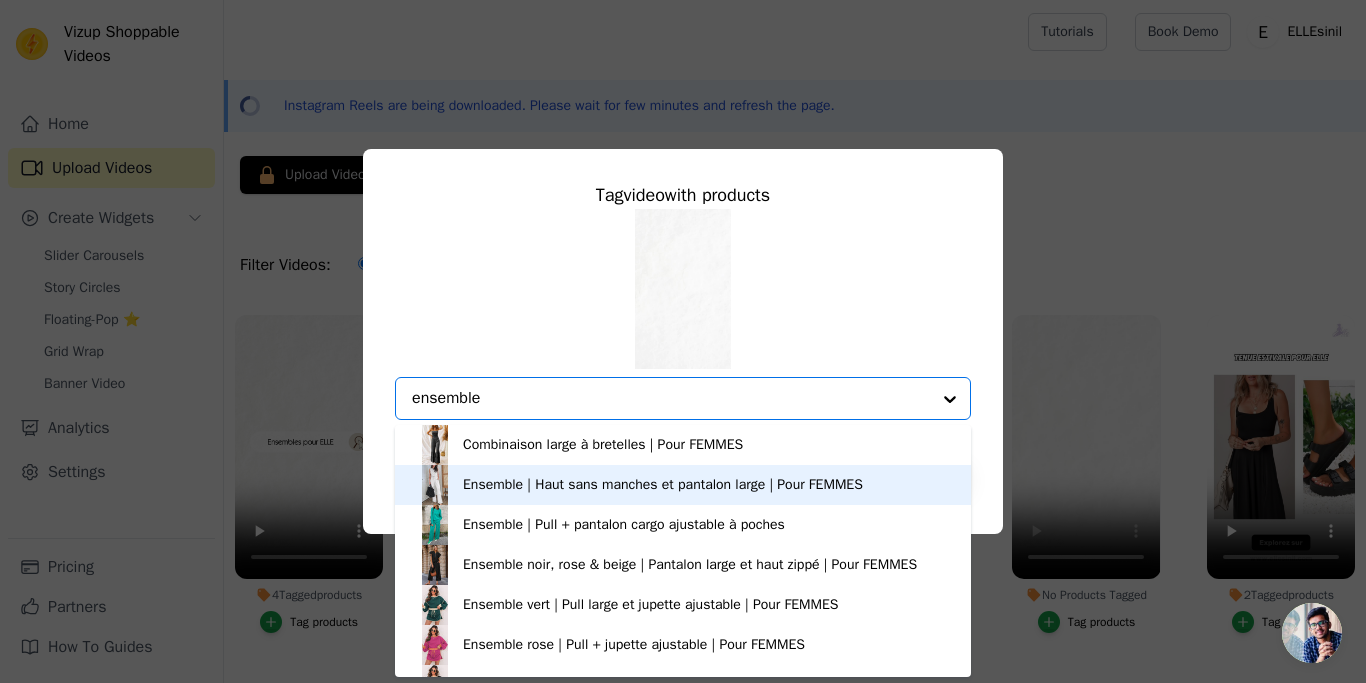 click on "Ensemble | Haut sans manches et pantalon large | Pour FEMMES" at bounding box center [663, 485] 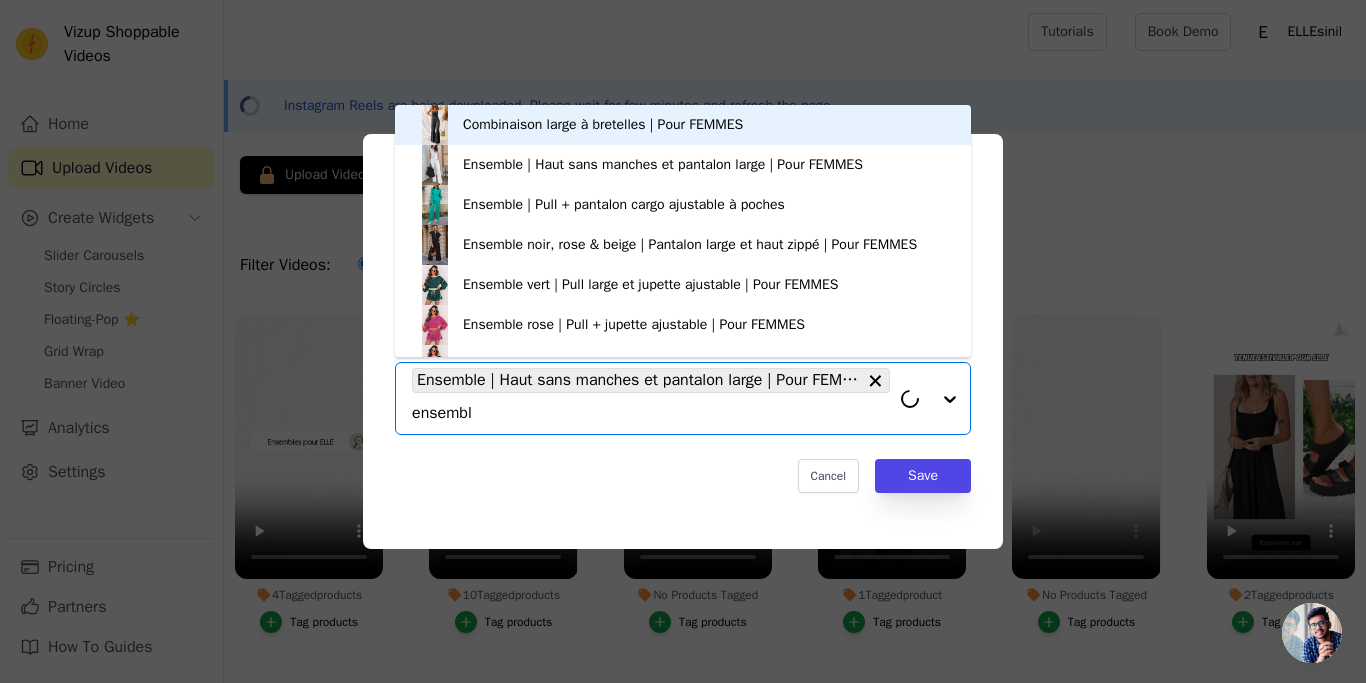 type on "ensemble" 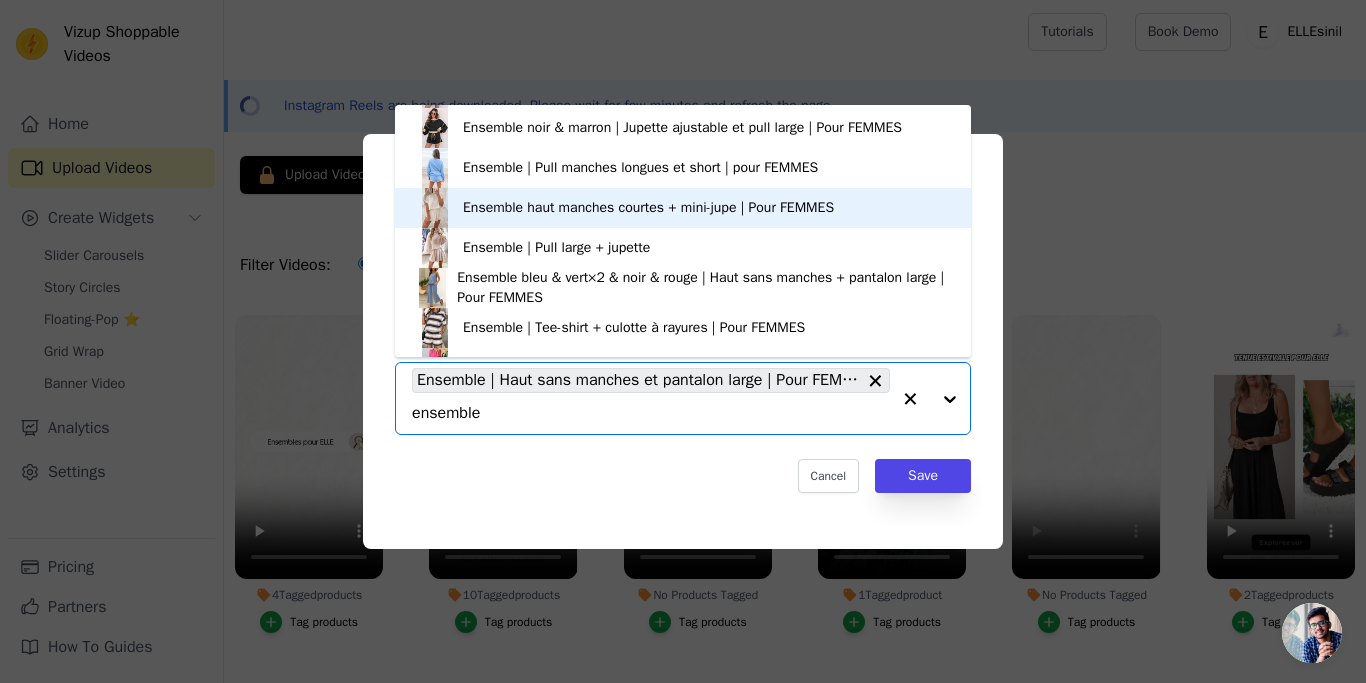 scroll, scrollTop: 239, scrollLeft: 0, axis: vertical 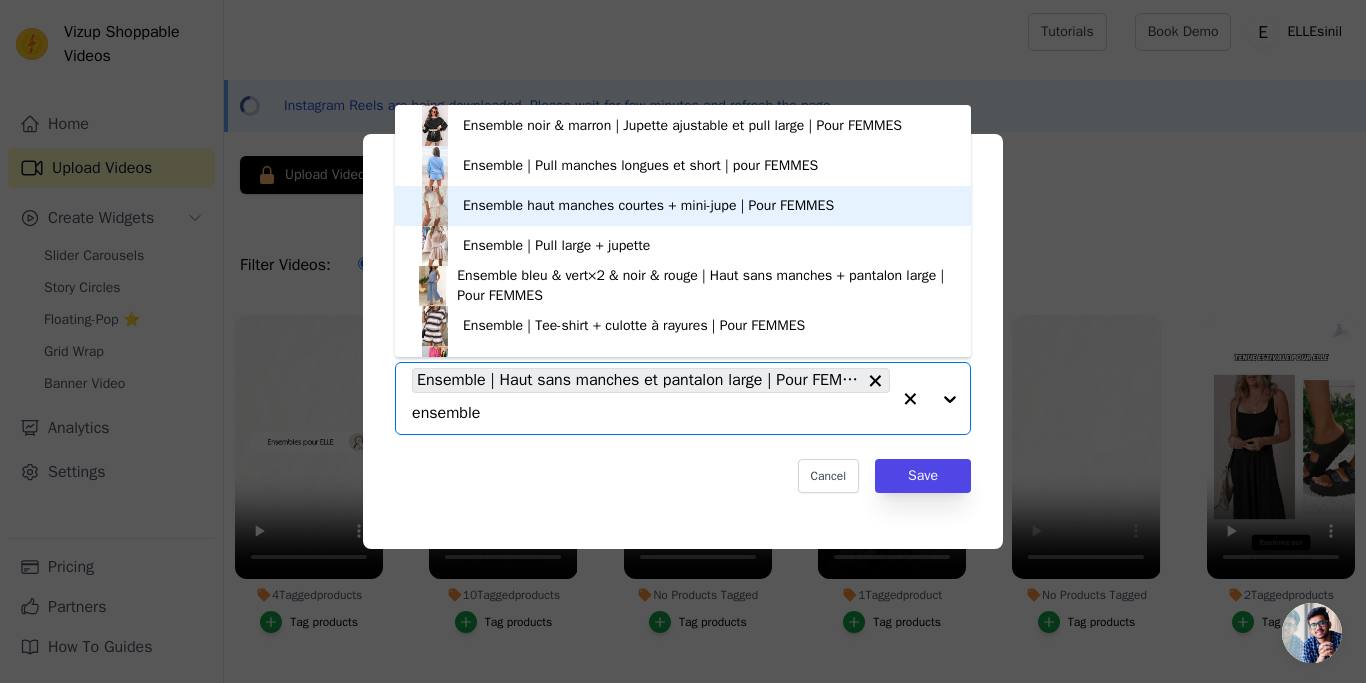 click on "Ensemble haut manches courtes + mini-jupe | Pour FEMMES" at bounding box center (648, 206) 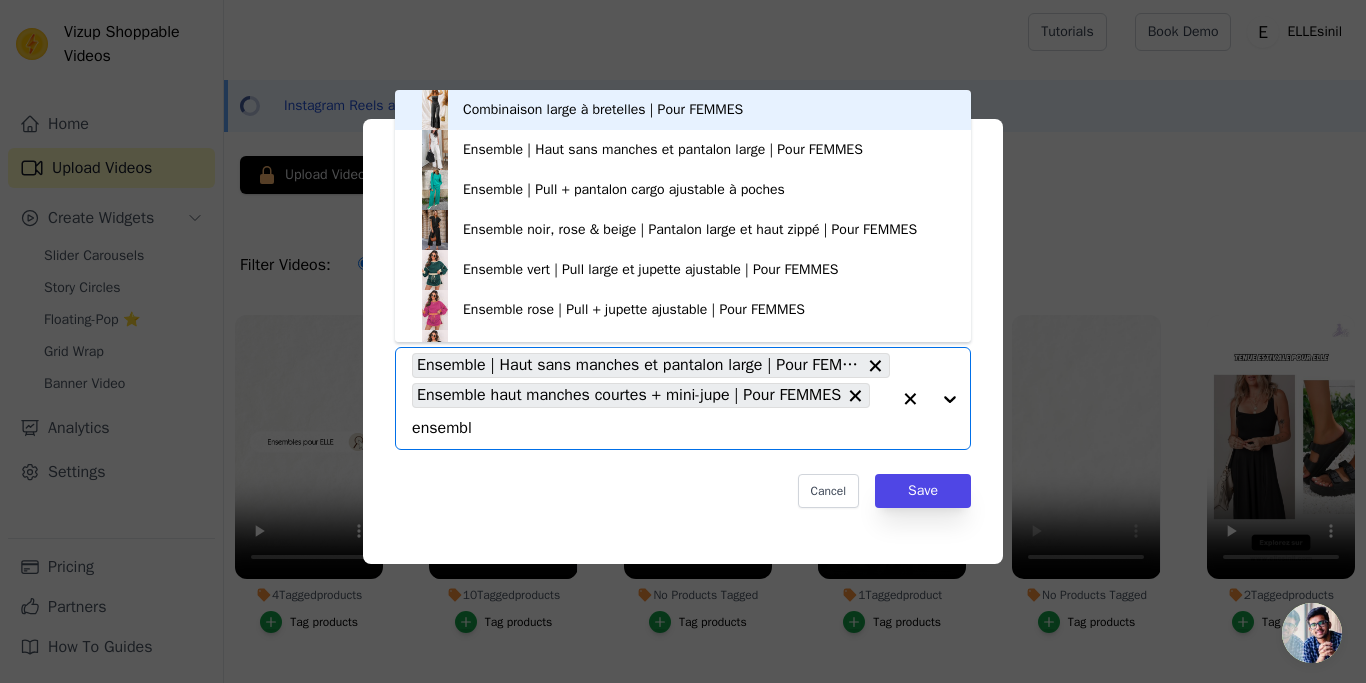type on "ensemble" 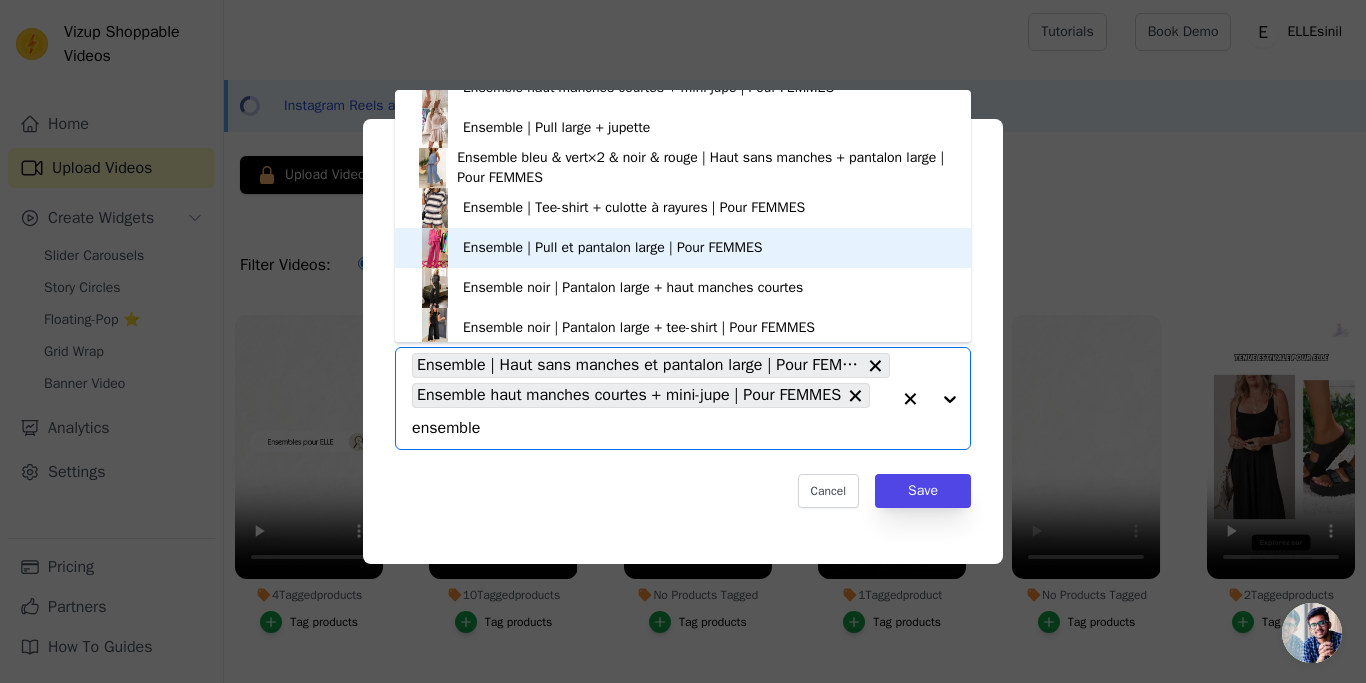 scroll, scrollTop: 345, scrollLeft: 0, axis: vertical 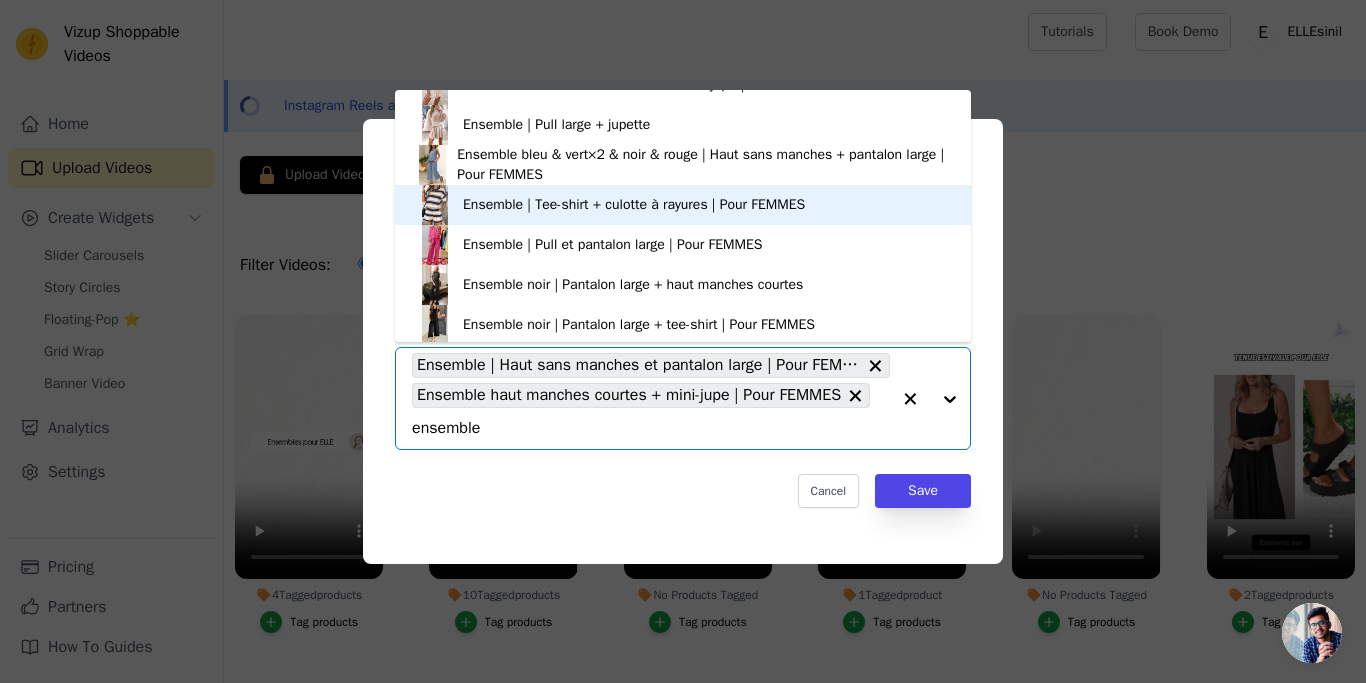 click on "Ensemble | Tee-shirt + culotte à rayures | Pour FEMMES" at bounding box center (683, 205) 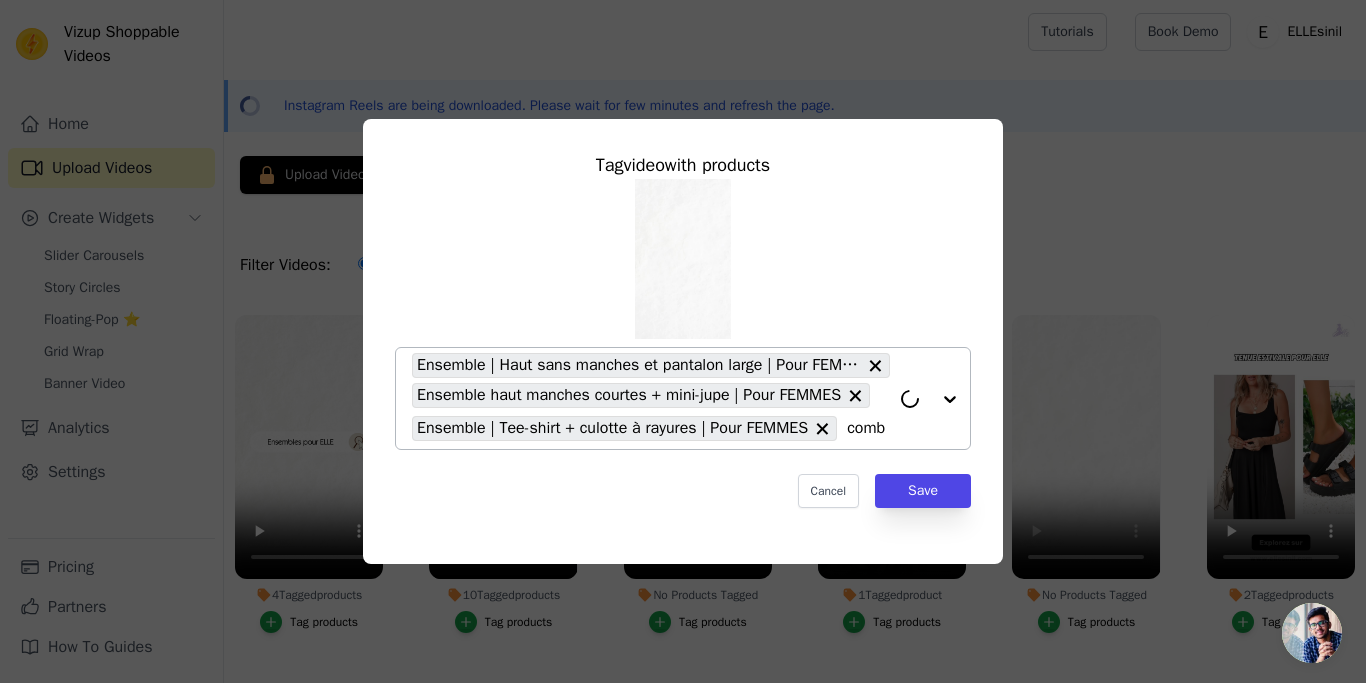 type on "combi" 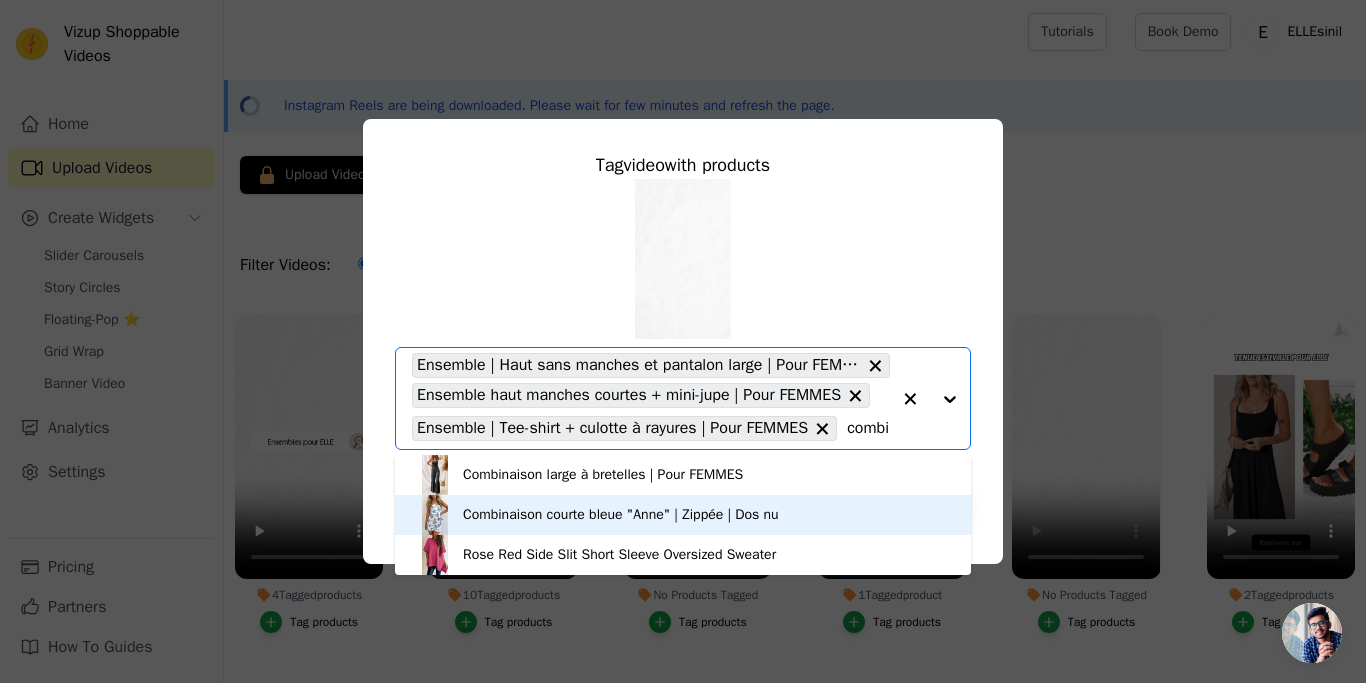 click on "Combinaison courte bleue "Anne" | Zippée | Dos nu" at bounding box center [621, 515] 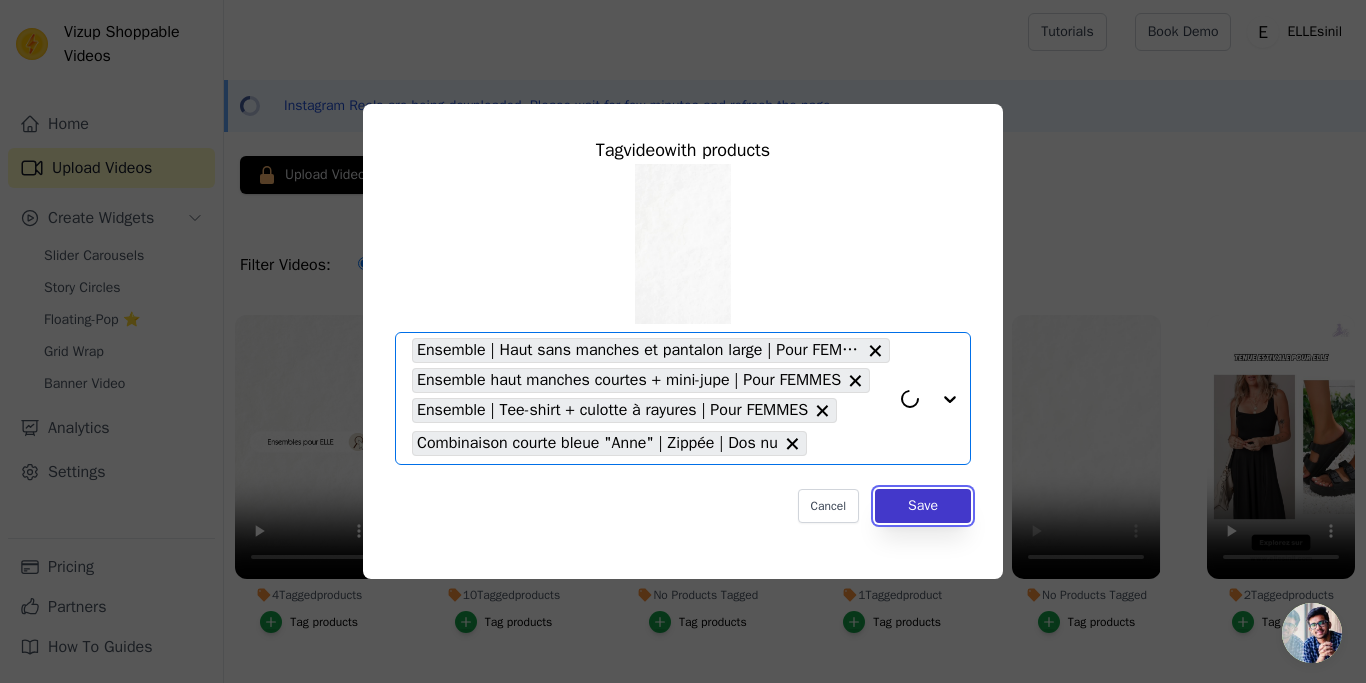 click on "Save" at bounding box center [923, 506] 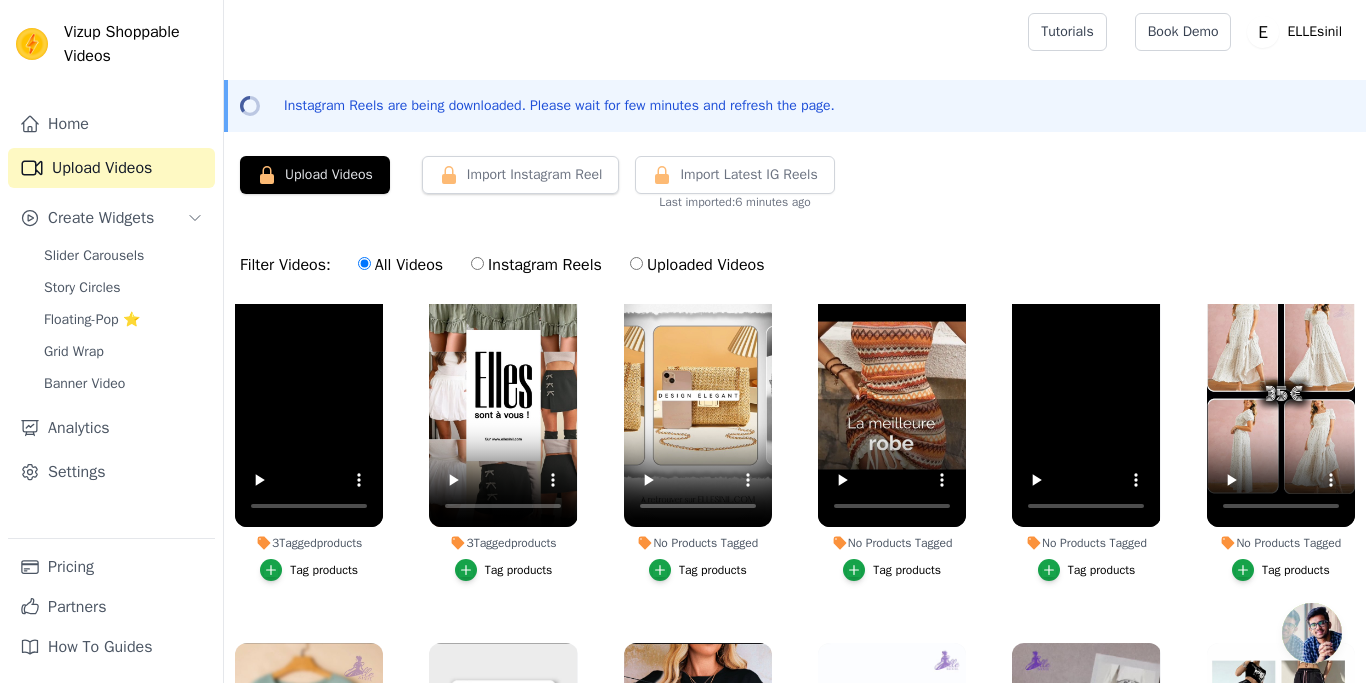 scroll, scrollTop: 434, scrollLeft: 0, axis: vertical 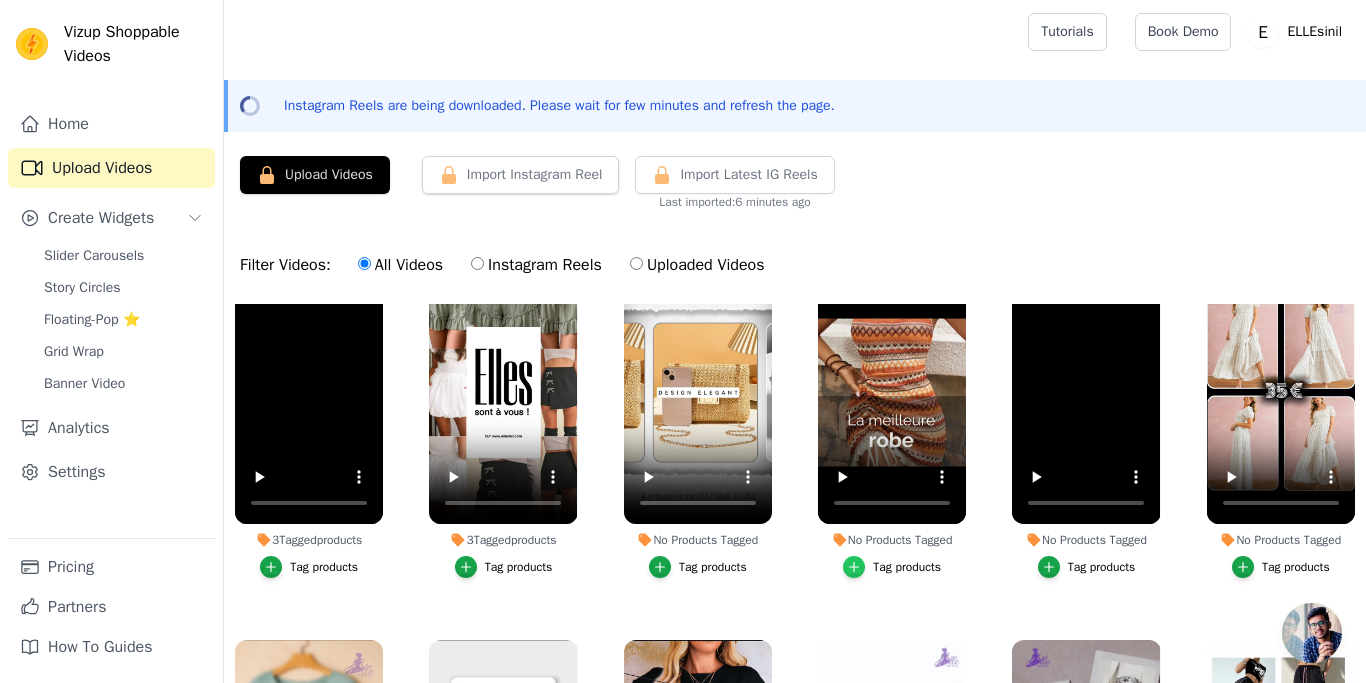 click at bounding box center [854, 567] 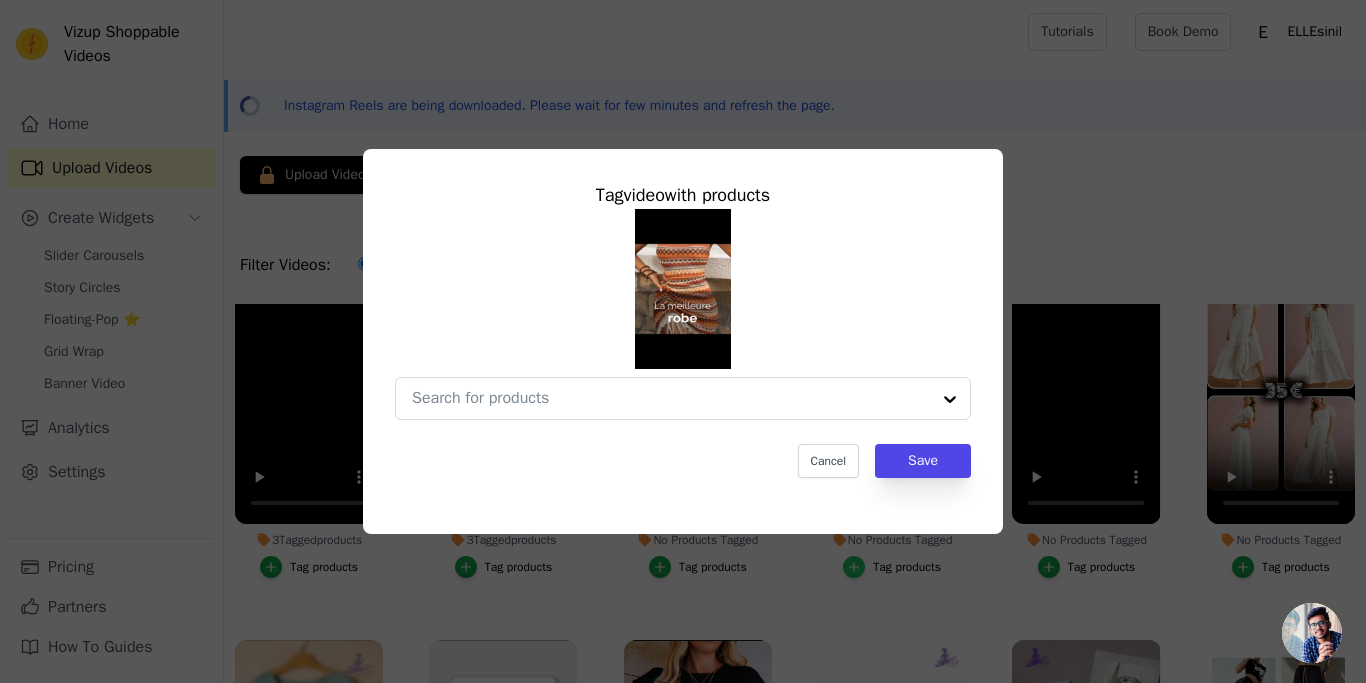 scroll, scrollTop: 434, scrollLeft: 0, axis: vertical 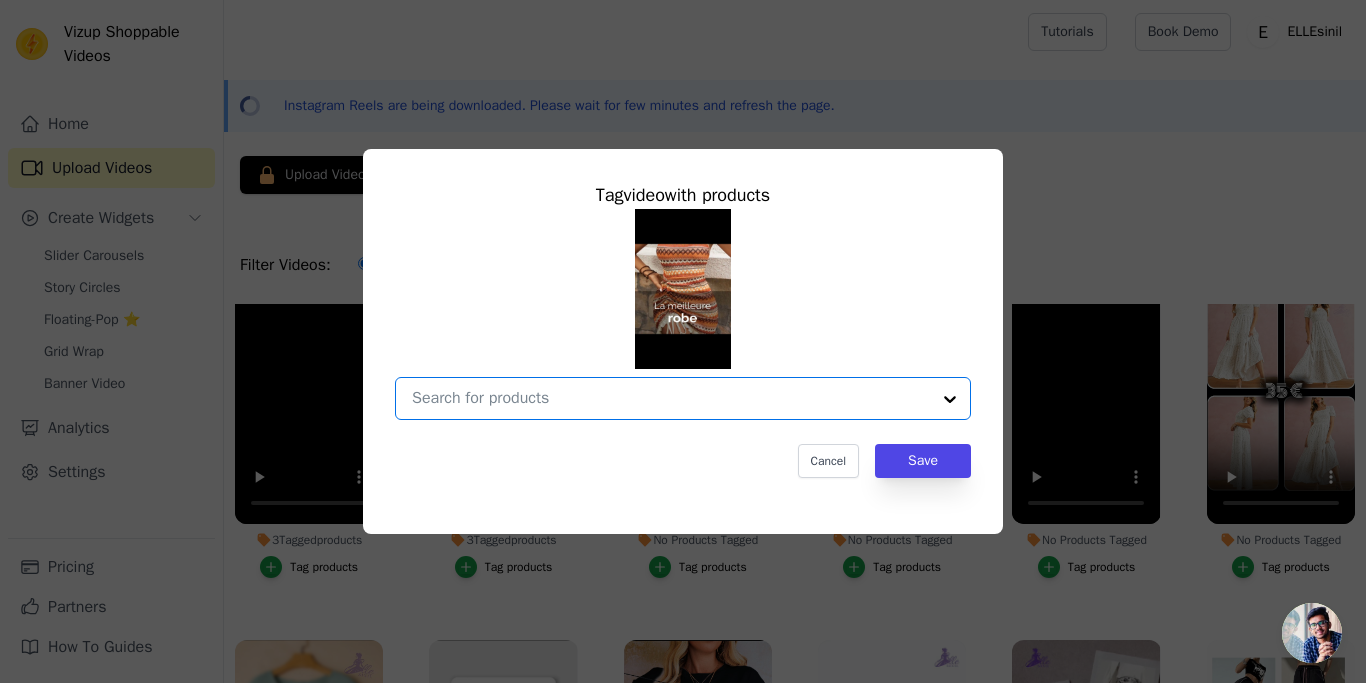 click on "No Products Tagged     Tag  video  with products       Option undefined, selected.   Select is focused, type to refine list, press down to open the menu.                   Cancel   Save     Tag products" at bounding box center (671, 398) 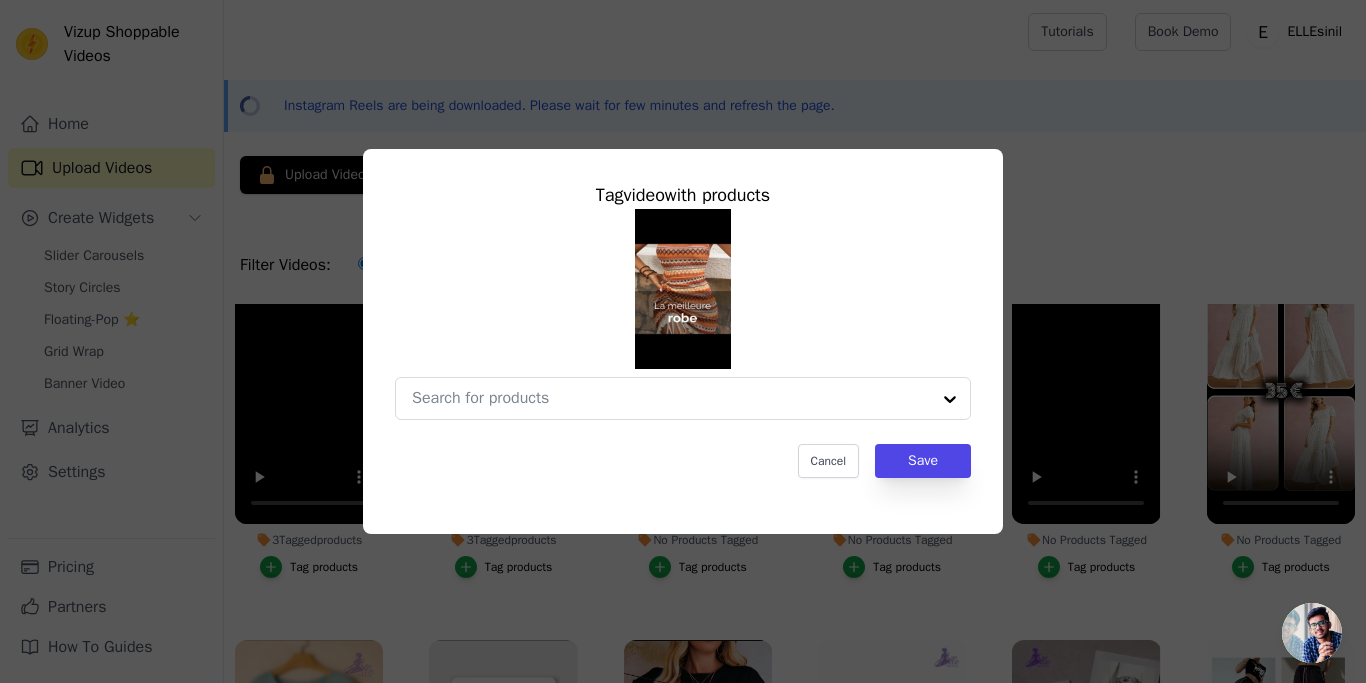 click on "Tag  video  with products                         Cancel   Save" at bounding box center [683, 341] 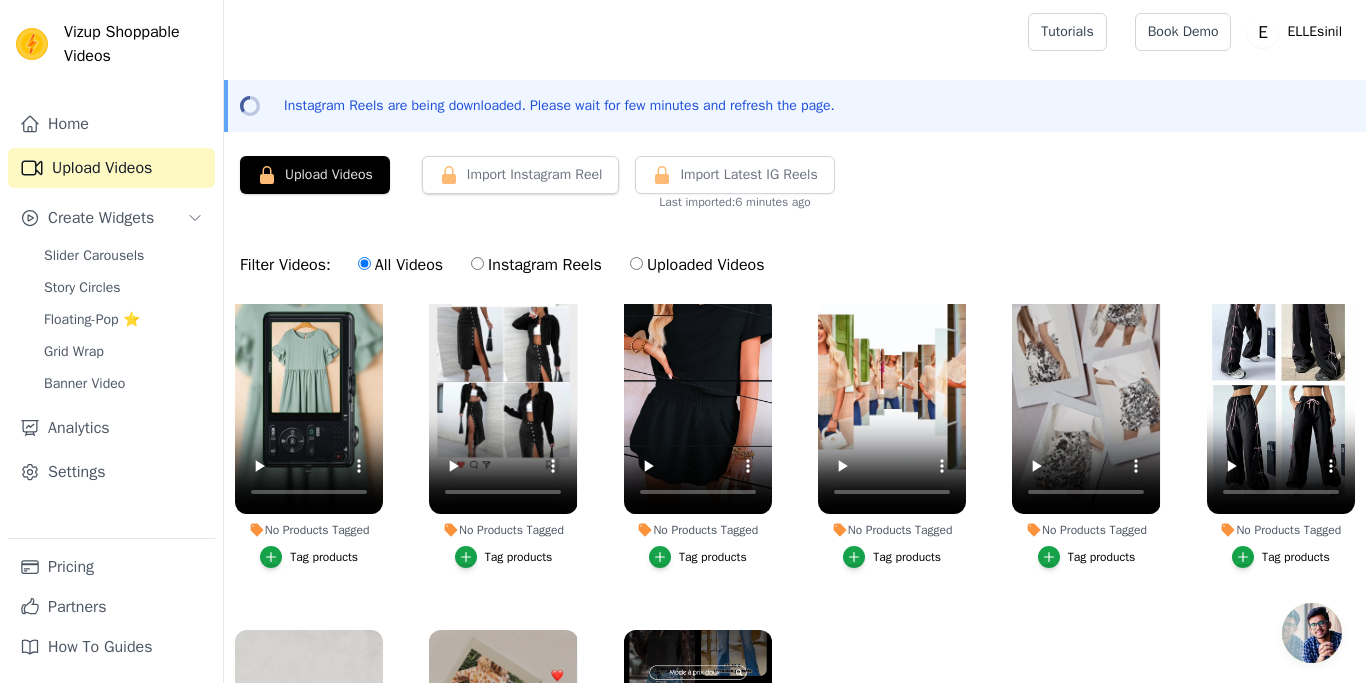 scroll, scrollTop: 825, scrollLeft: 0, axis: vertical 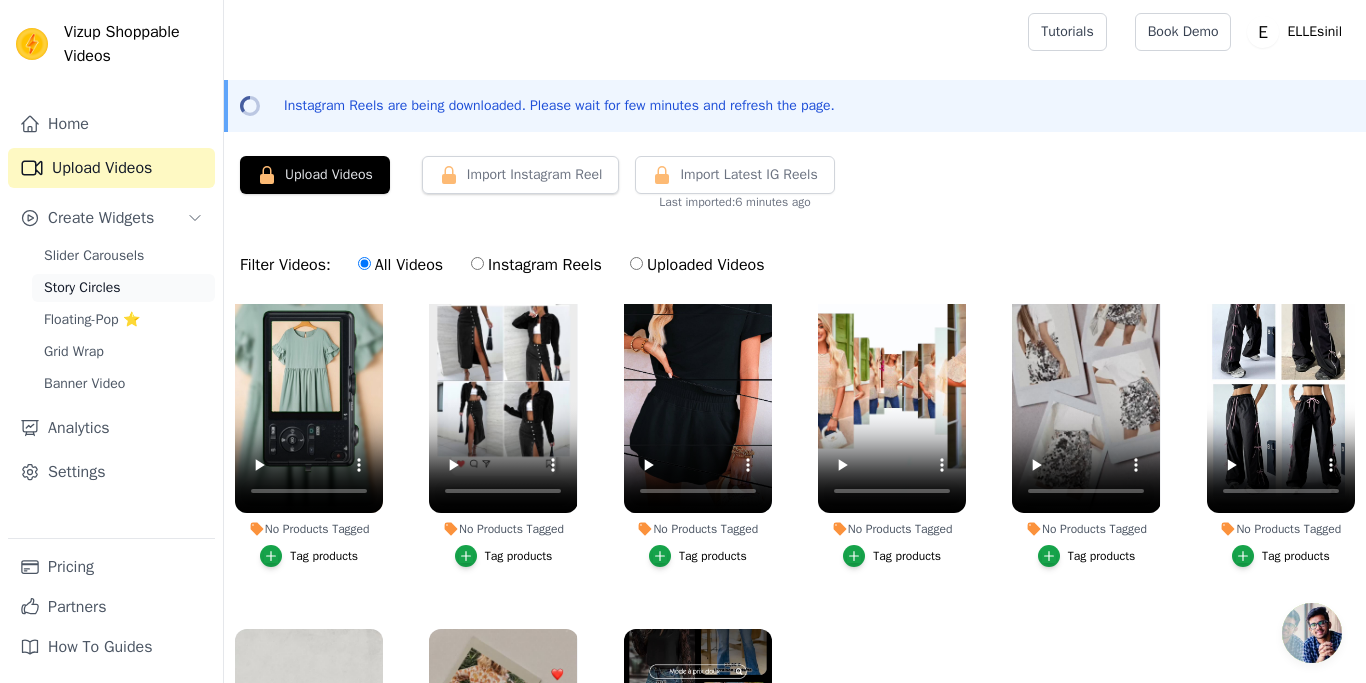 click on "Story Circles" at bounding box center [82, 288] 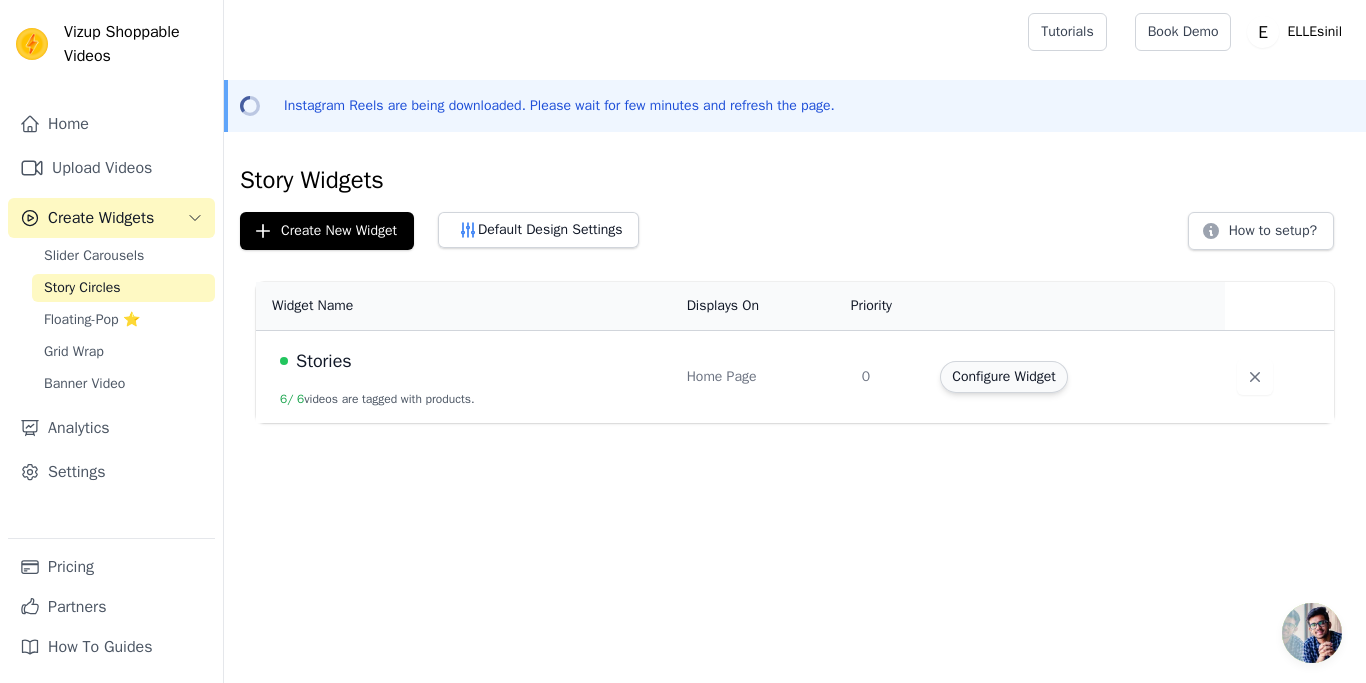 click on "Configure Widget" at bounding box center (1003, 377) 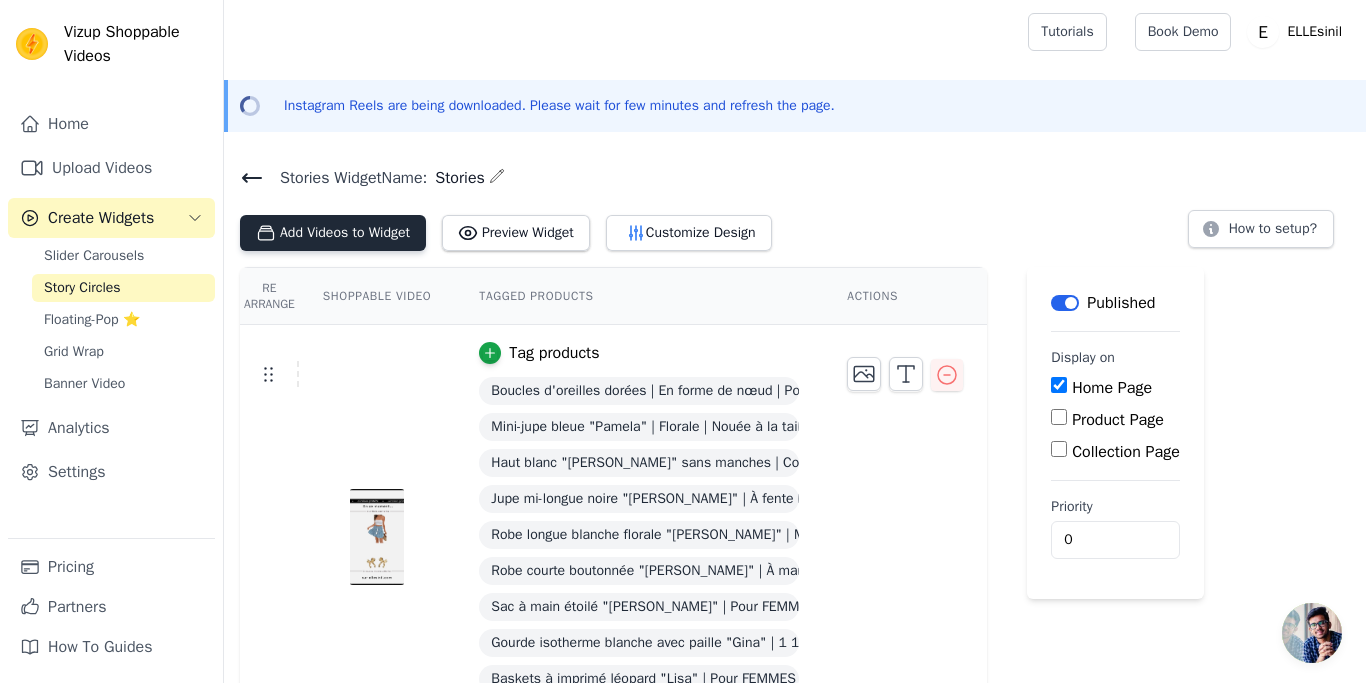 click on "Add Videos to Widget" at bounding box center [333, 233] 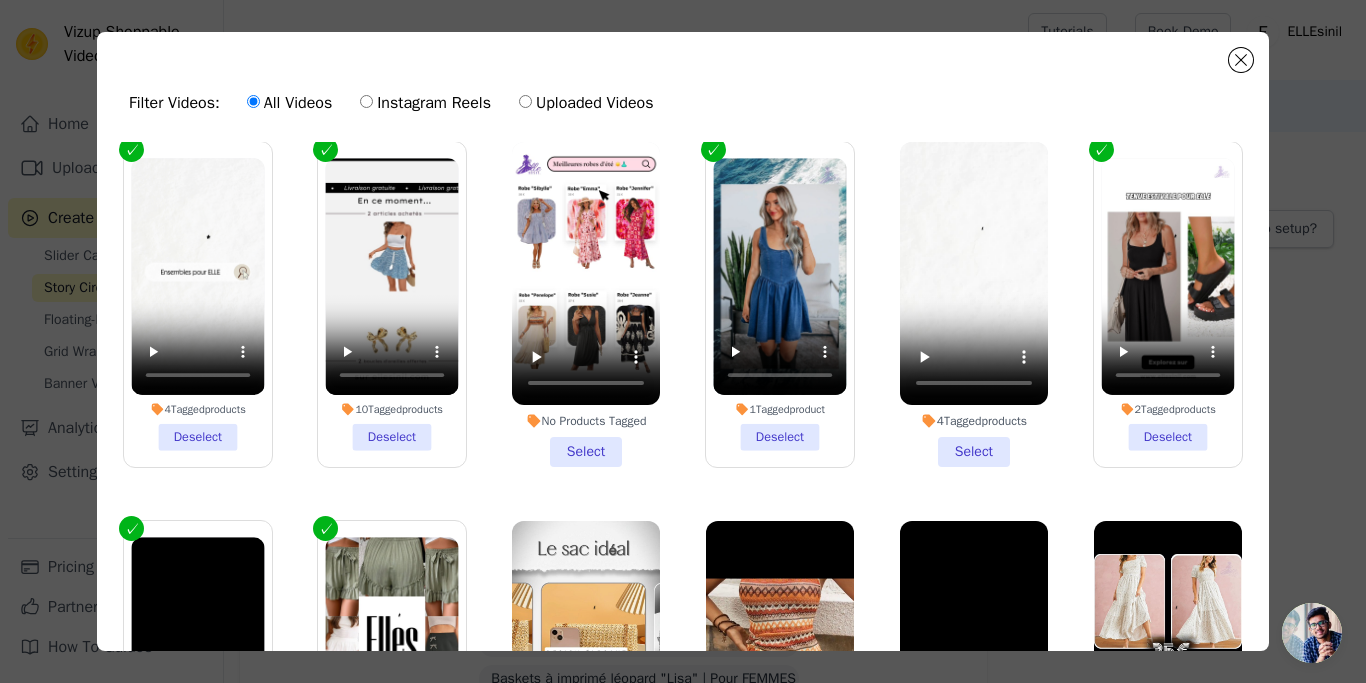 scroll, scrollTop: 0, scrollLeft: 0, axis: both 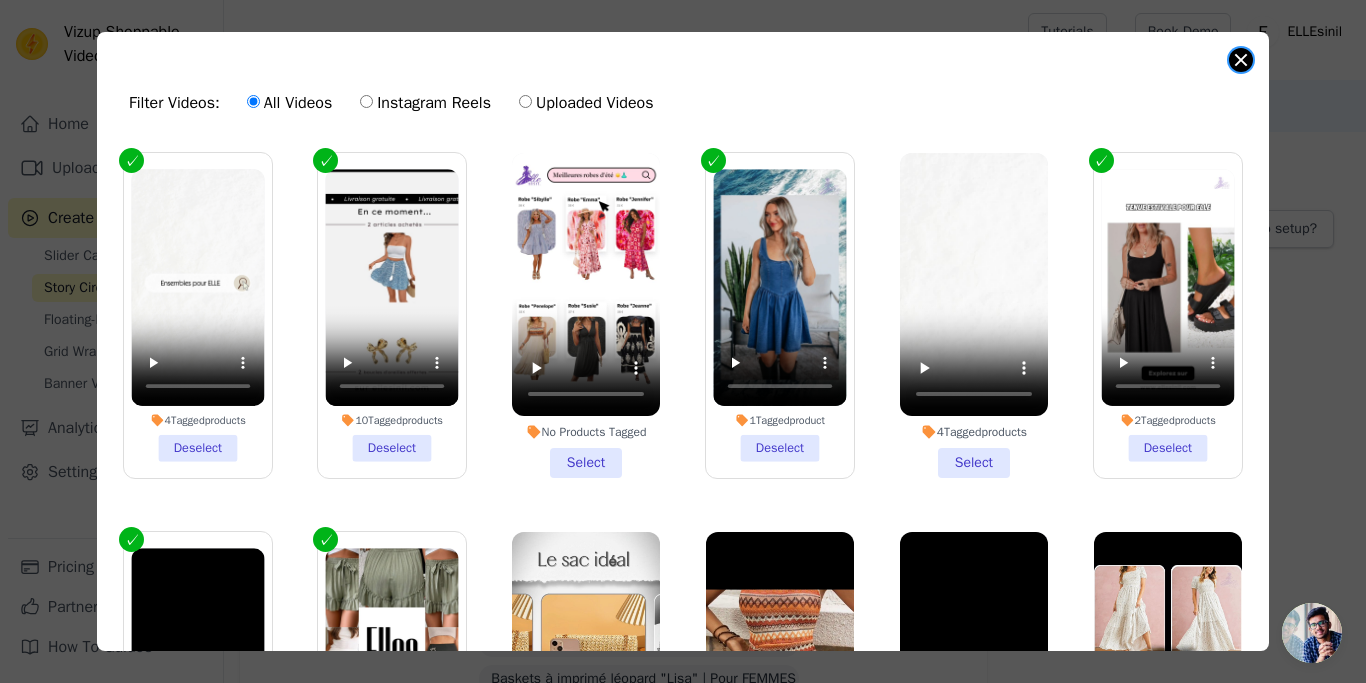 click at bounding box center [1241, 60] 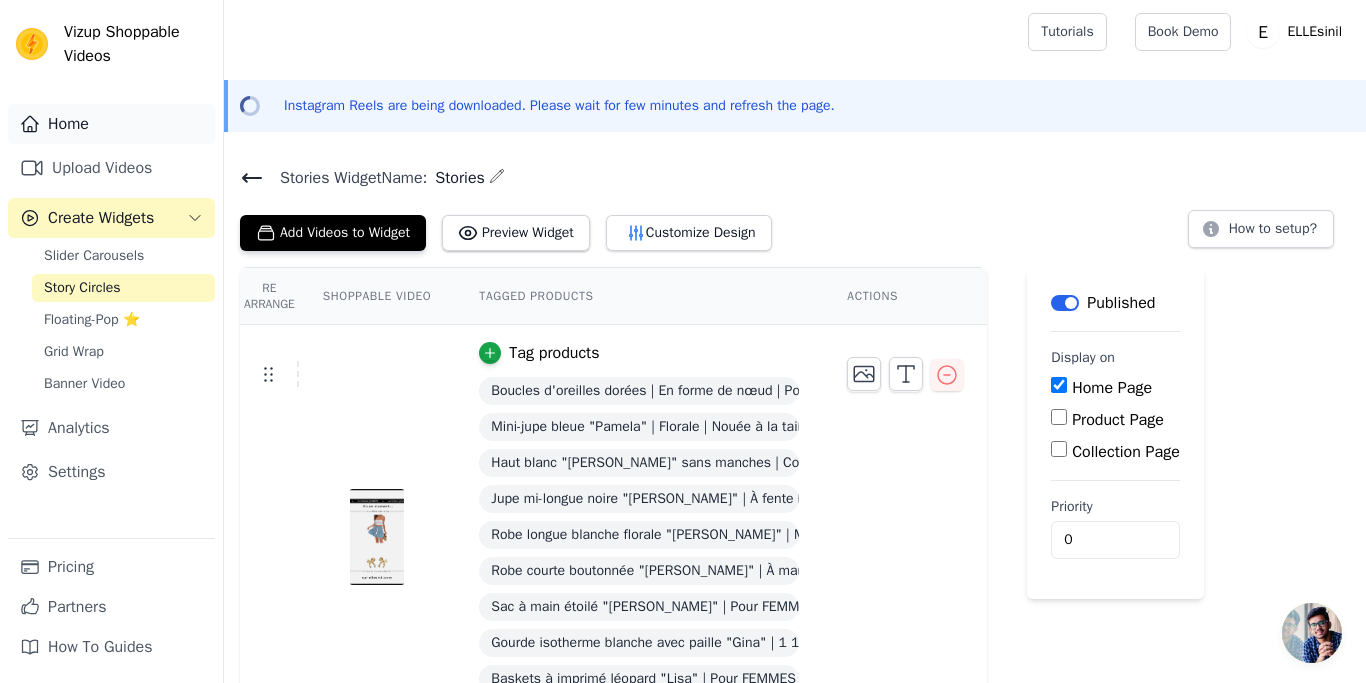 click on "Home" at bounding box center (111, 124) 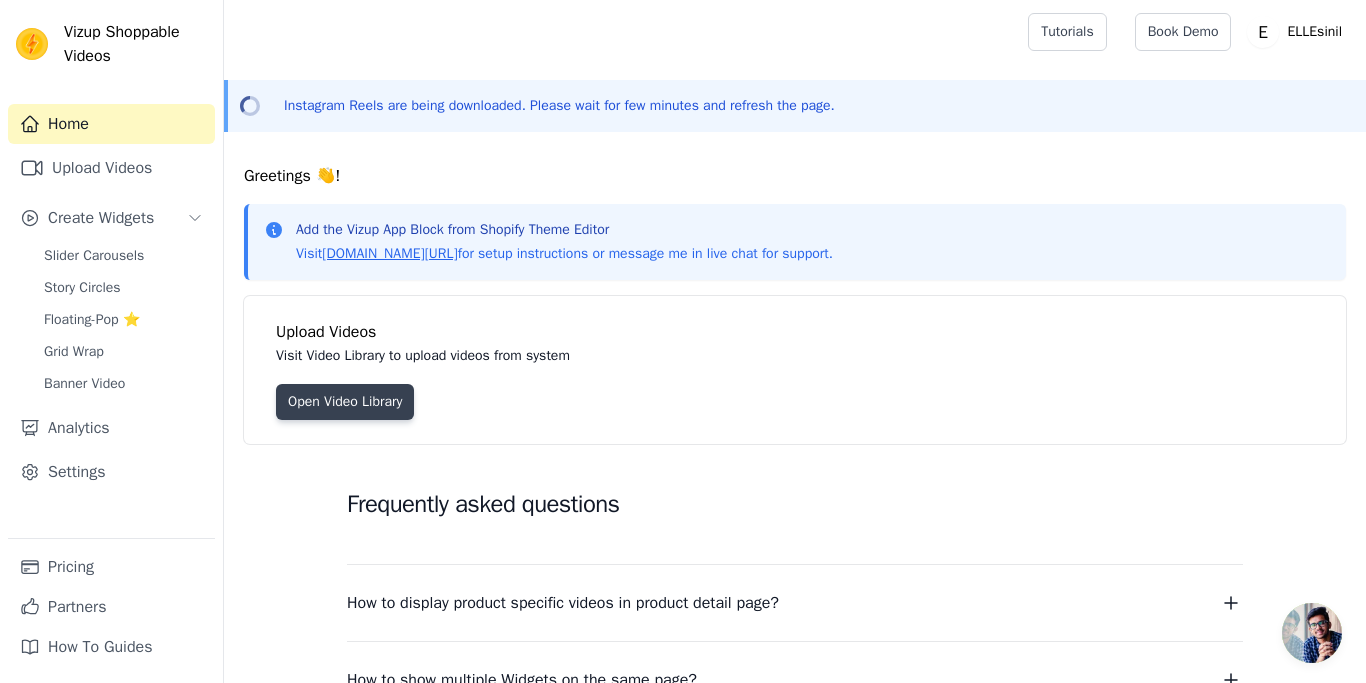 click on "Open Video Library" at bounding box center (345, 402) 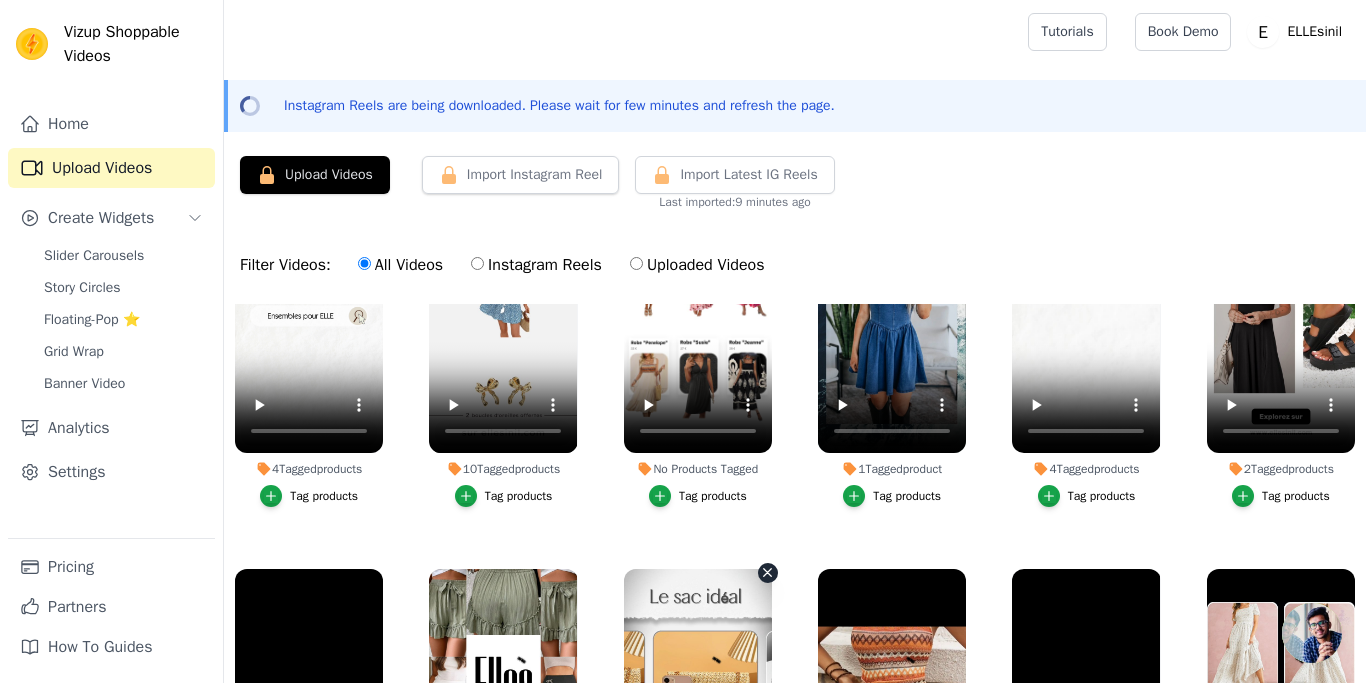 scroll, scrollTop: 127, scrollLeft: 0, axis: vertical 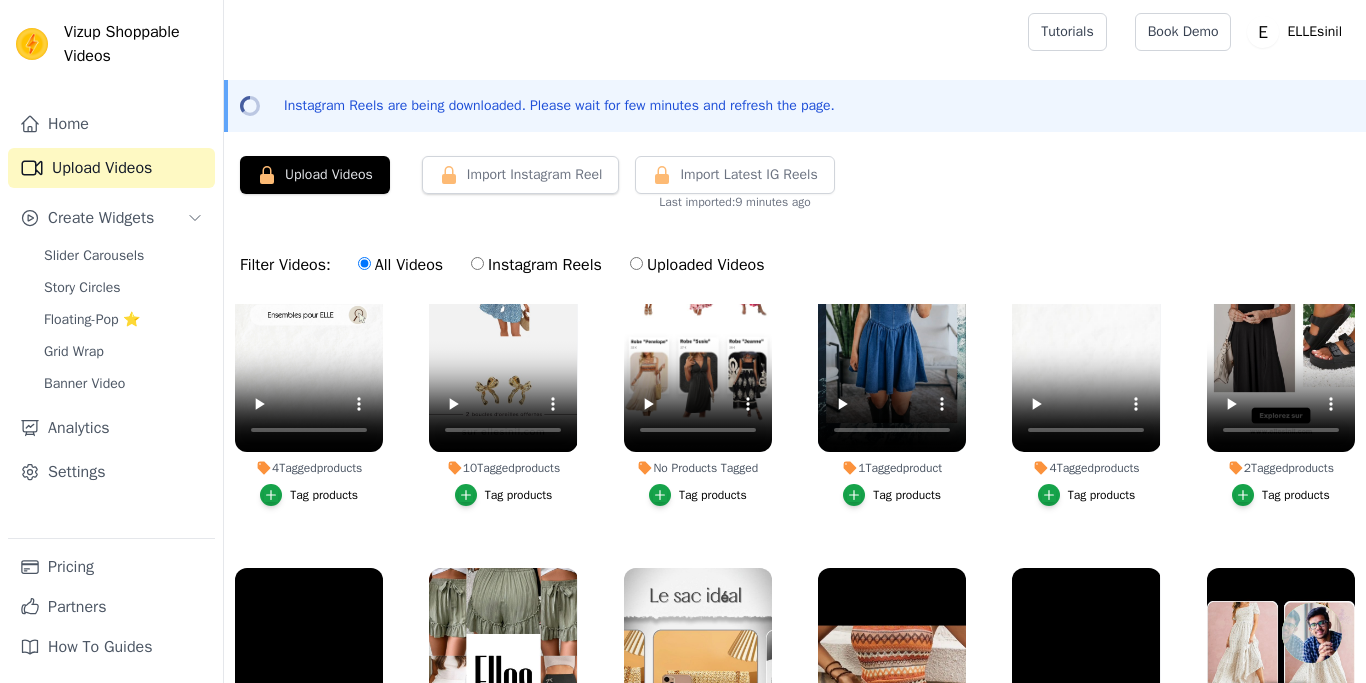 click on "Tag products" at bounding box center [713, 495] 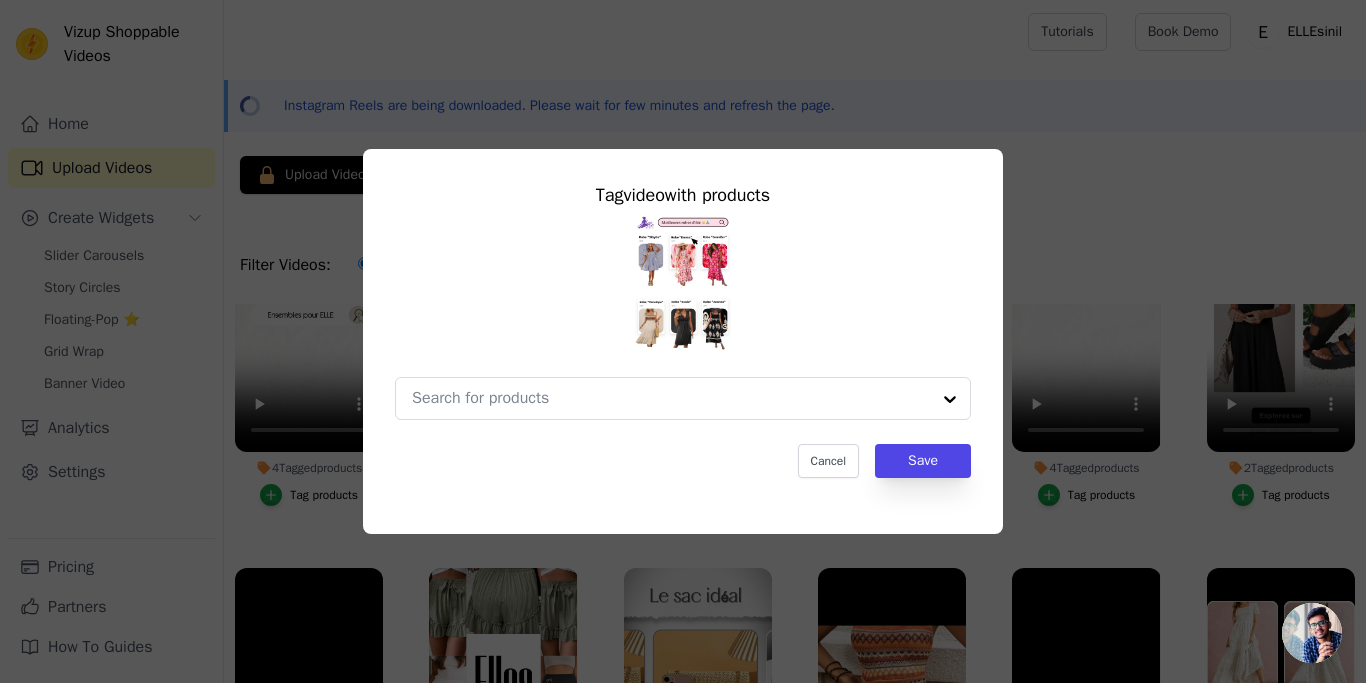 scroll, scrollTop: 127, scrollLeft: 0, axis: vertical 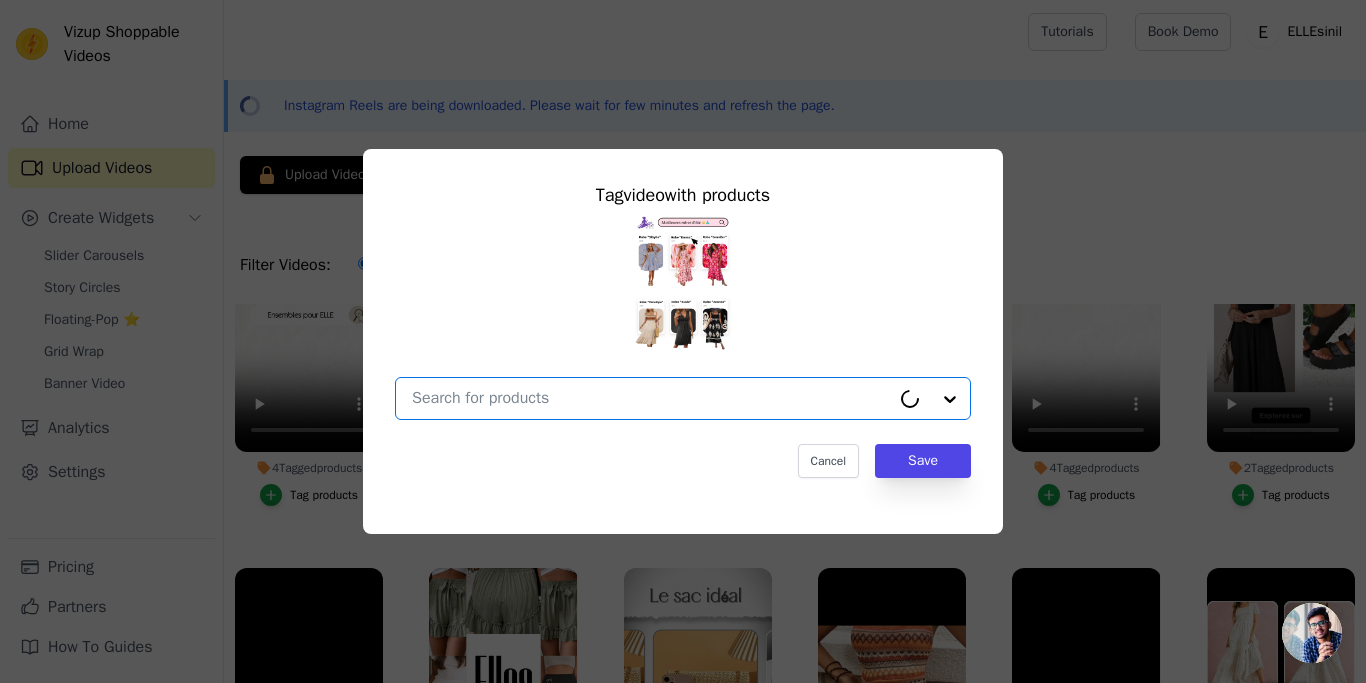 click on "No Products Tagged     Tag  video  with products       Option undefined, selected.   Select is focused, type to refine list, press down to open the menu.                   Cancel   Save     Tag products" at bounding box center [651, 398] 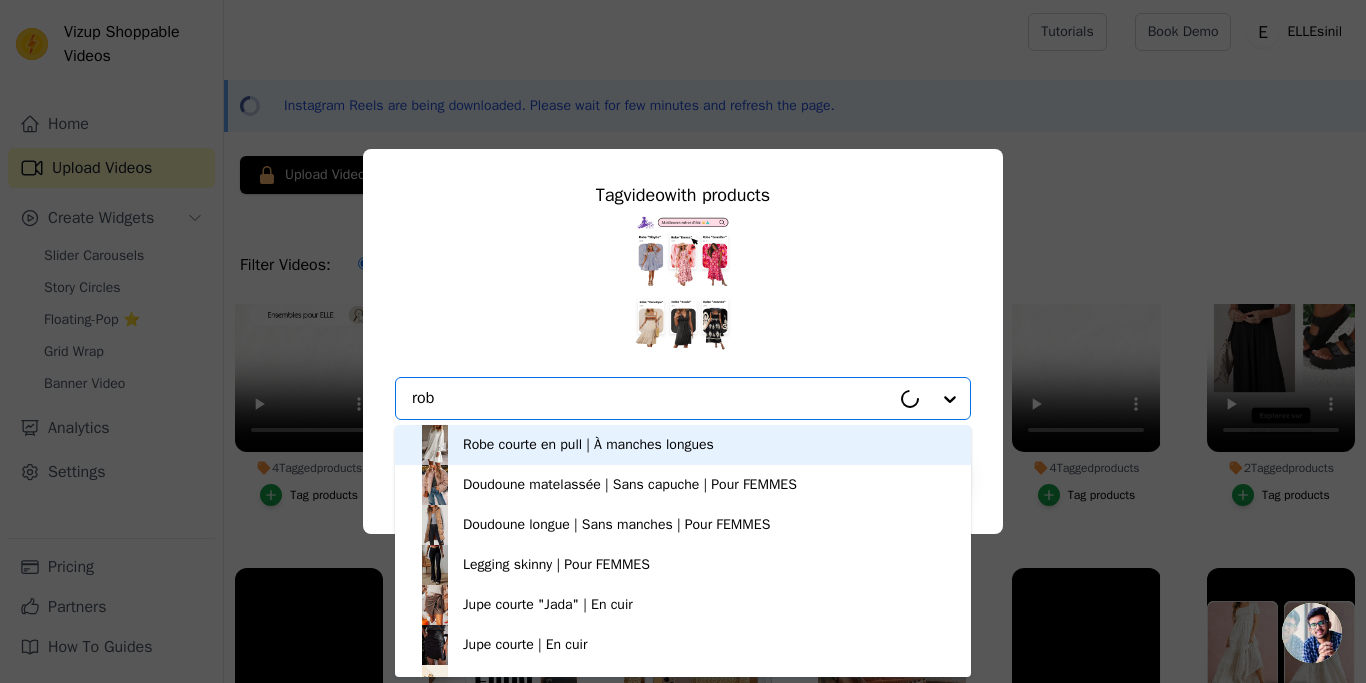 type on "robe" 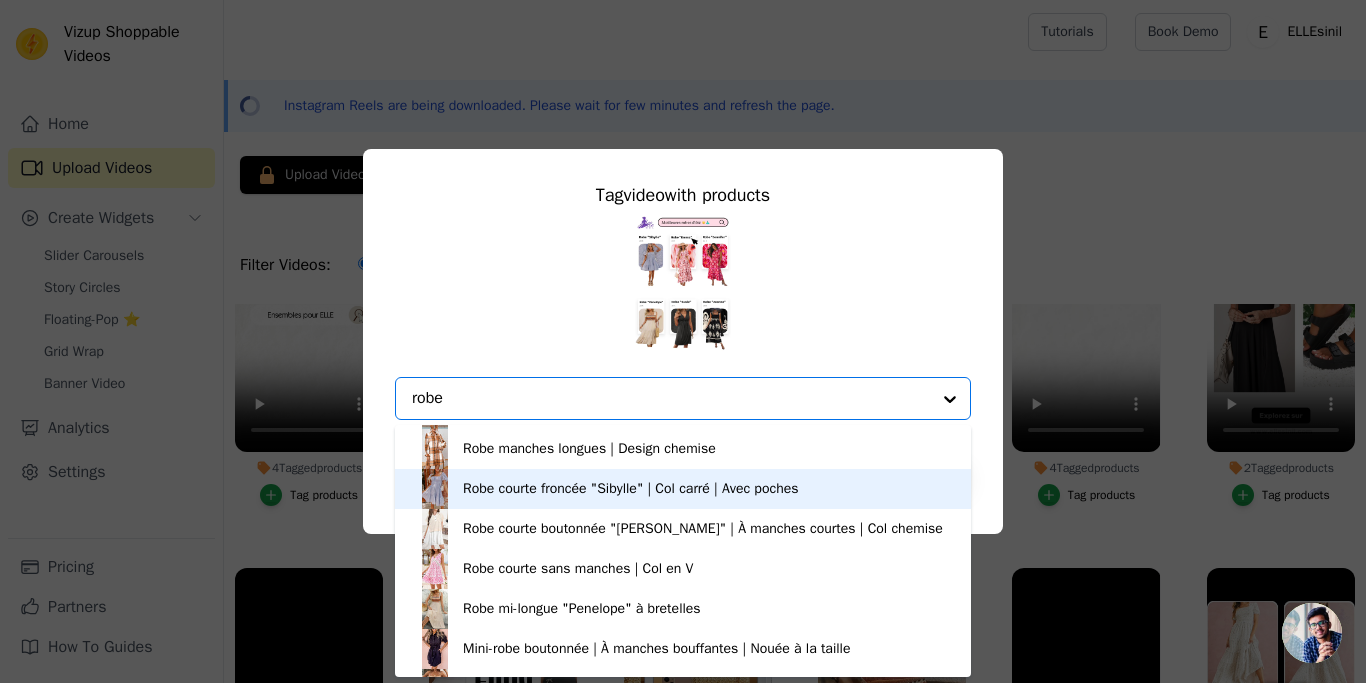 scroll, scrollTop: 566, scrollLeft: 0, axis: vertical 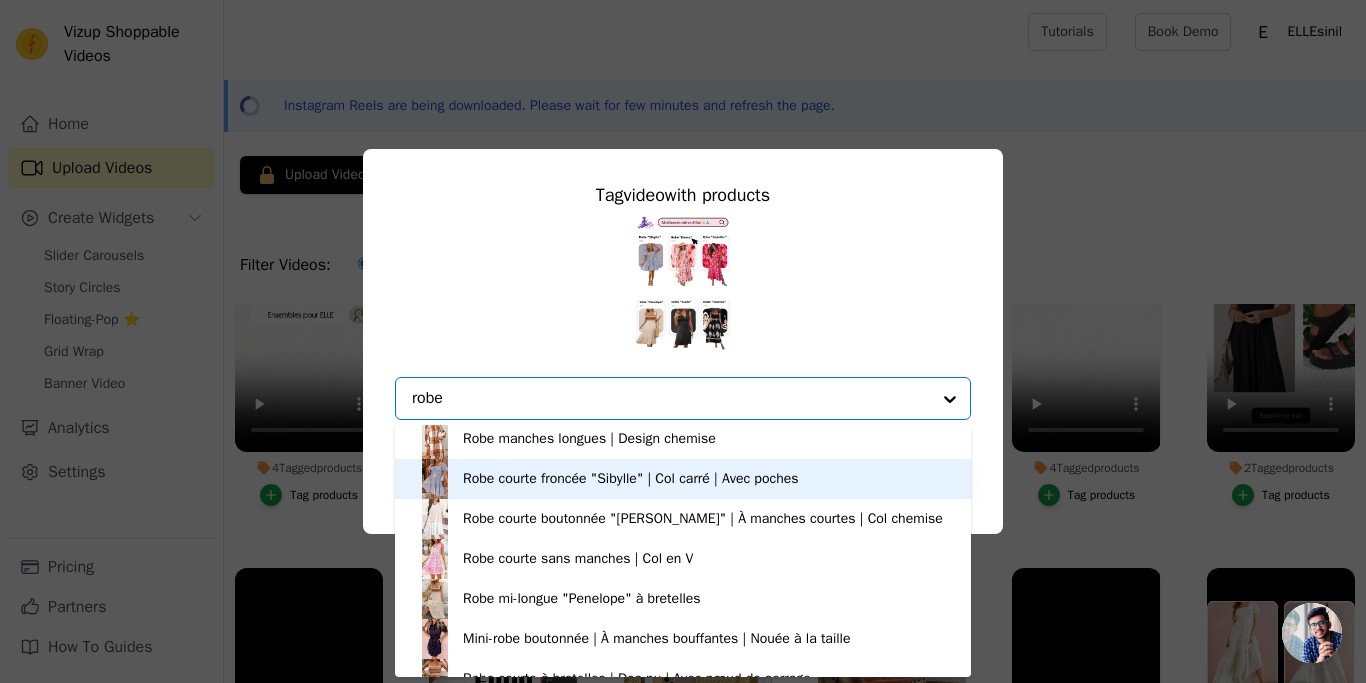 click on "Robe courte froncée "Sibylle" | Col carré | Avec poches" at bounding box center [631, 479] 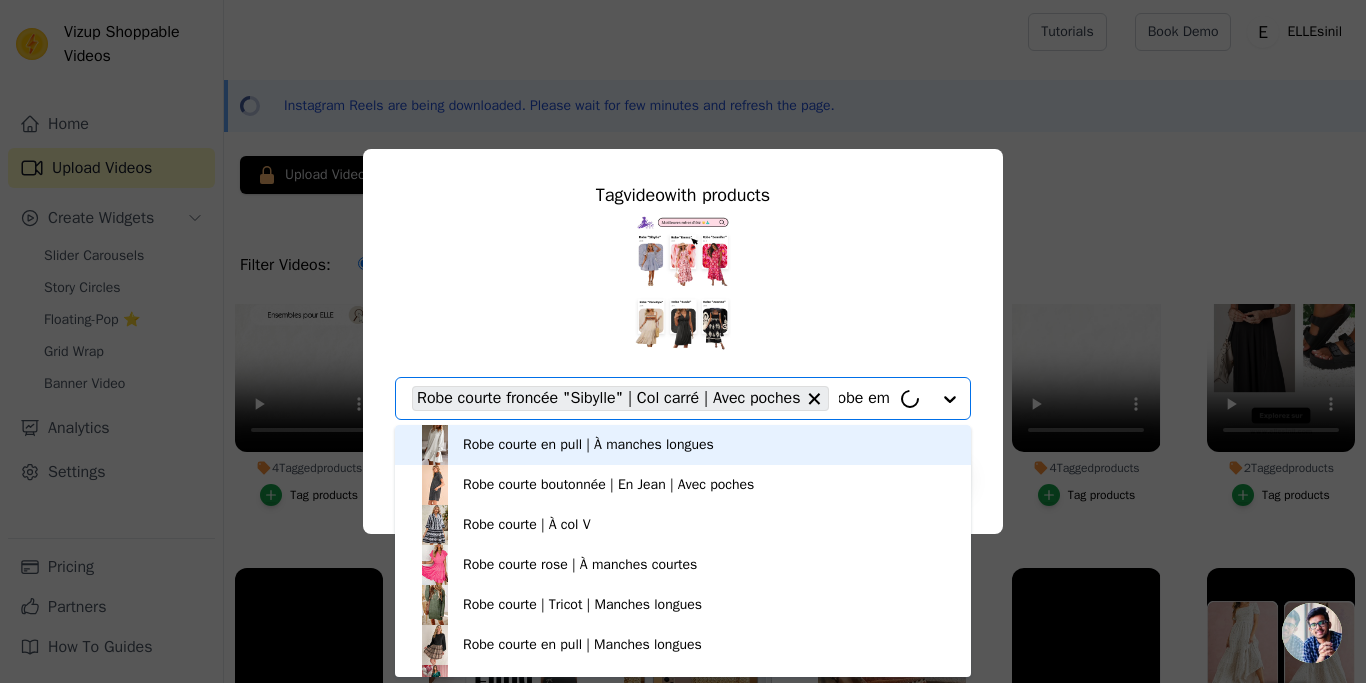 type on "robe emm" 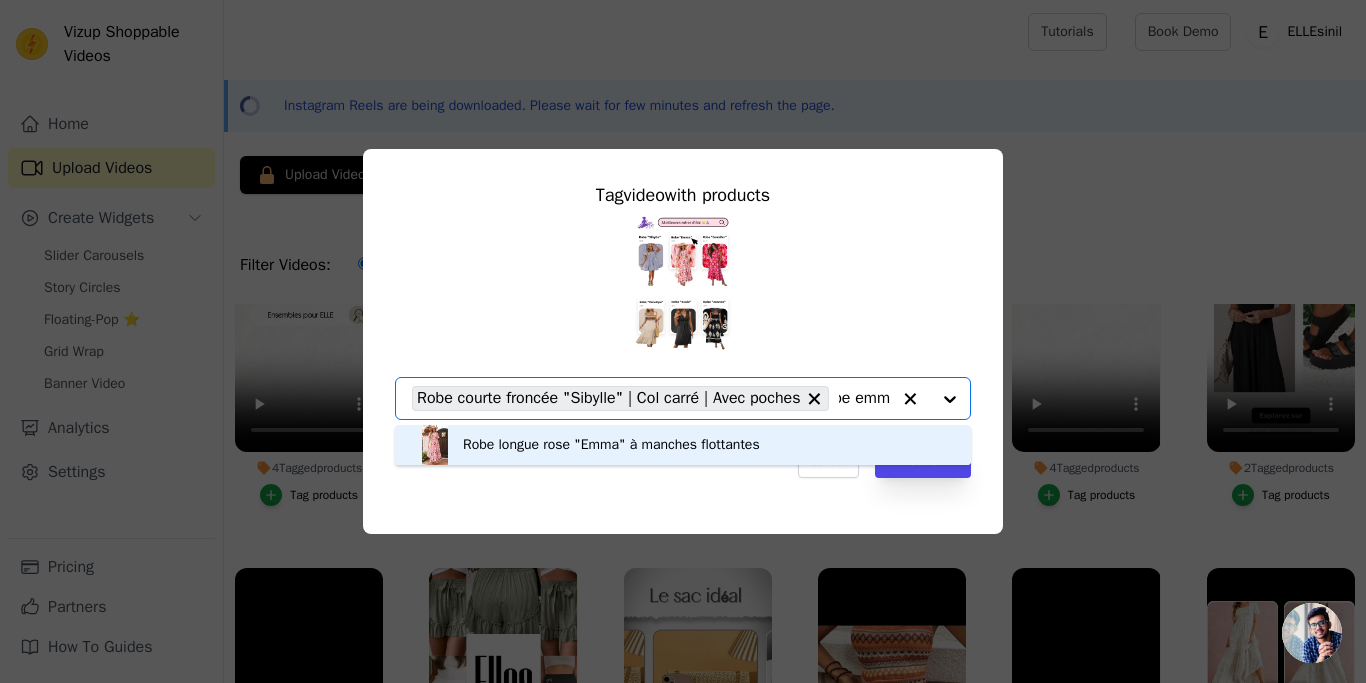 click on "Robe longue rose "Emma" à manches flottantes" at bounding box center (683, 445) 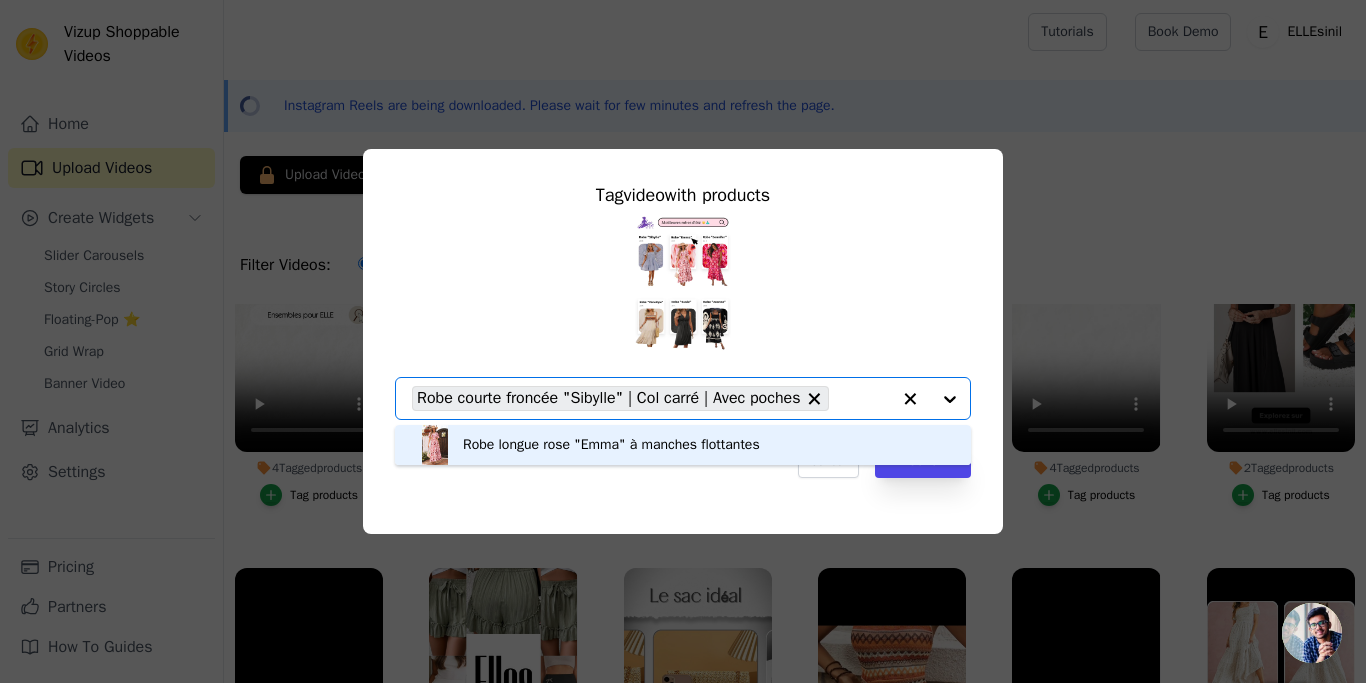 scroll, scrollTop: 0, scrollLeft: 0, axis: both 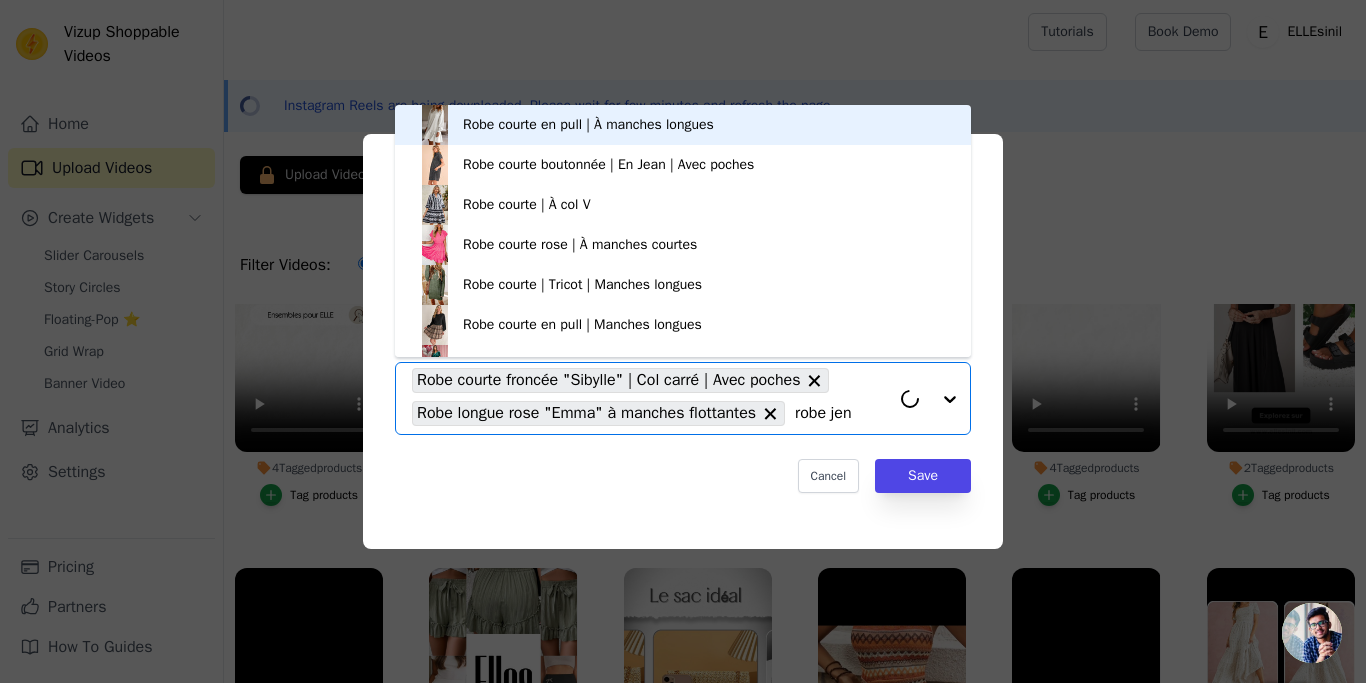 type on "robe jenn" 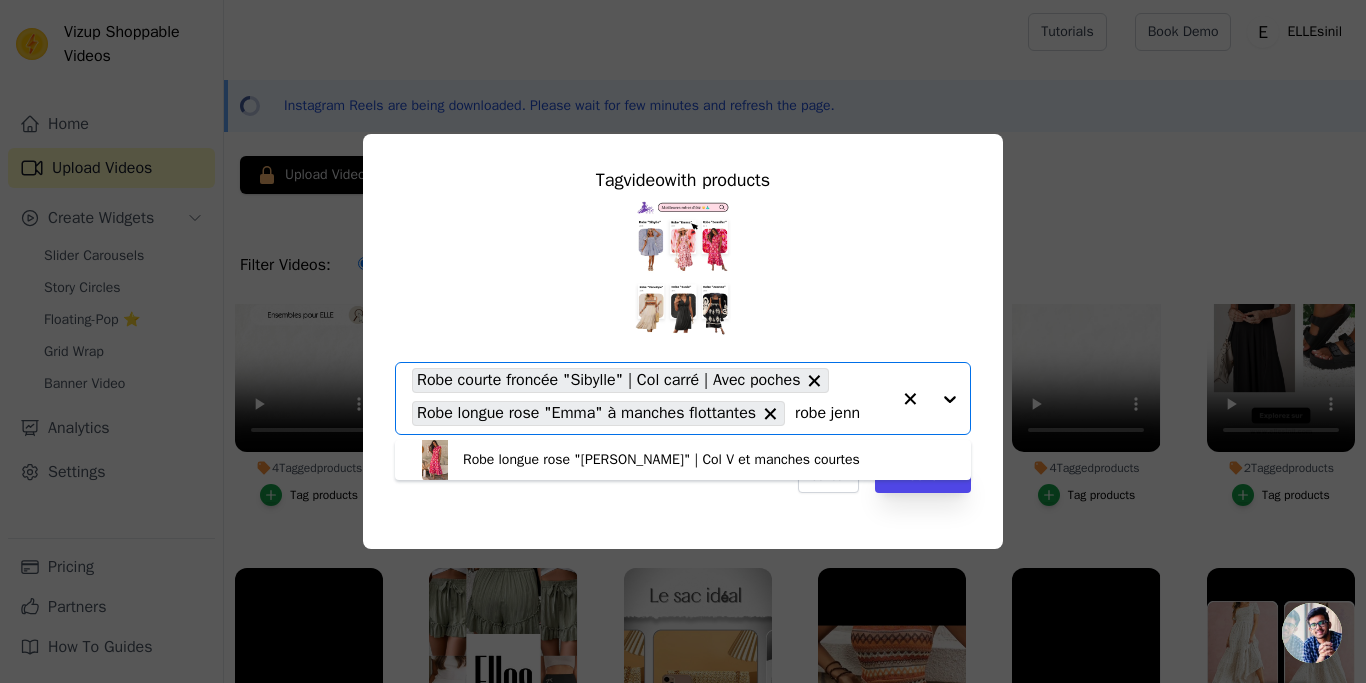 scroll, scrollTop: 0, scrollLeft: 0, axis: both 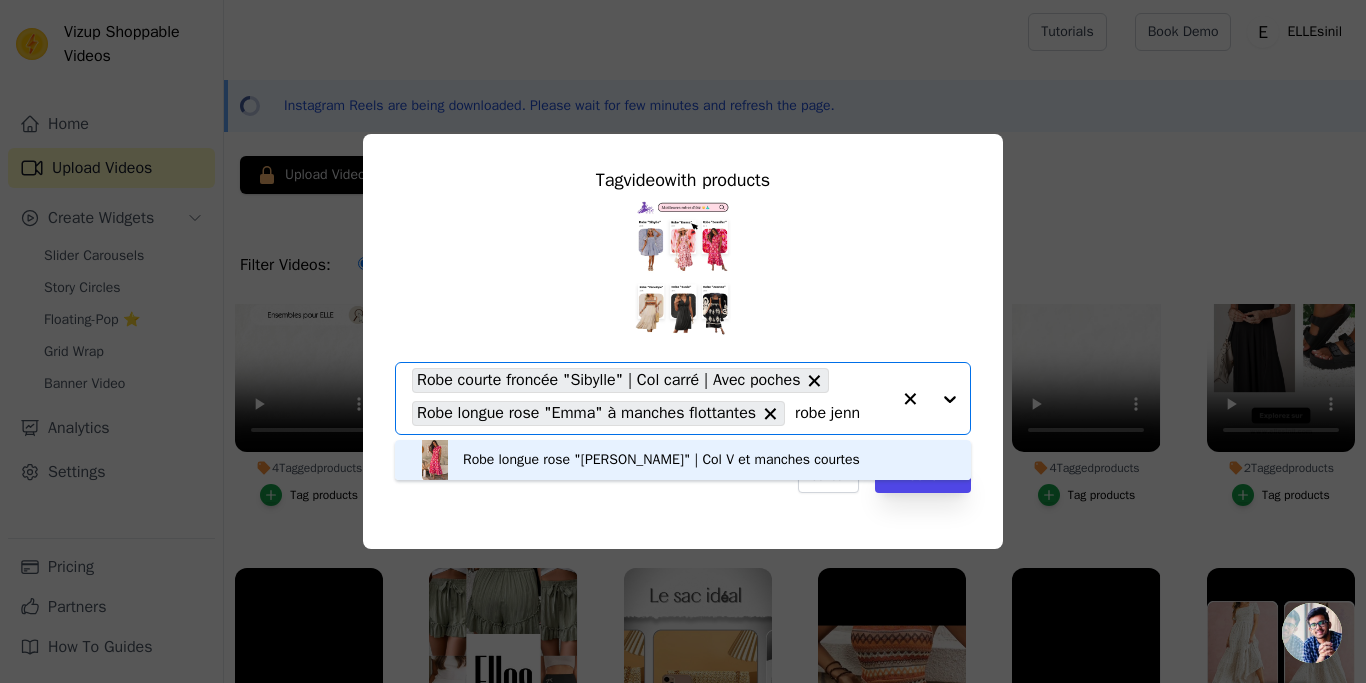 click on "Robe longue rose "[PERSON_NAME]" | Col V et manches courtes" at bounding box center [661, 460] 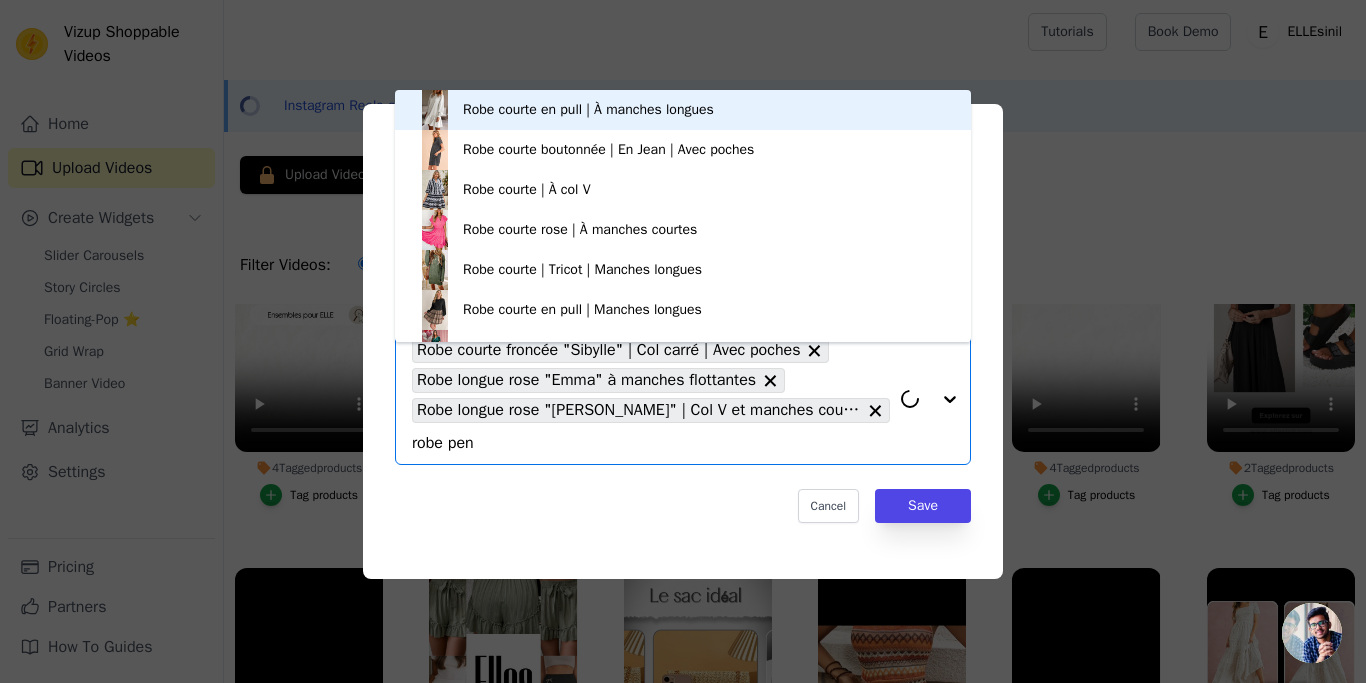 type on "robe pene" 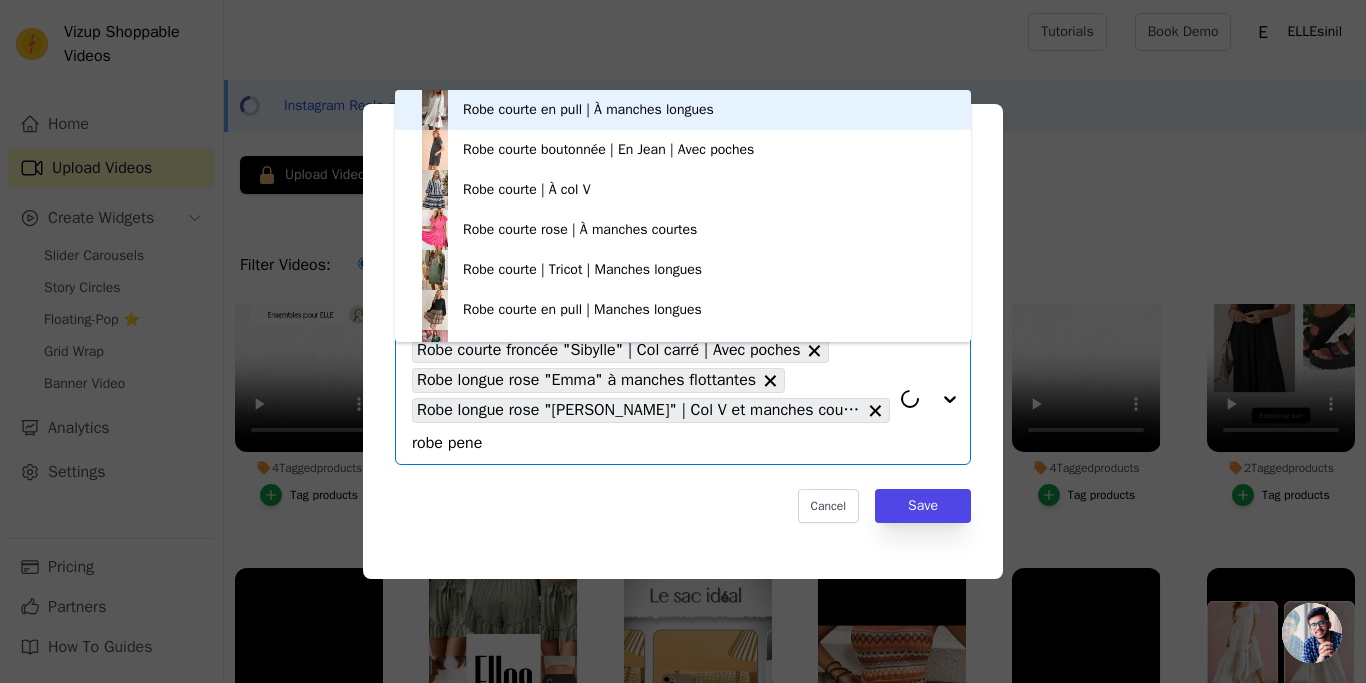 scroll, scrollTop: 0, scrollLeft: 26, axis: horizontal 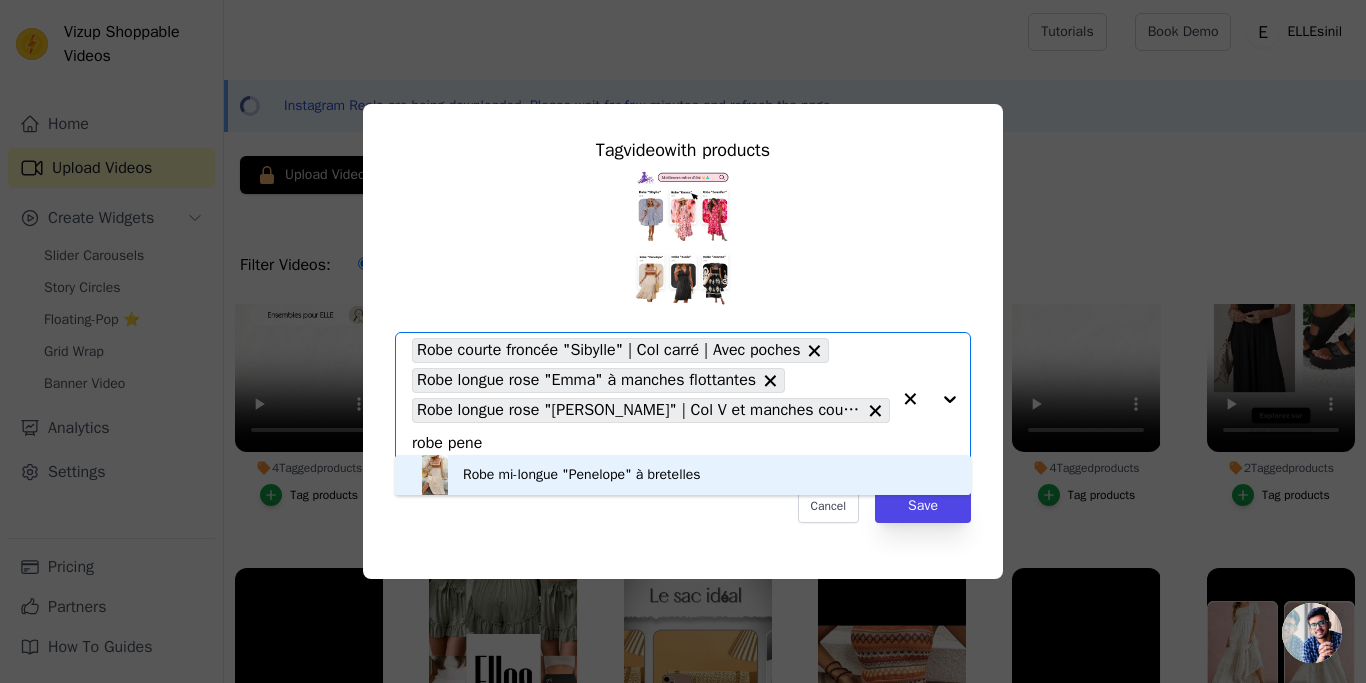 click on "Robe mi-longue "Penelope" à bretelles" at bounding box center (683, 475) 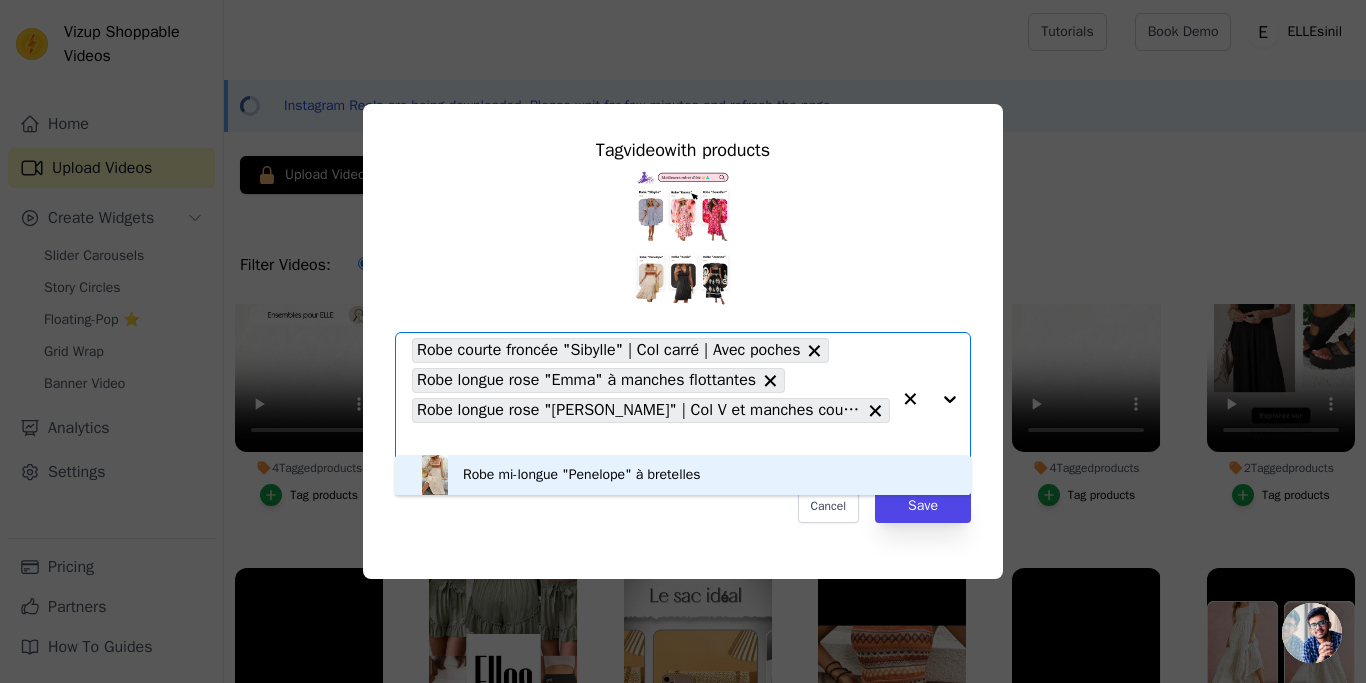 scroll, scrollTop: 0, scrollLeft: 0, axis: both 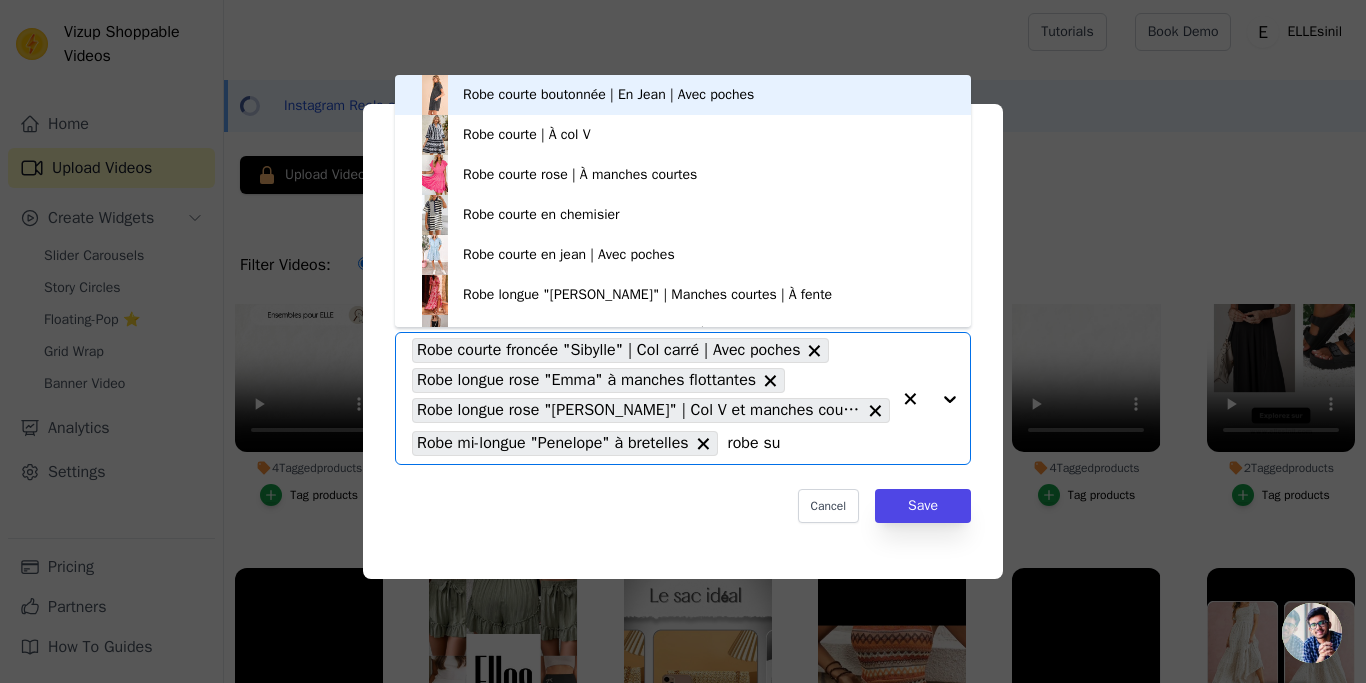 type on "robe sus" 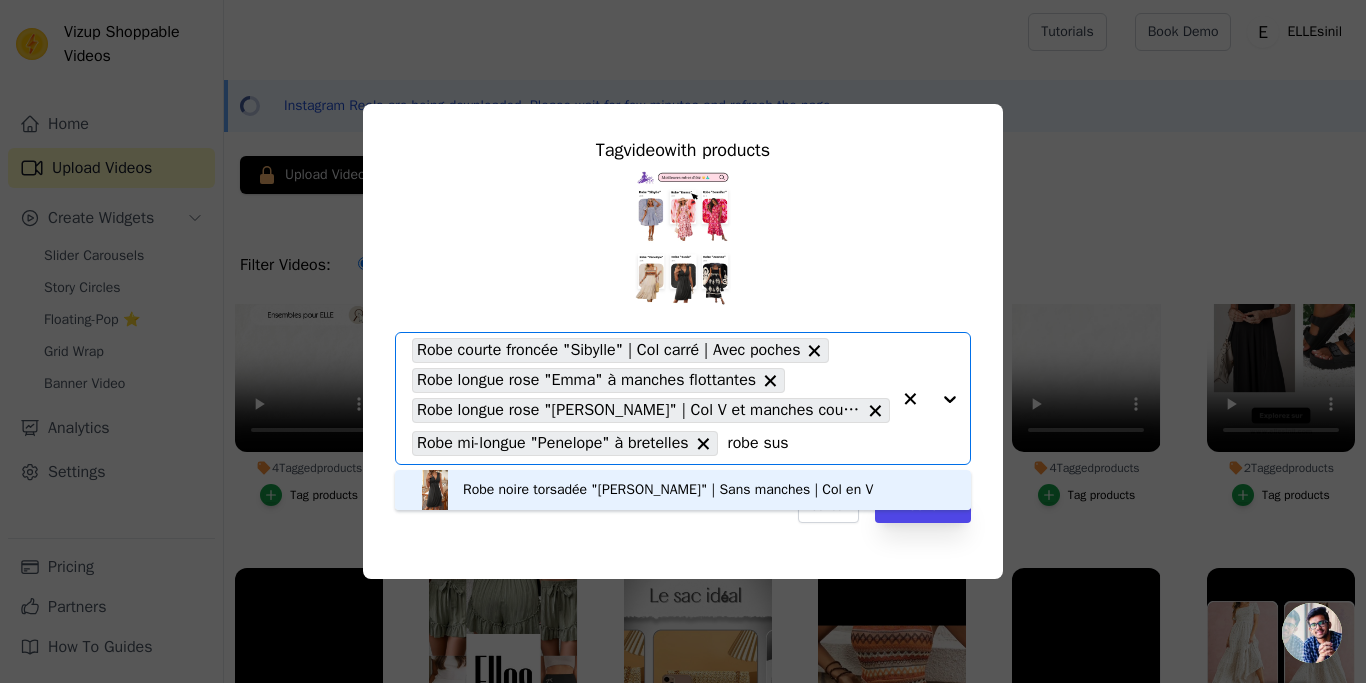 click on "Robe noire torsadée "[PERSON_NAME]" | Sans manches | Col en V" at bounding box center (668, 490) 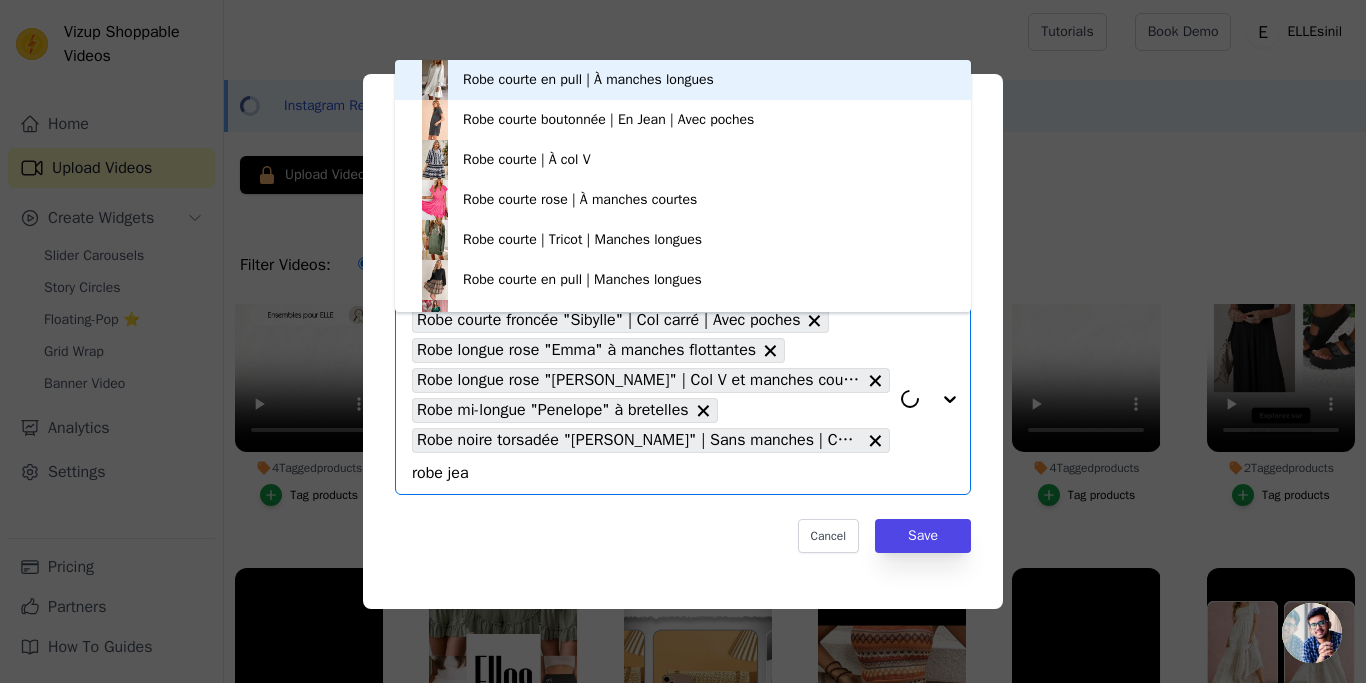 type on "robe [PERSON_NAME]" 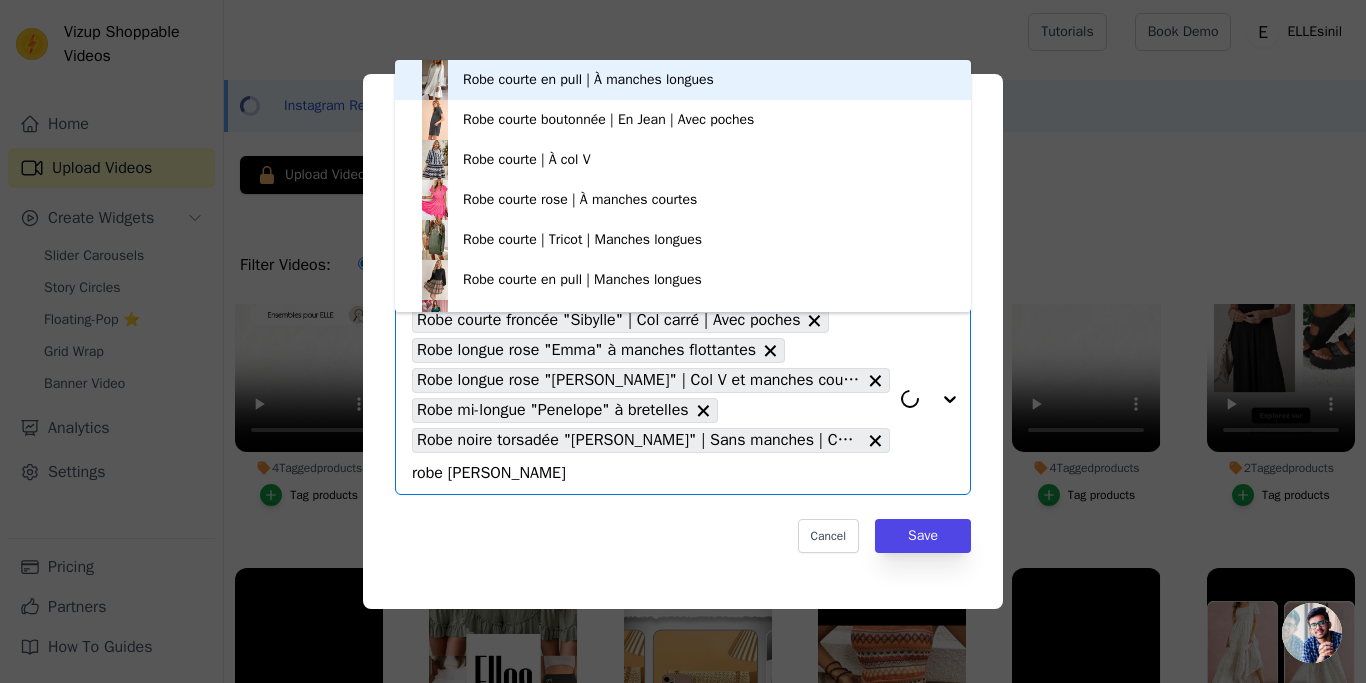 scroll, scrollTop: 0, scrollLeft: 13, axis: horizontal 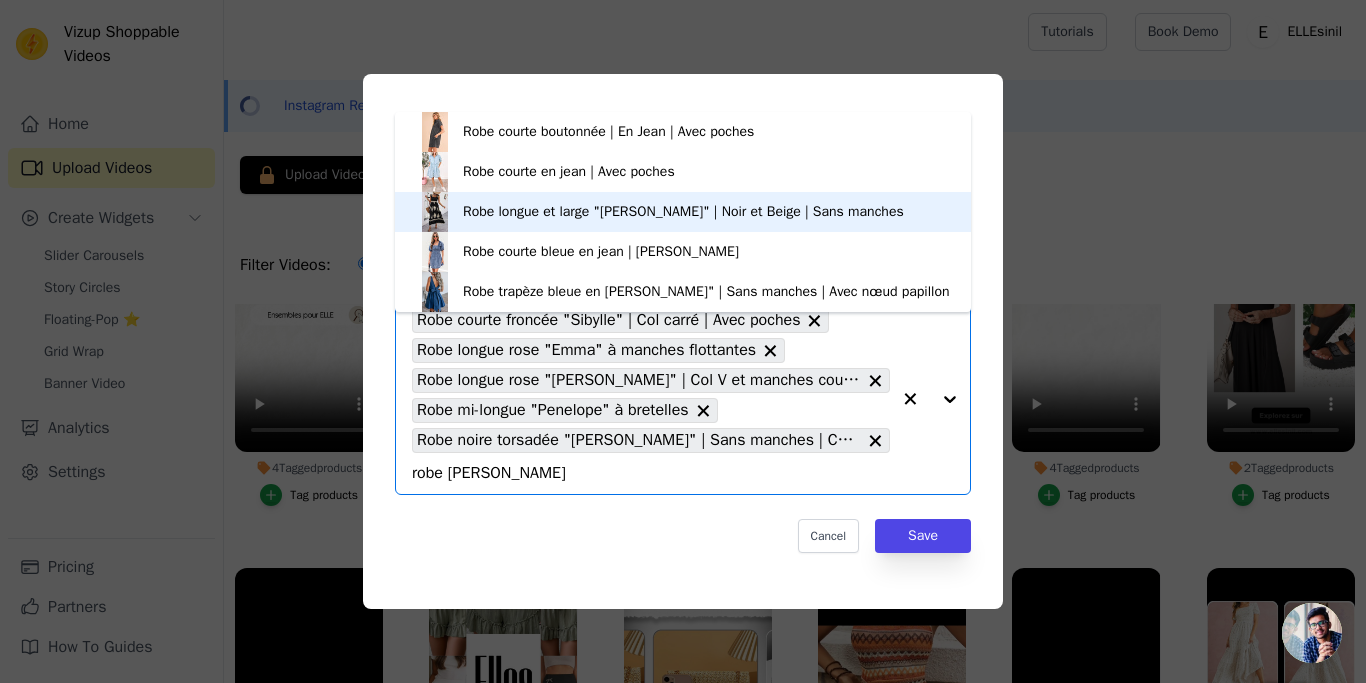click on "Robe longue et large "[PERSON_NAME]" | Noir et Beige | Sans manches" at bounding box center (683, 212) 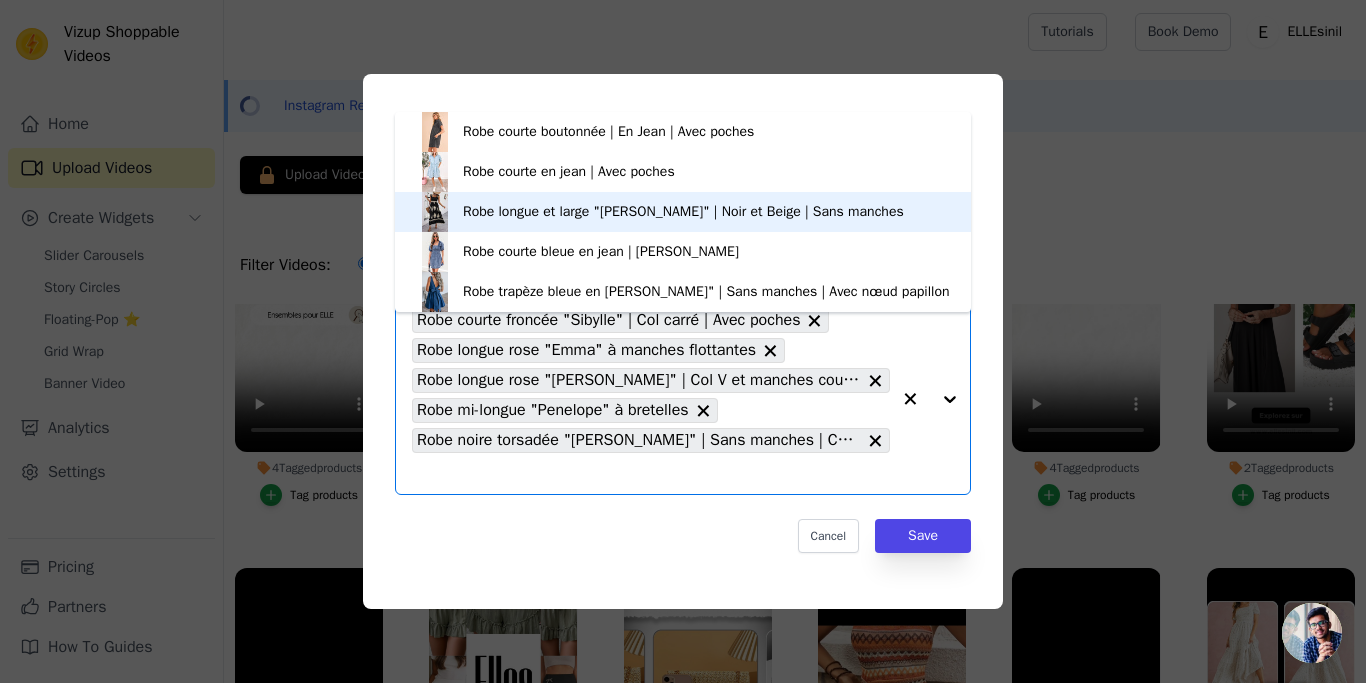 scroll, scrollTop: 0, scrollLeft: 0, axis: both 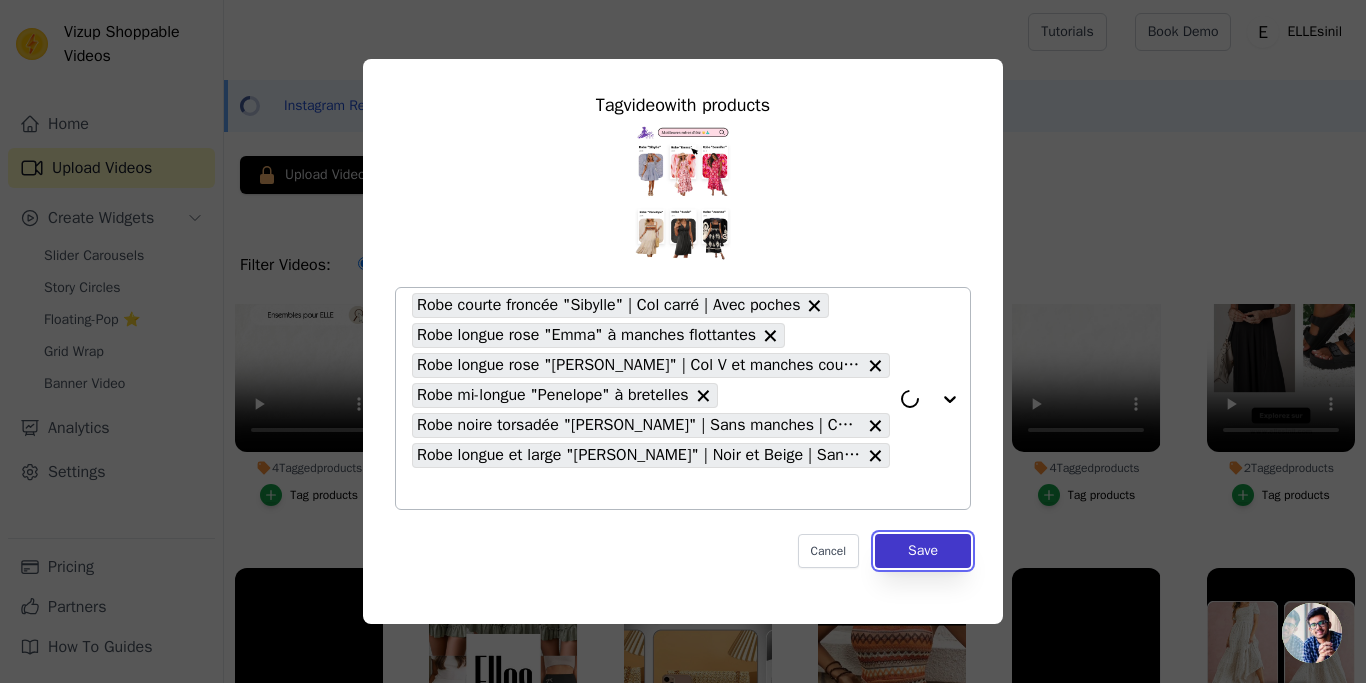 click on "Save" at bounding box center [923, 551] 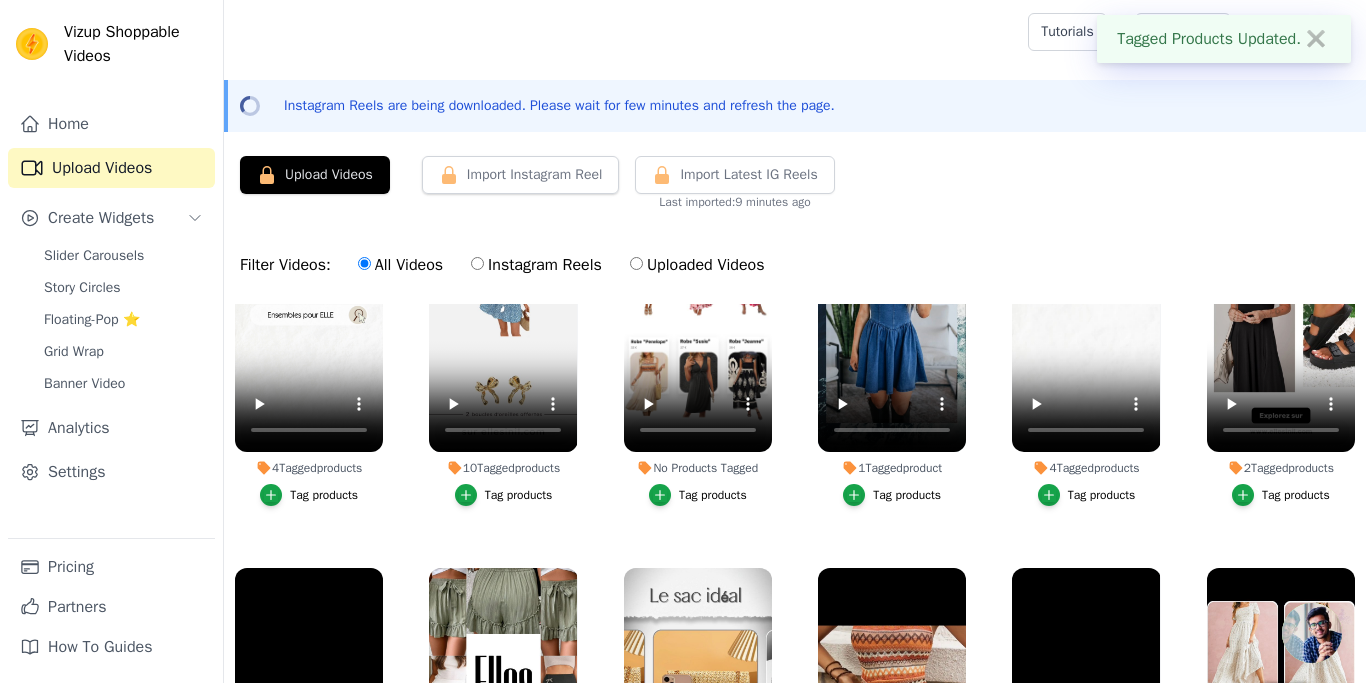 scroll, scrollTop: 127, scrollLeft: 0, axis: vertical 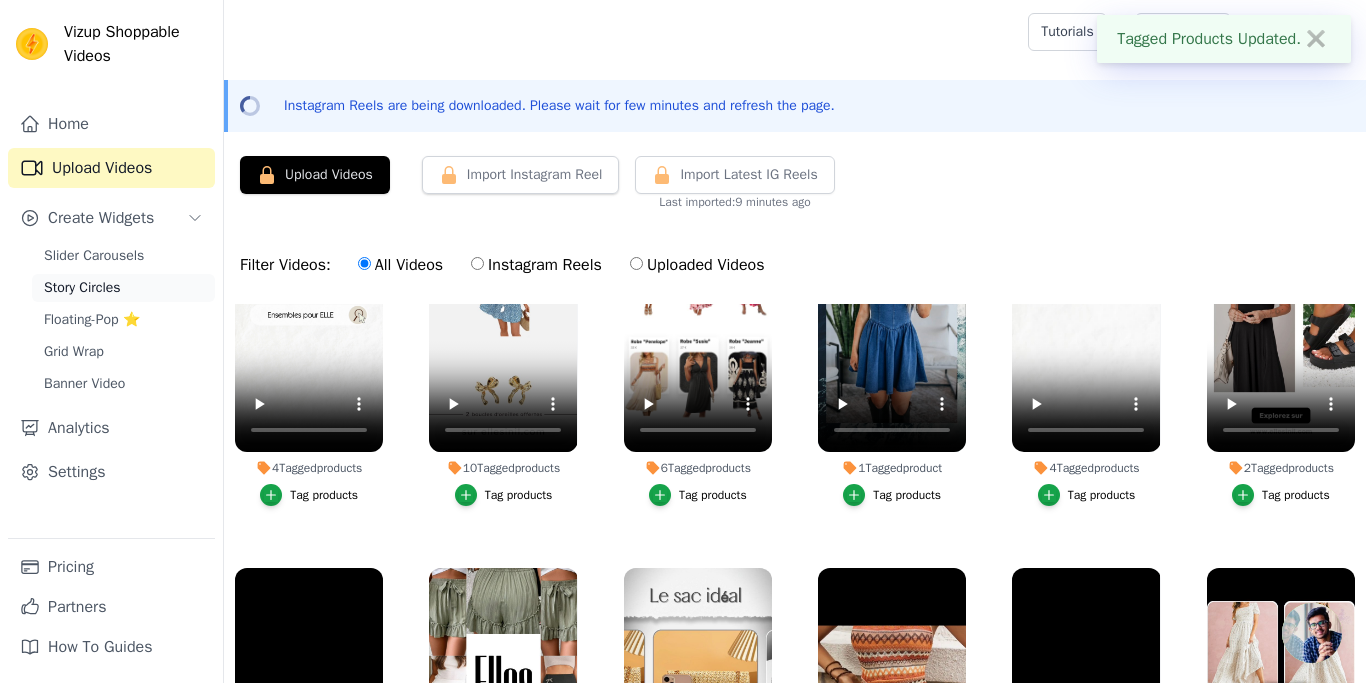 click on "Story Circles" at bounding box center (82, 288) 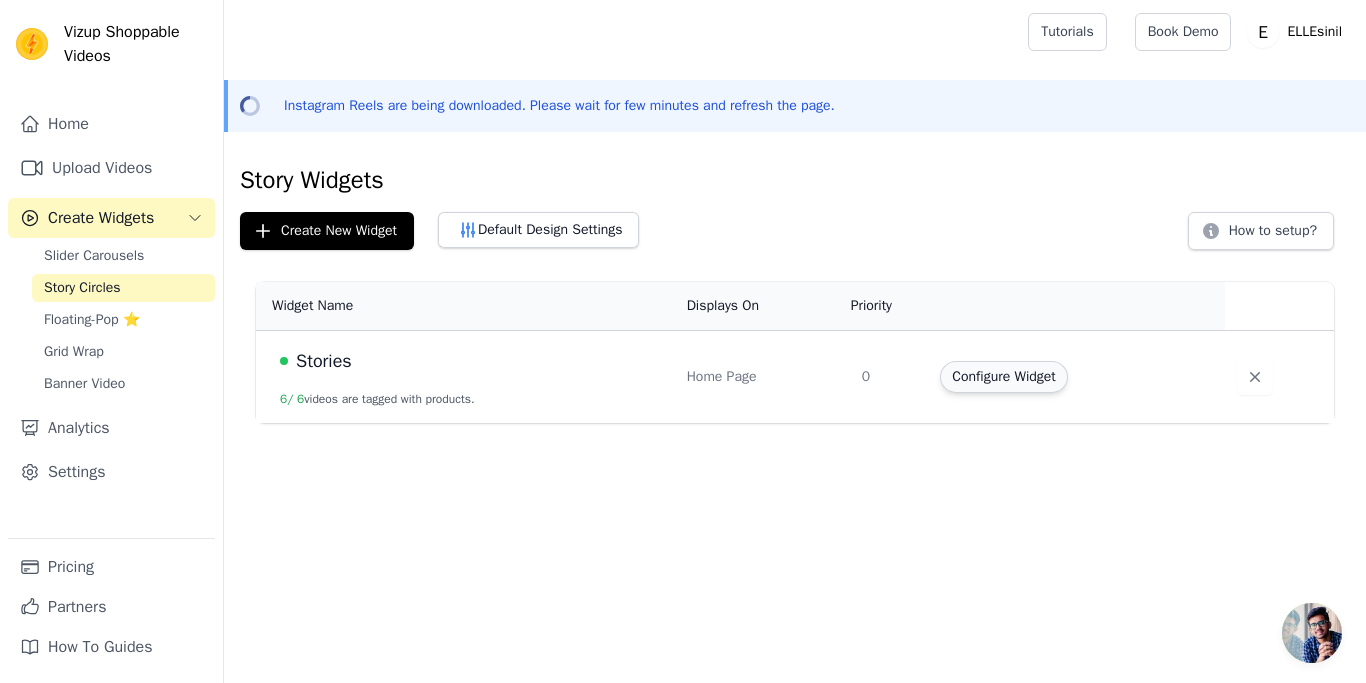 click on "Configure Widget" at bounding box center (1003, 377) 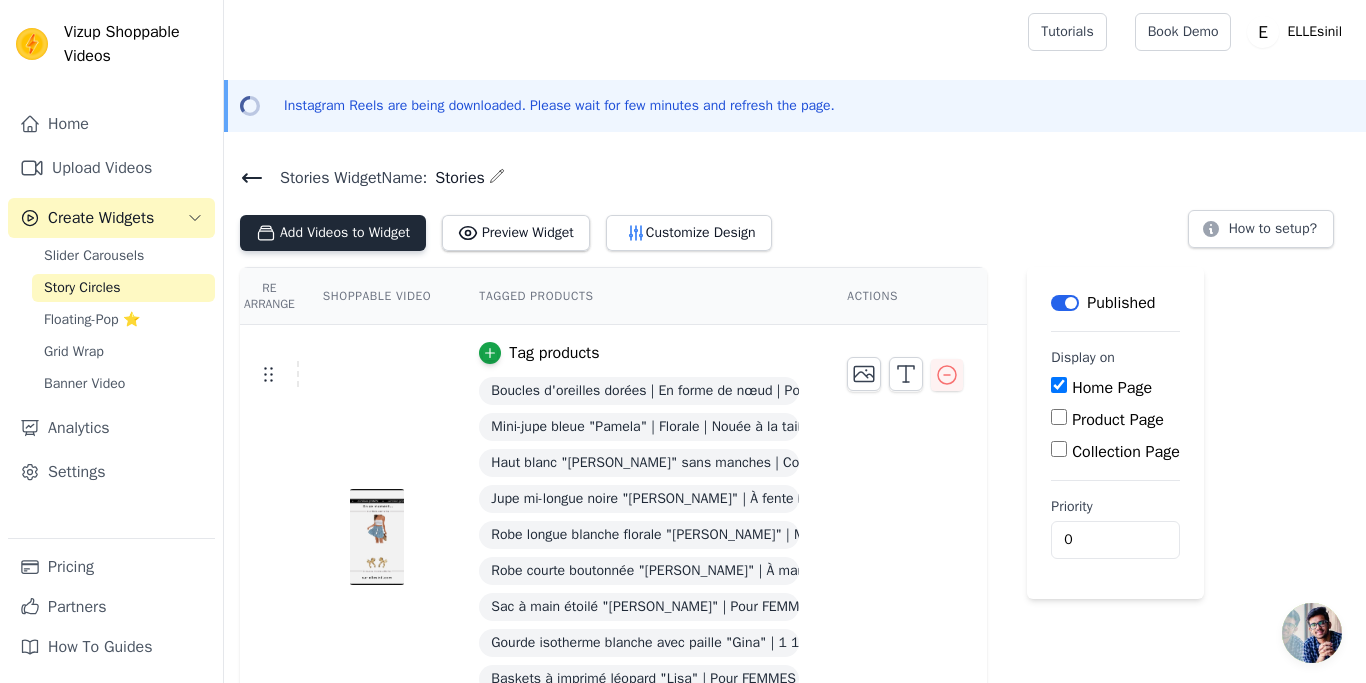 click on "Add Videos to Widget" at bounding box center (333, 233) 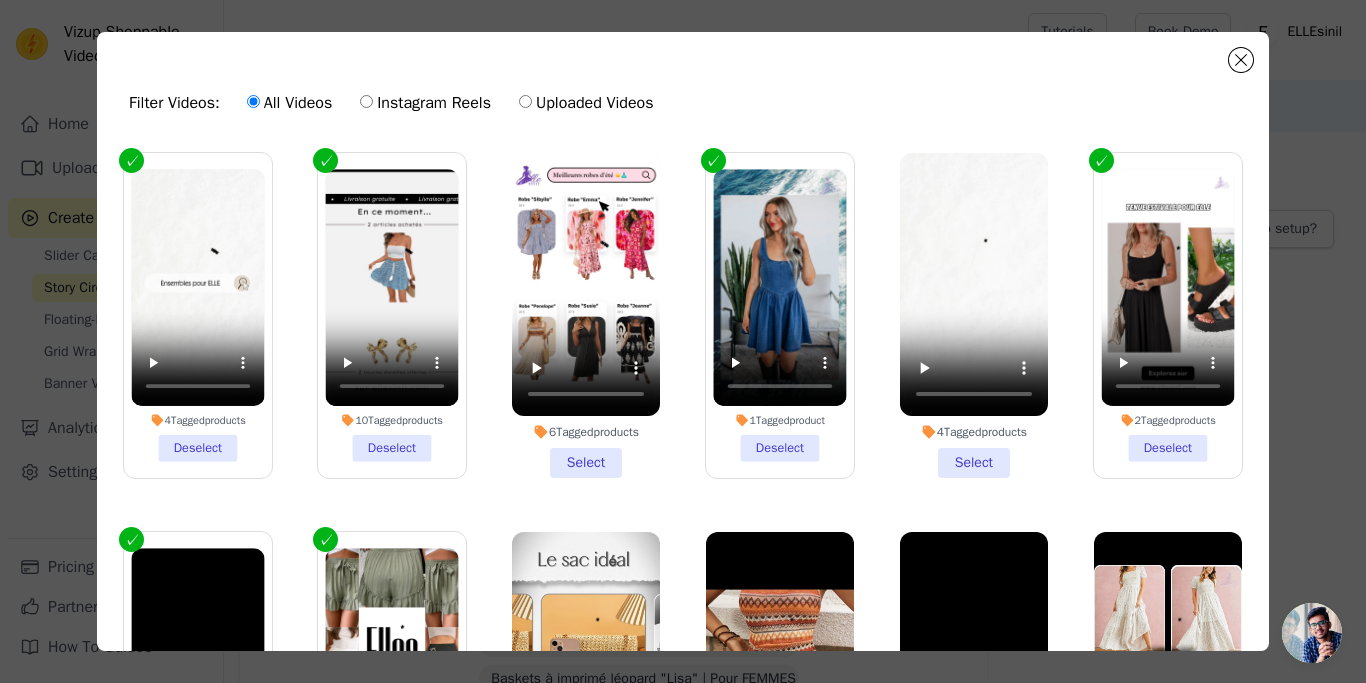 scroll, scrollTop: 40, scrollLeft: 0, axis: vertical 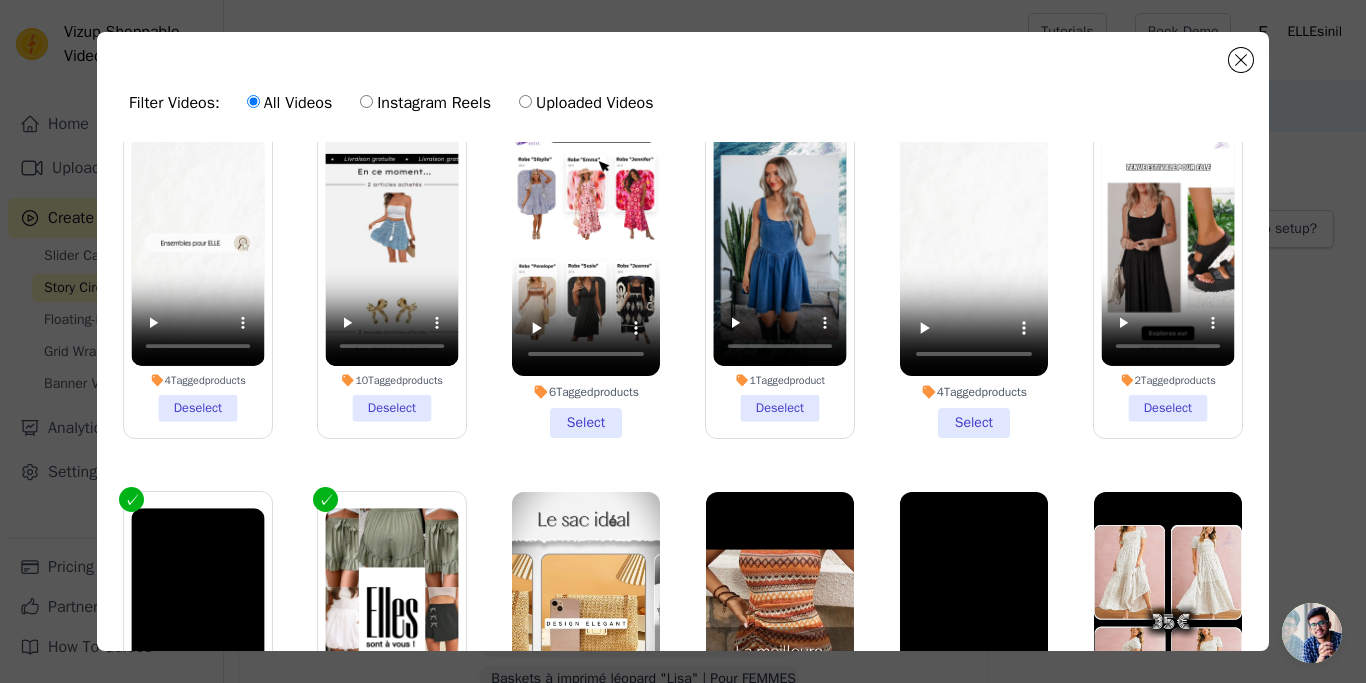 click on "6  Tagged  products     Select" at bounding box center (586, 275) 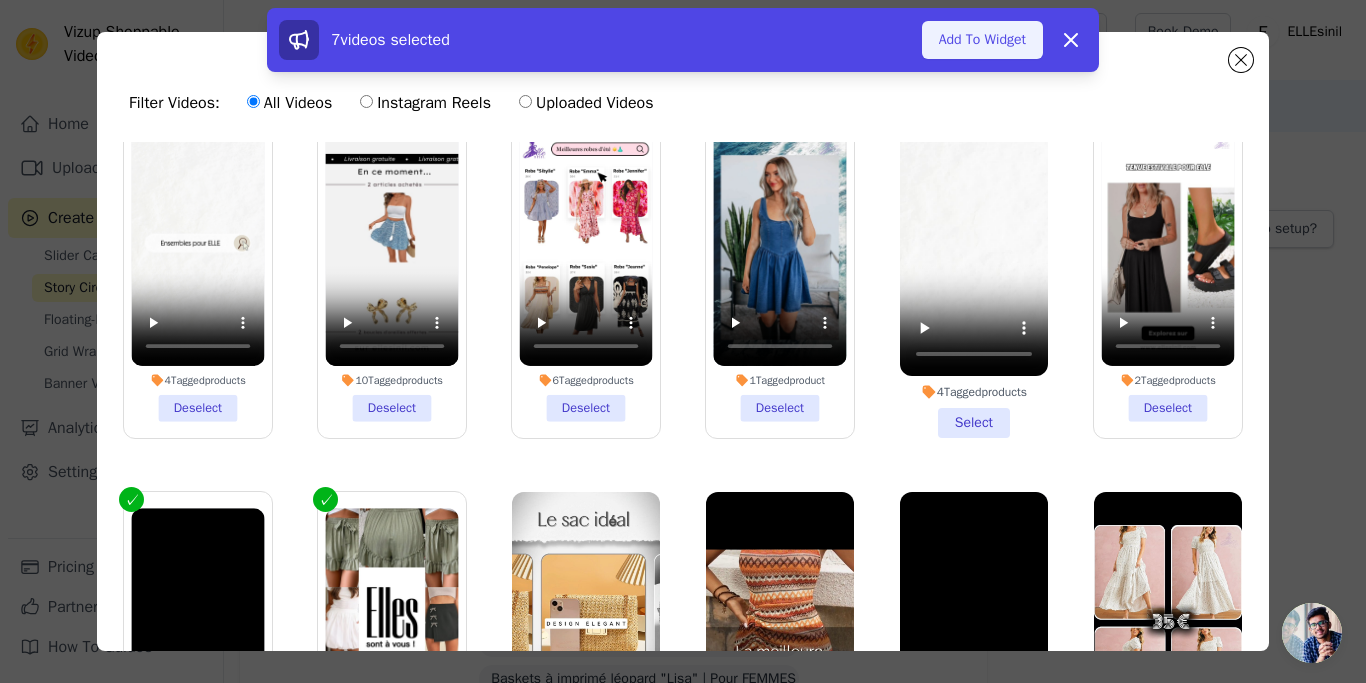 click on "Add To Widget" at bounding box center [982, 40] 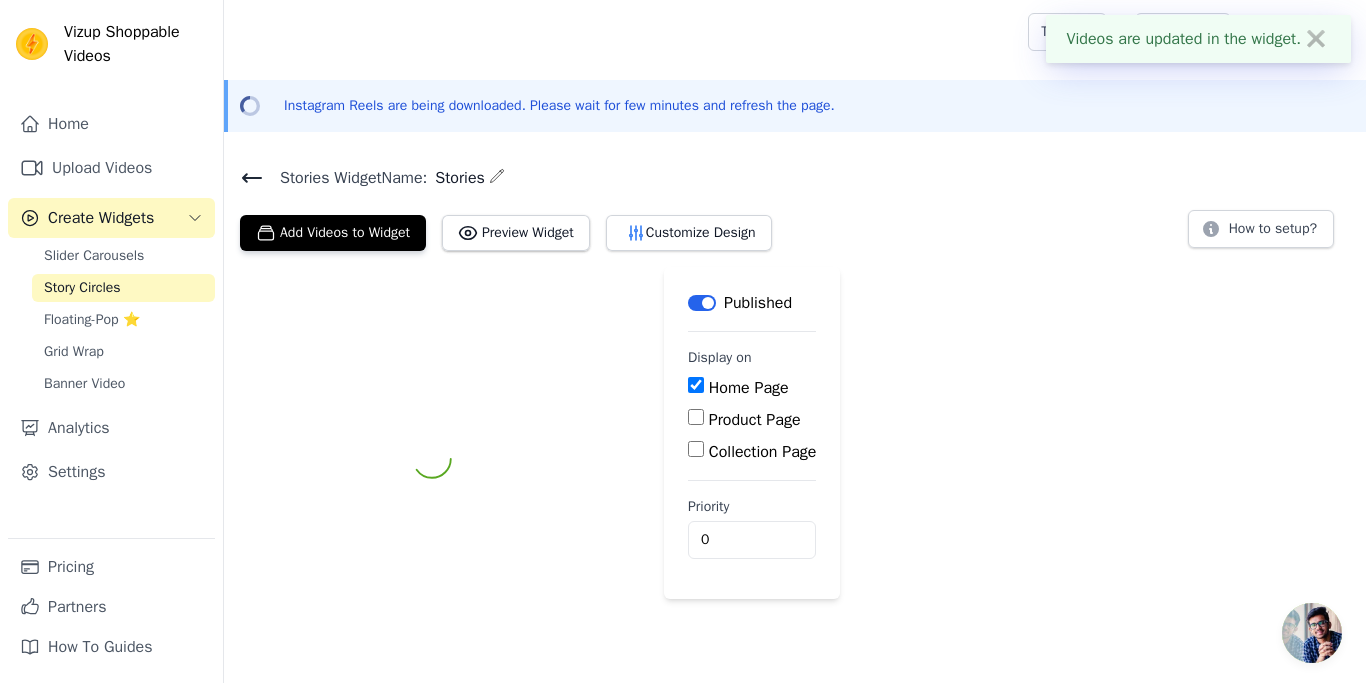 scroll, scrollTop: 40, scrollLeft: 0, axis: vertical 